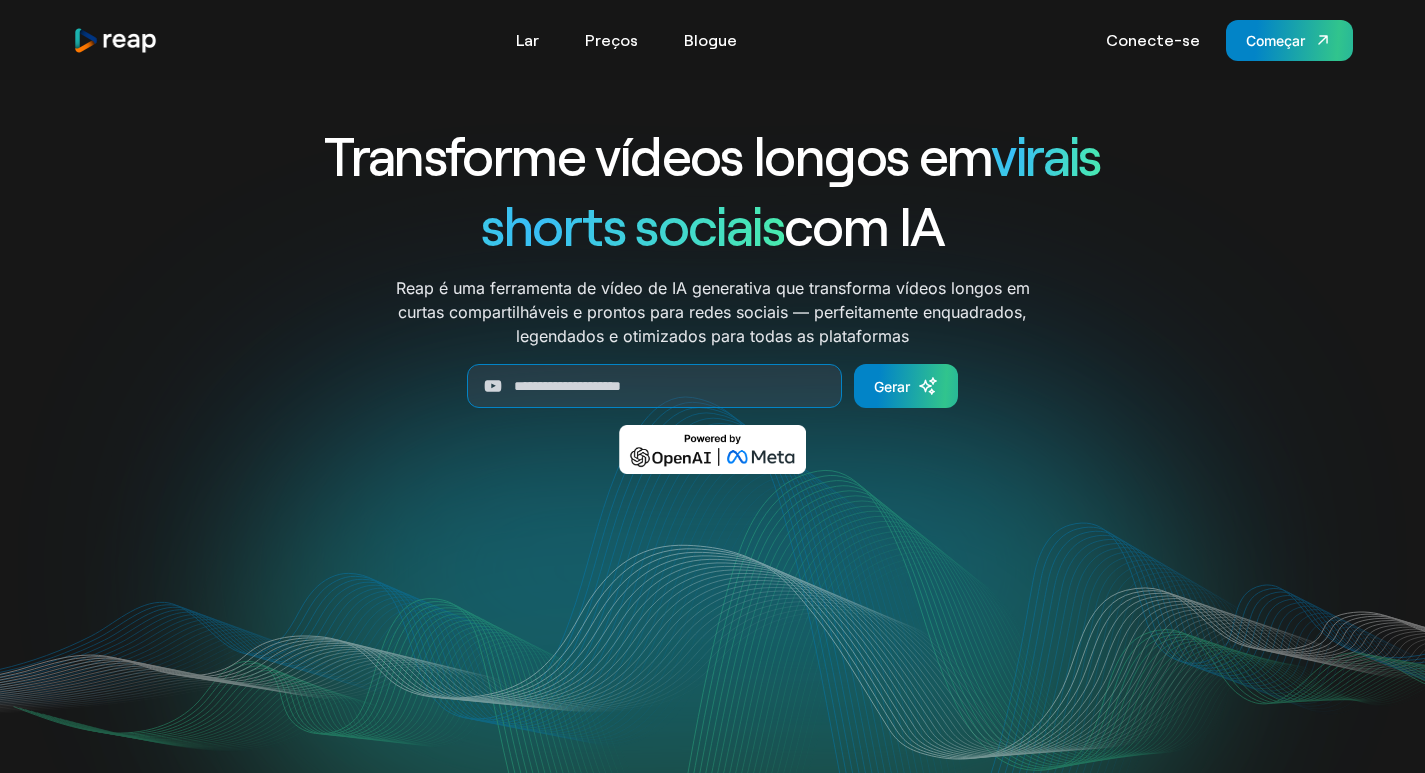 scroll, scrollTop: 0, scrollLeft: 0, axis: both 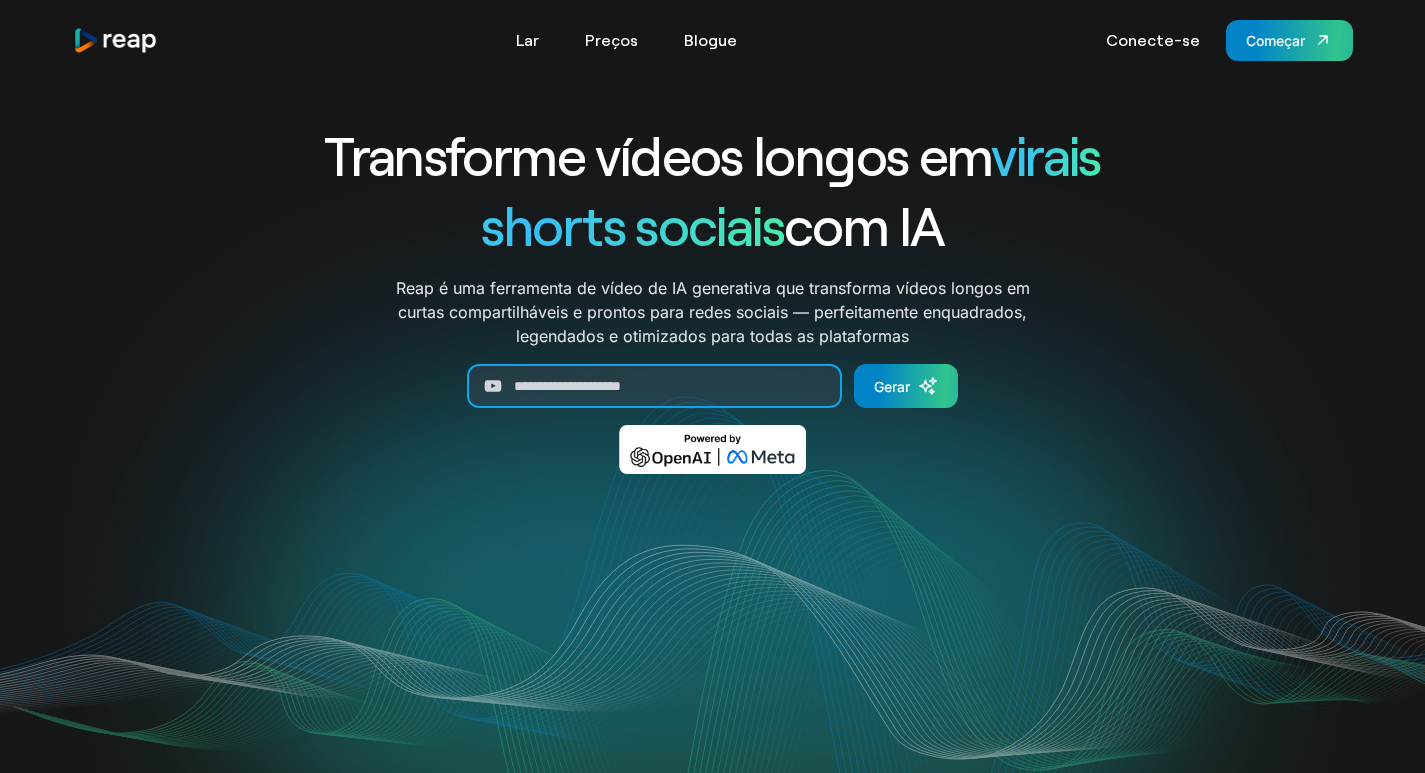 click at bounding box center [654, 386] 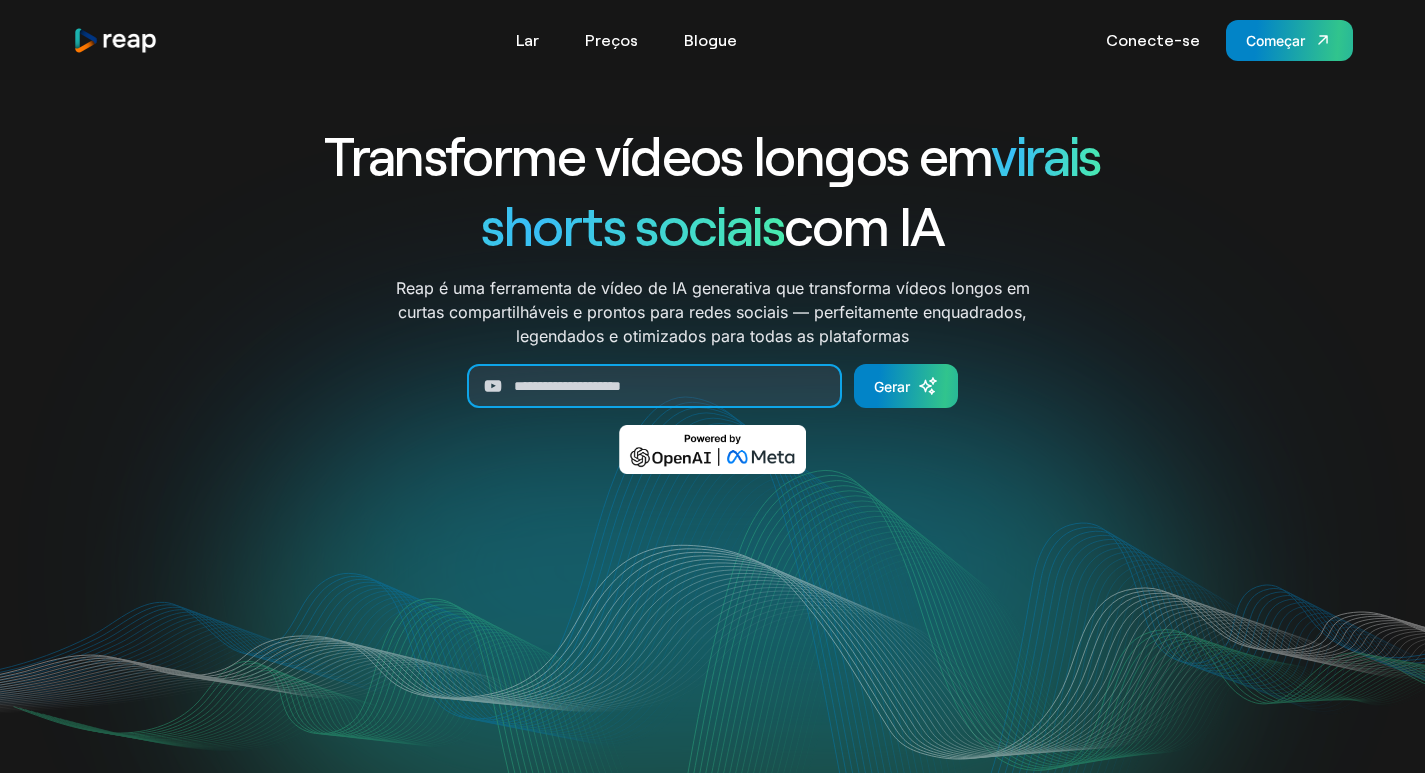 paste on "**********" 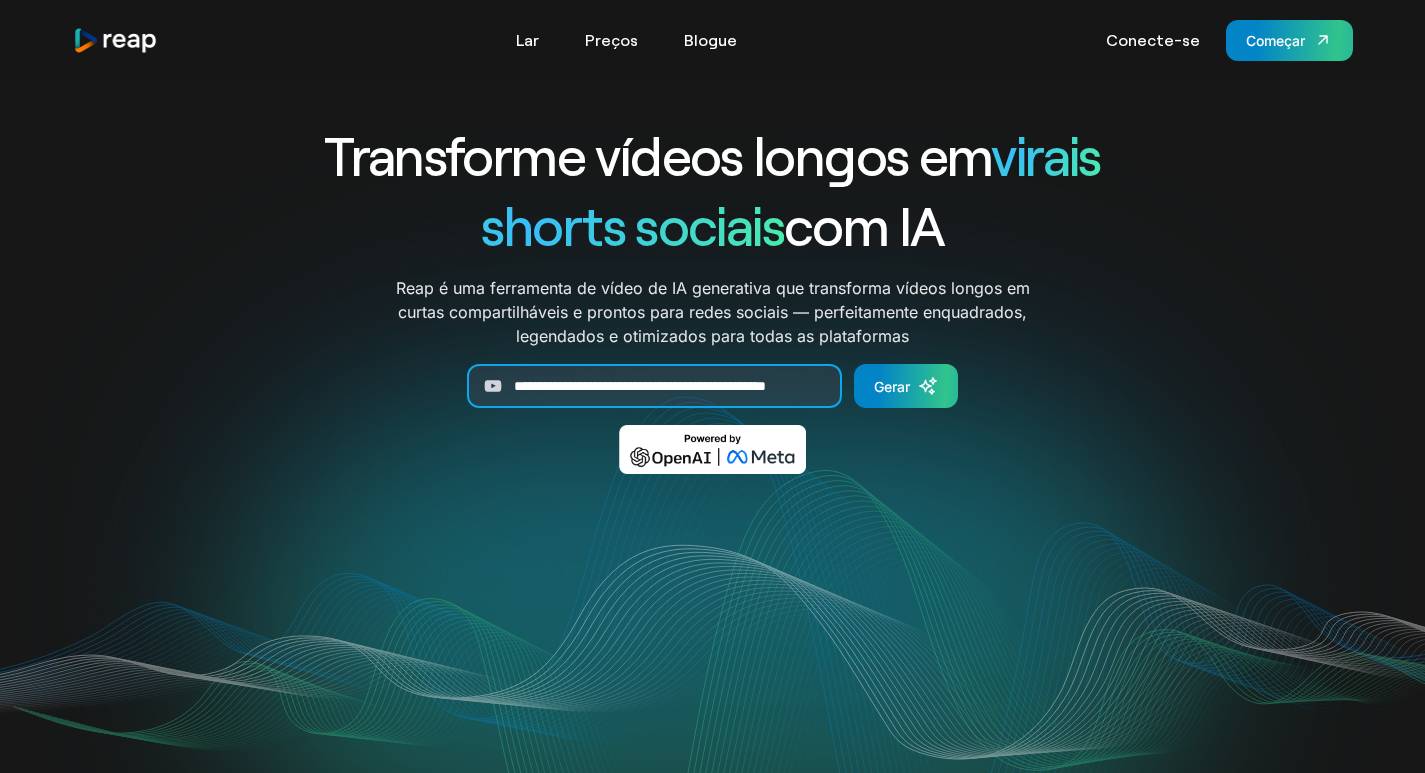 scroll, scrollTop: 0, scrollLeft: 73, axis: horizontal 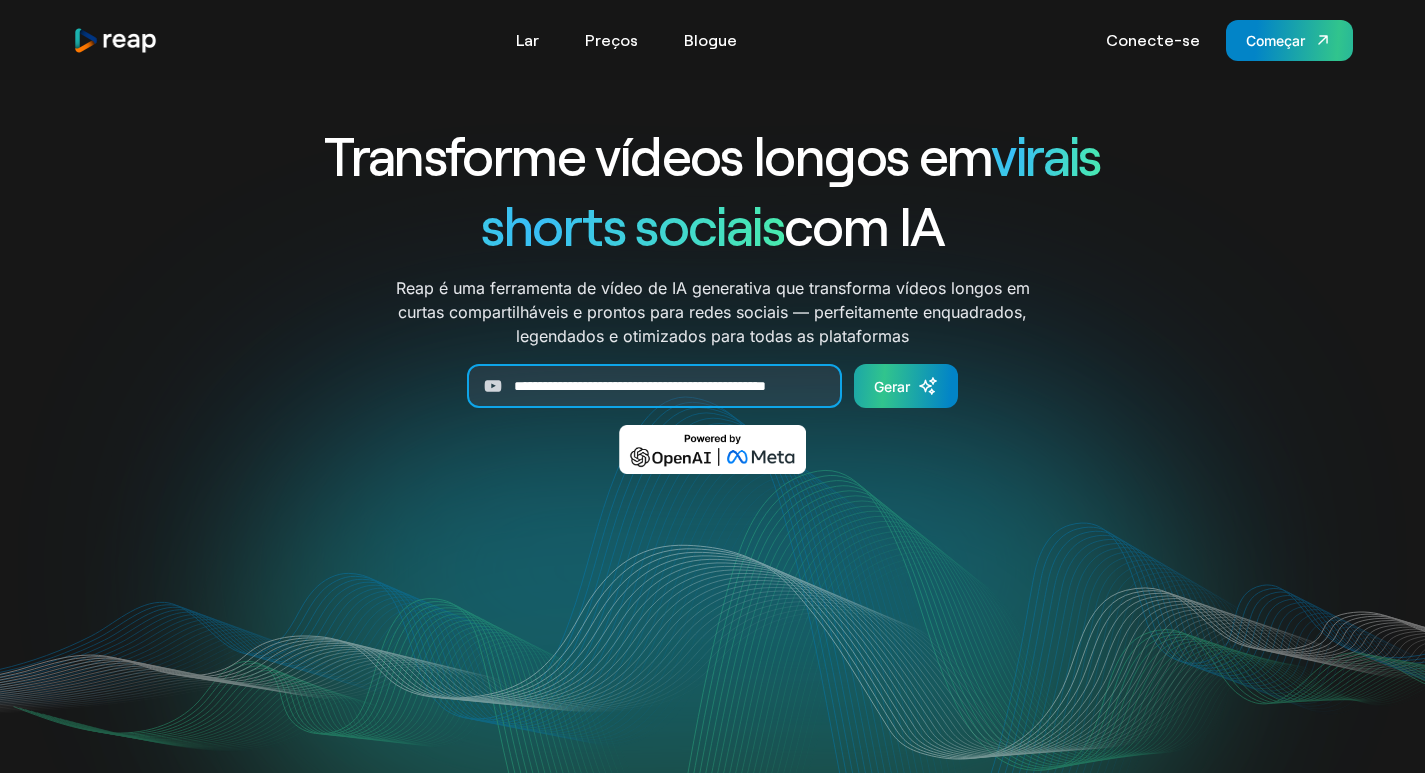 type on "**********" 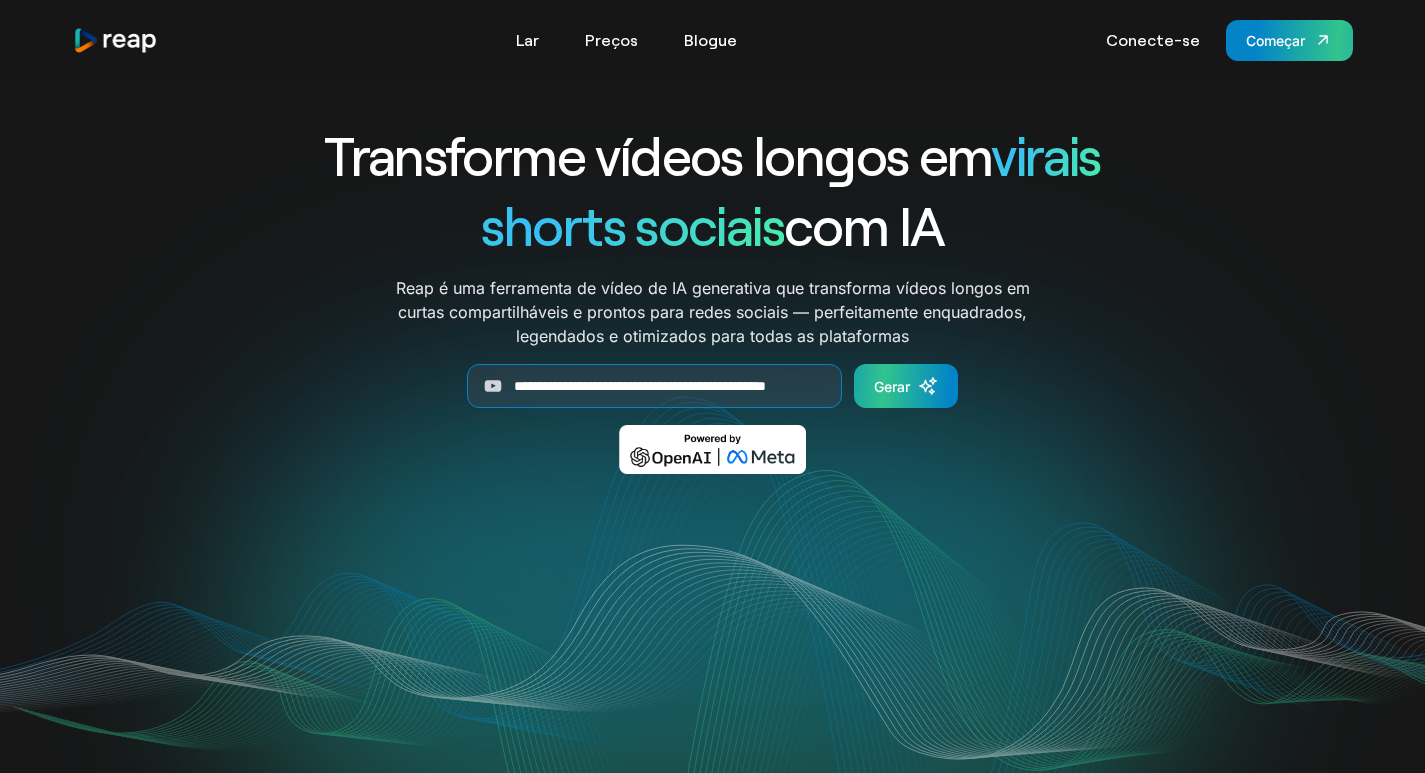 click on "Gerar" at bounding box center [892, 386] 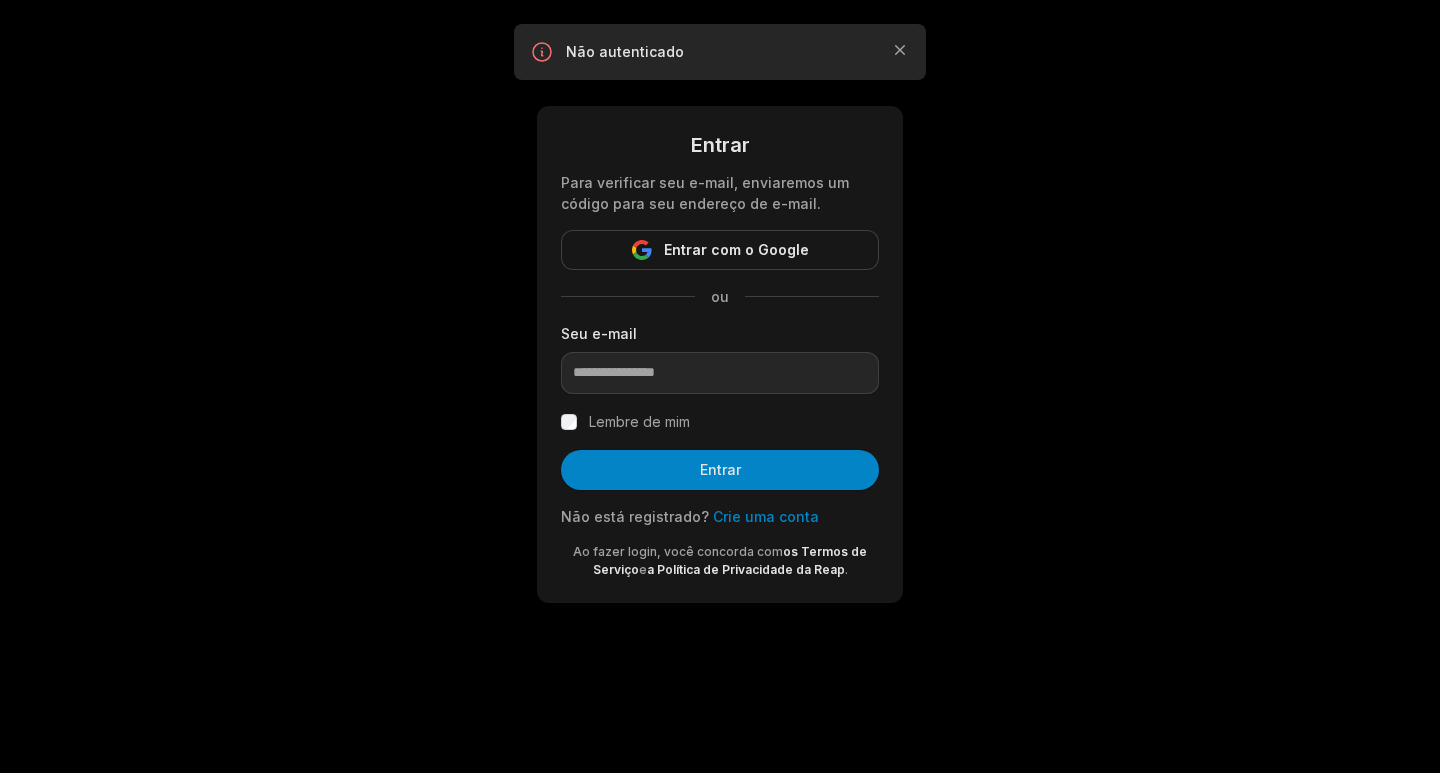 scroll, scrollTop: 0, scrollLeft: 0, axis: both 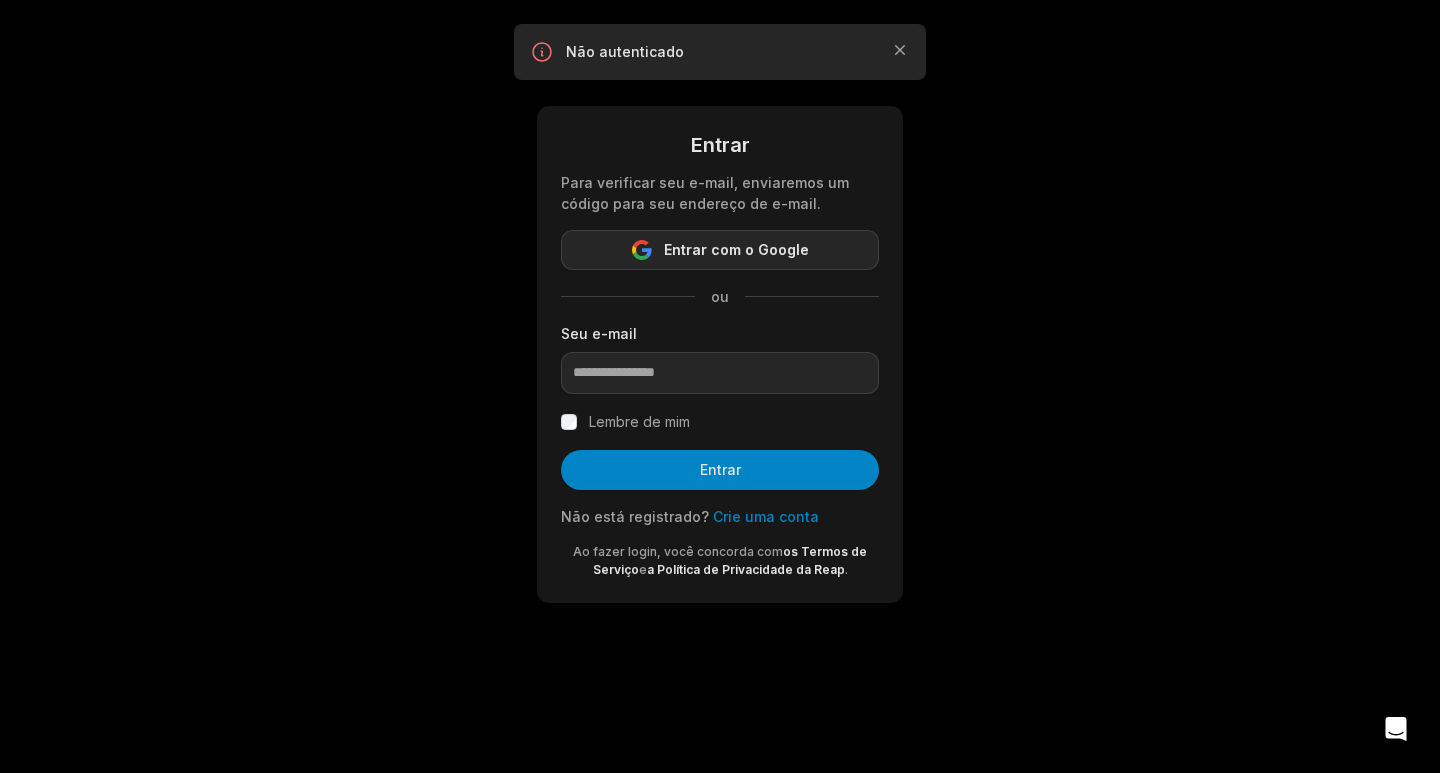 click on "Entrar com o Google" at bounding box center (720, 250) 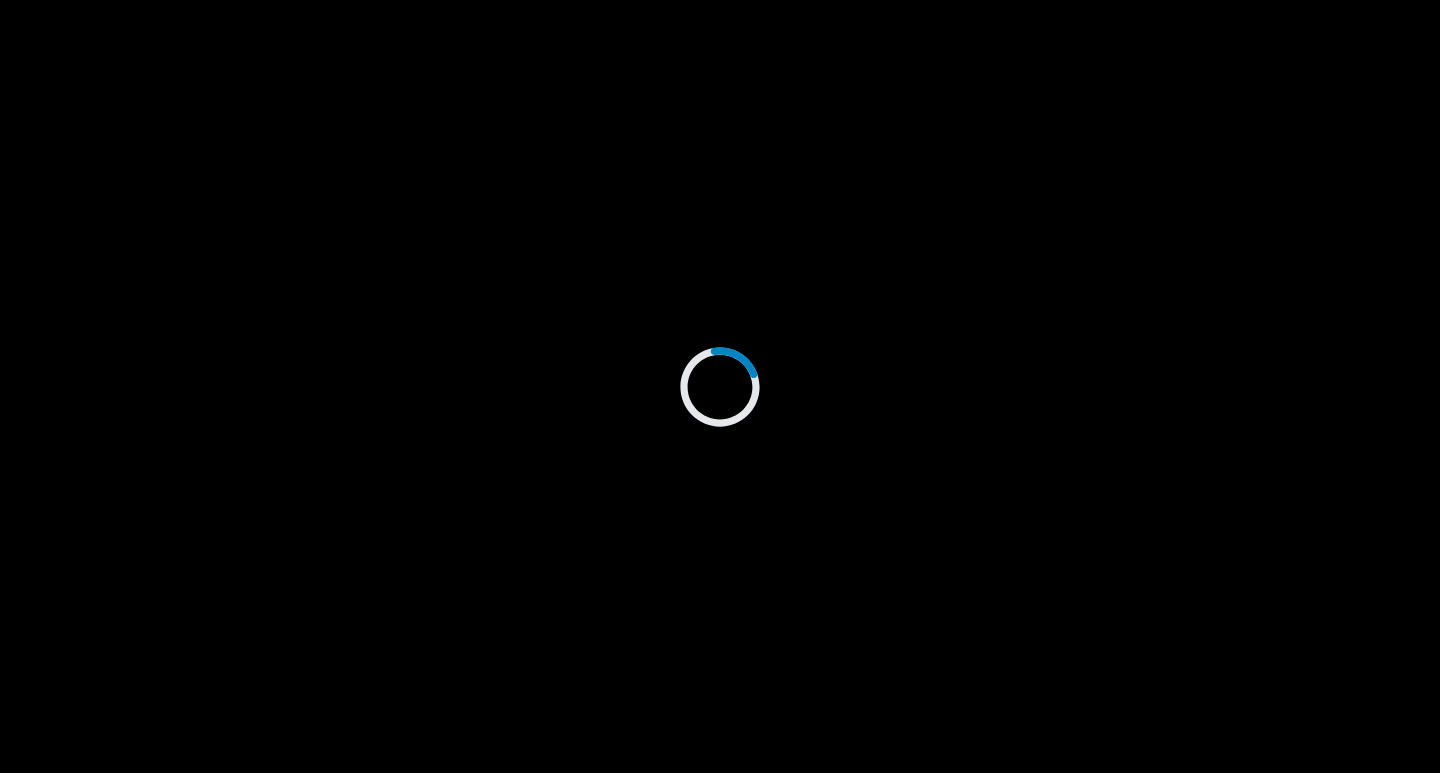 scroll, scrollTop: 0, scrollLeft: 0, axis: both 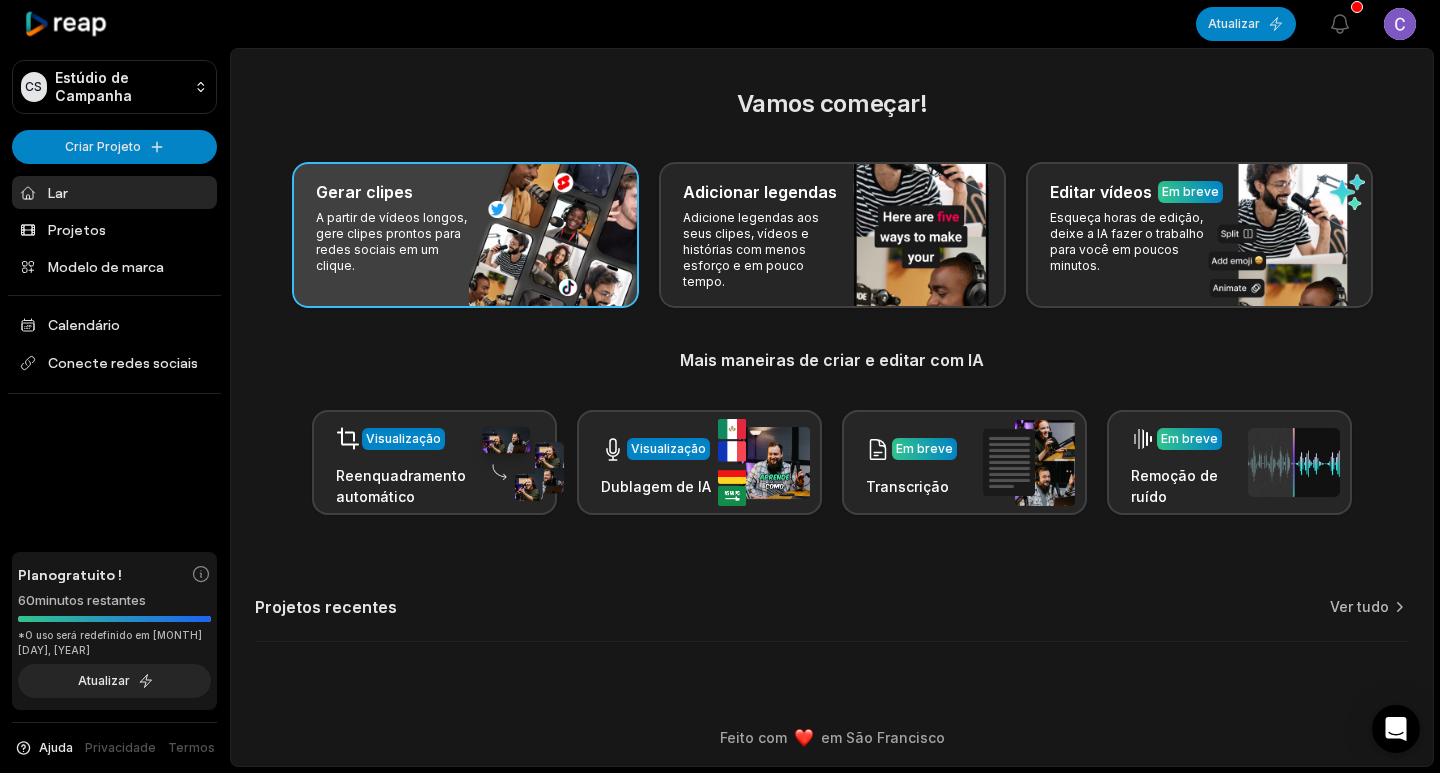 click on "Gerar clipes A partir de vídeos longos, gere clipes prontos para redes sociais em um clique." at bounding box center (465, 235) 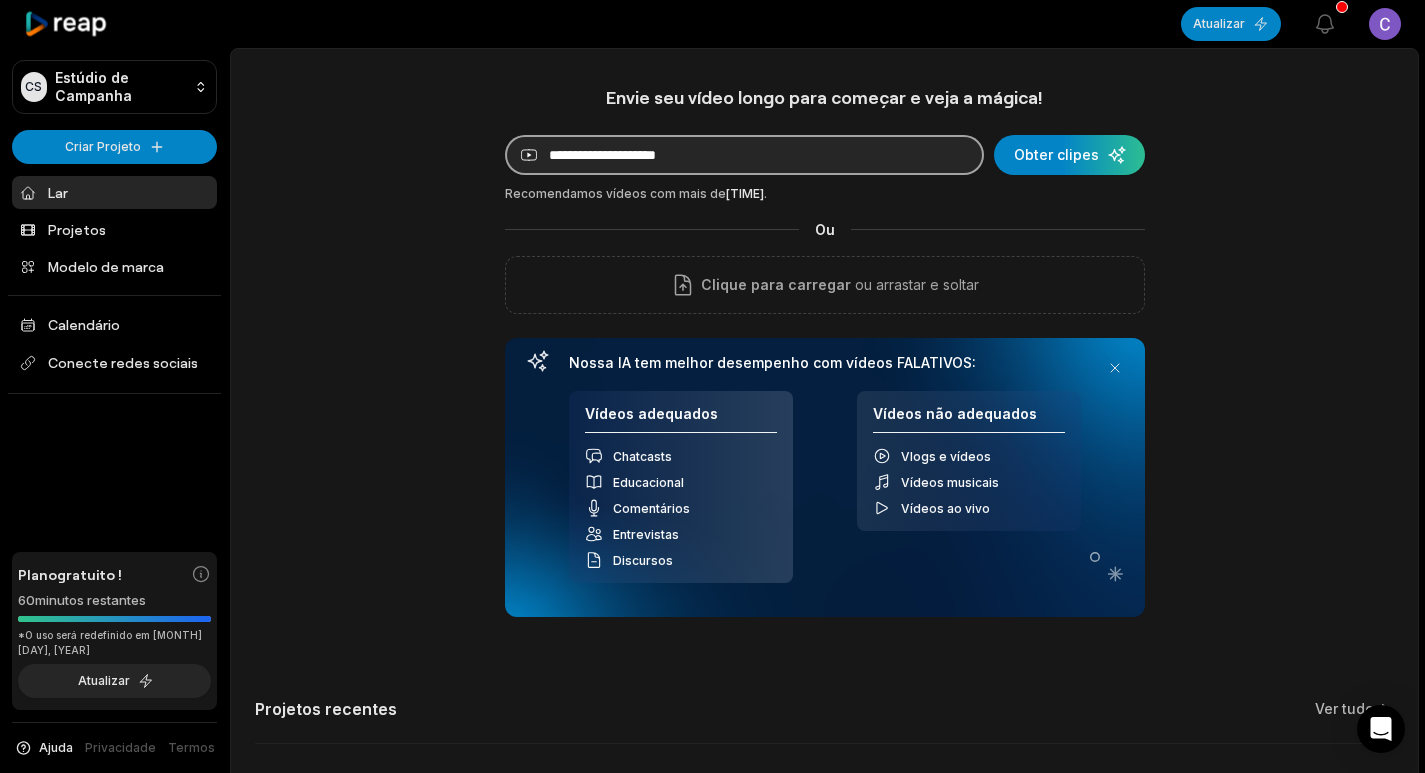 click at bounding box center (744, 155) 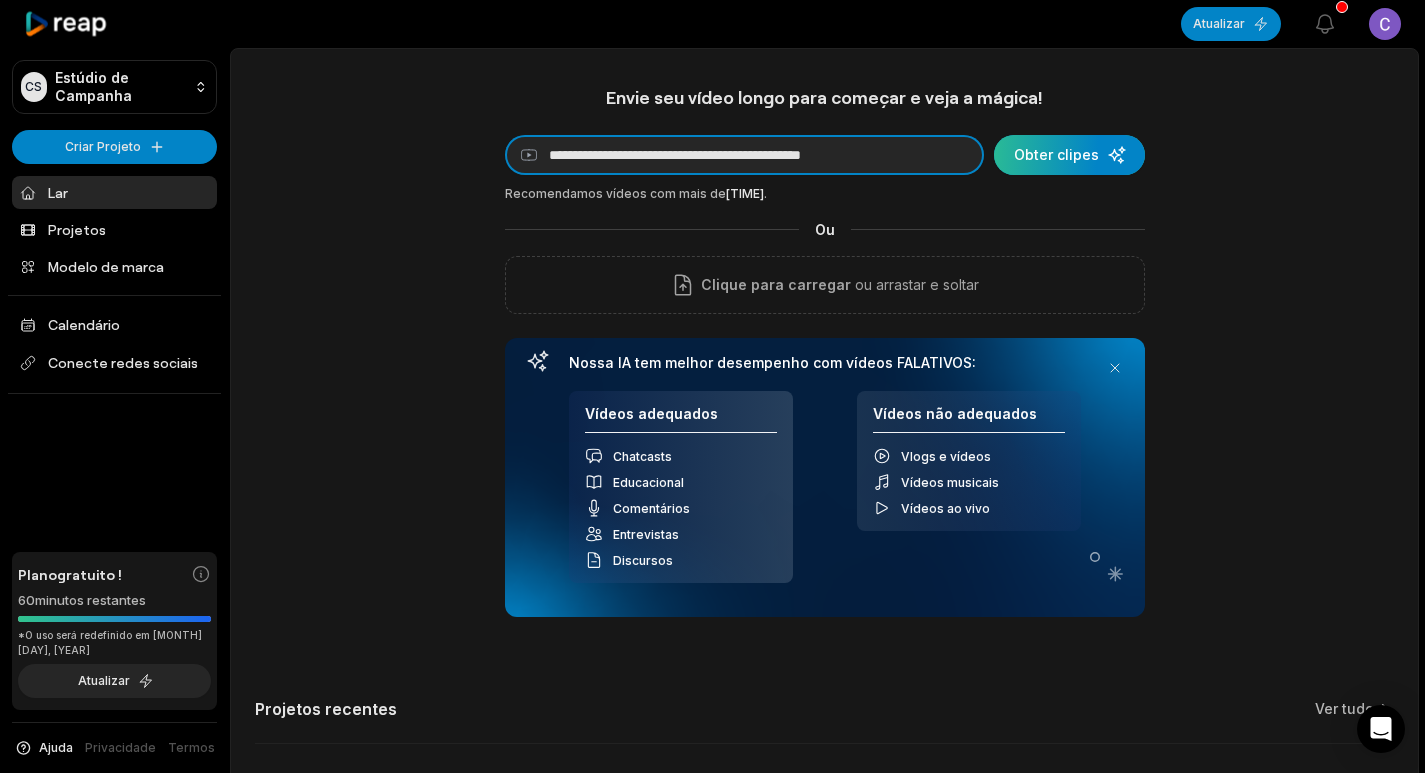 type on "**********" 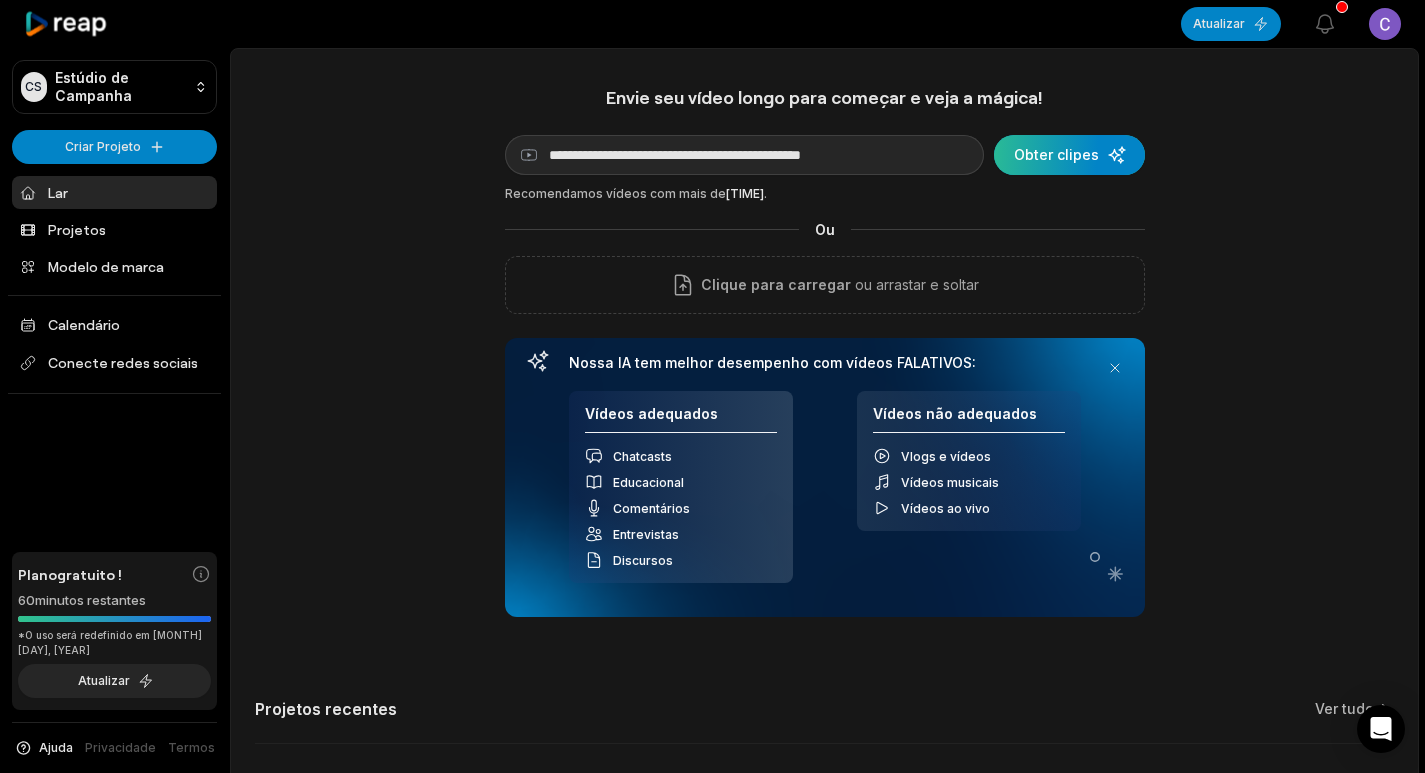 click at bounding box center (1069, 155) 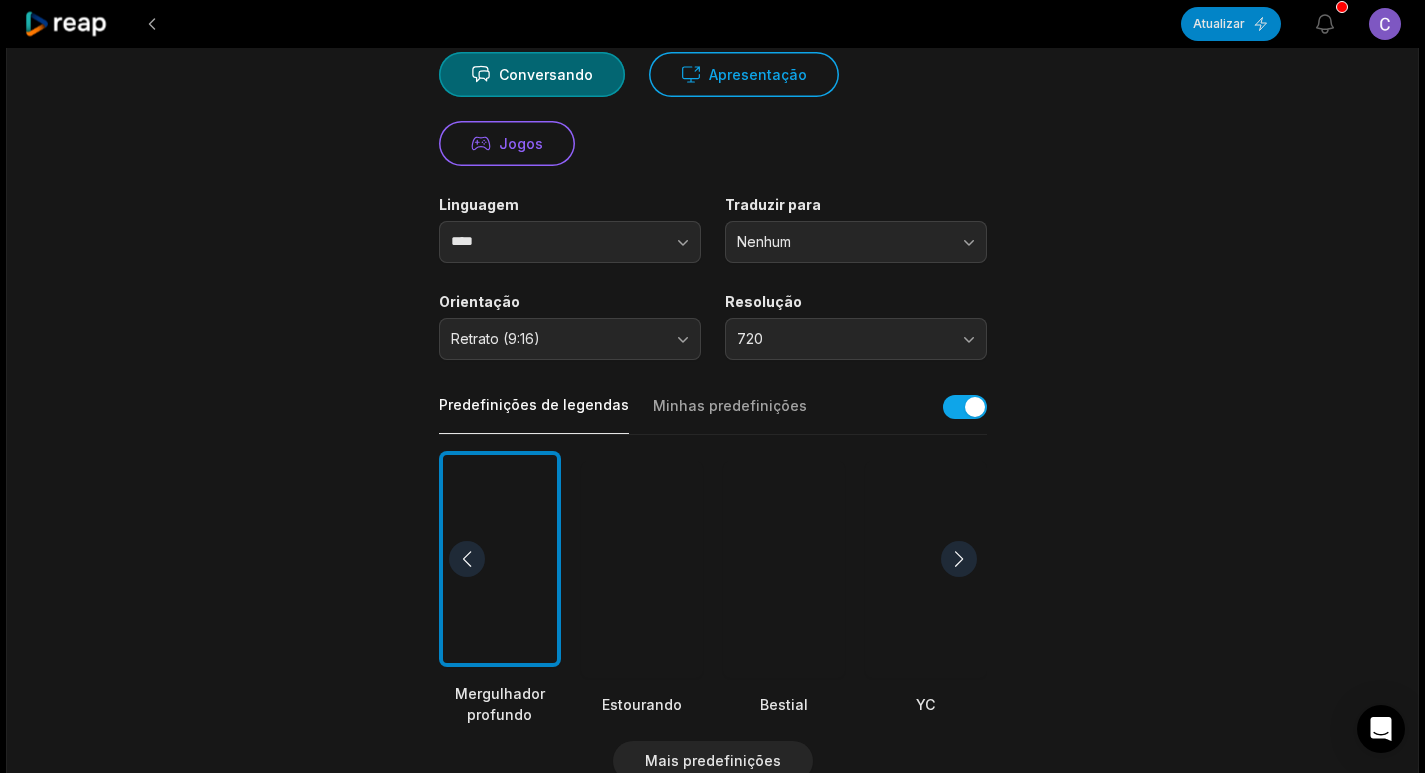 scroll, scrollTop: 100, scrollLeft: 0, axis: vertical 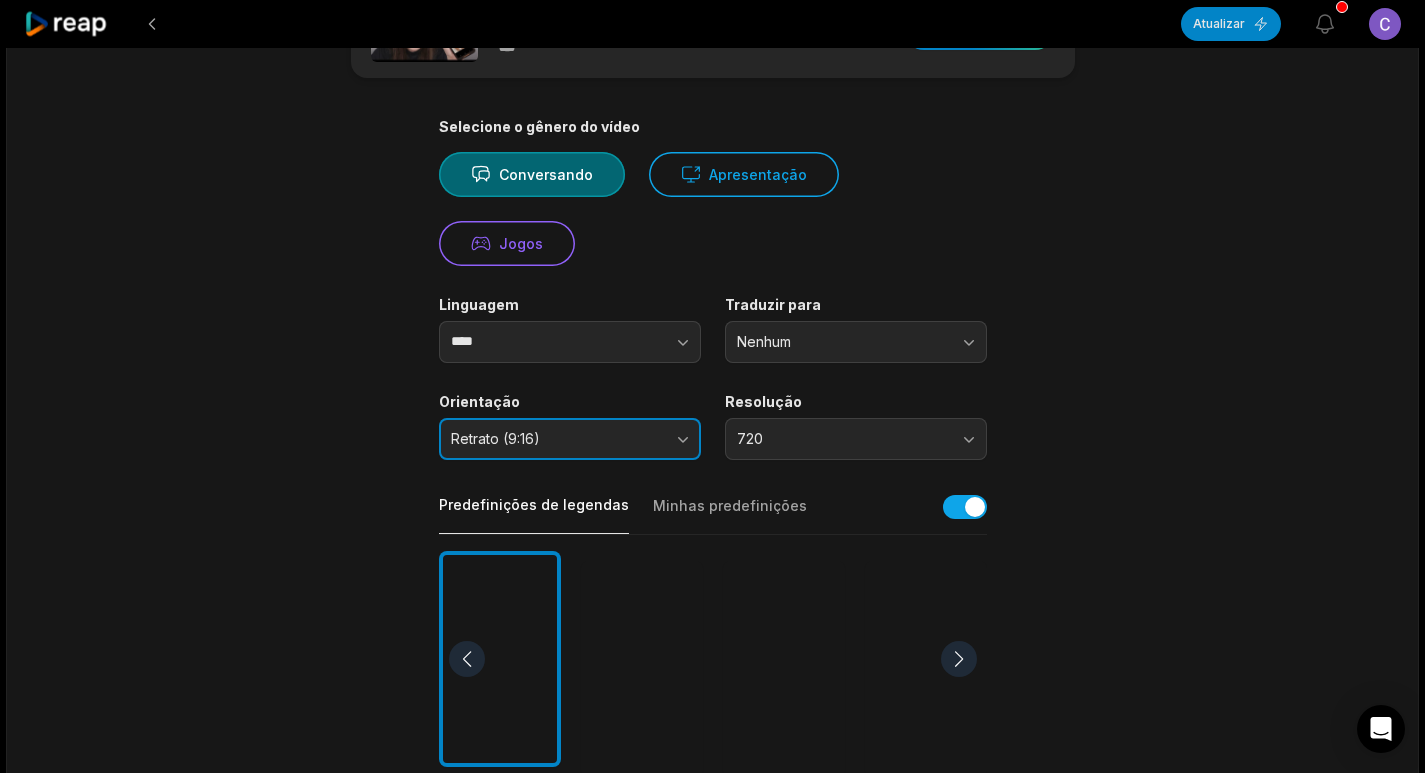 click on "Retrato (9:16)" at bounding box center [570, 439] 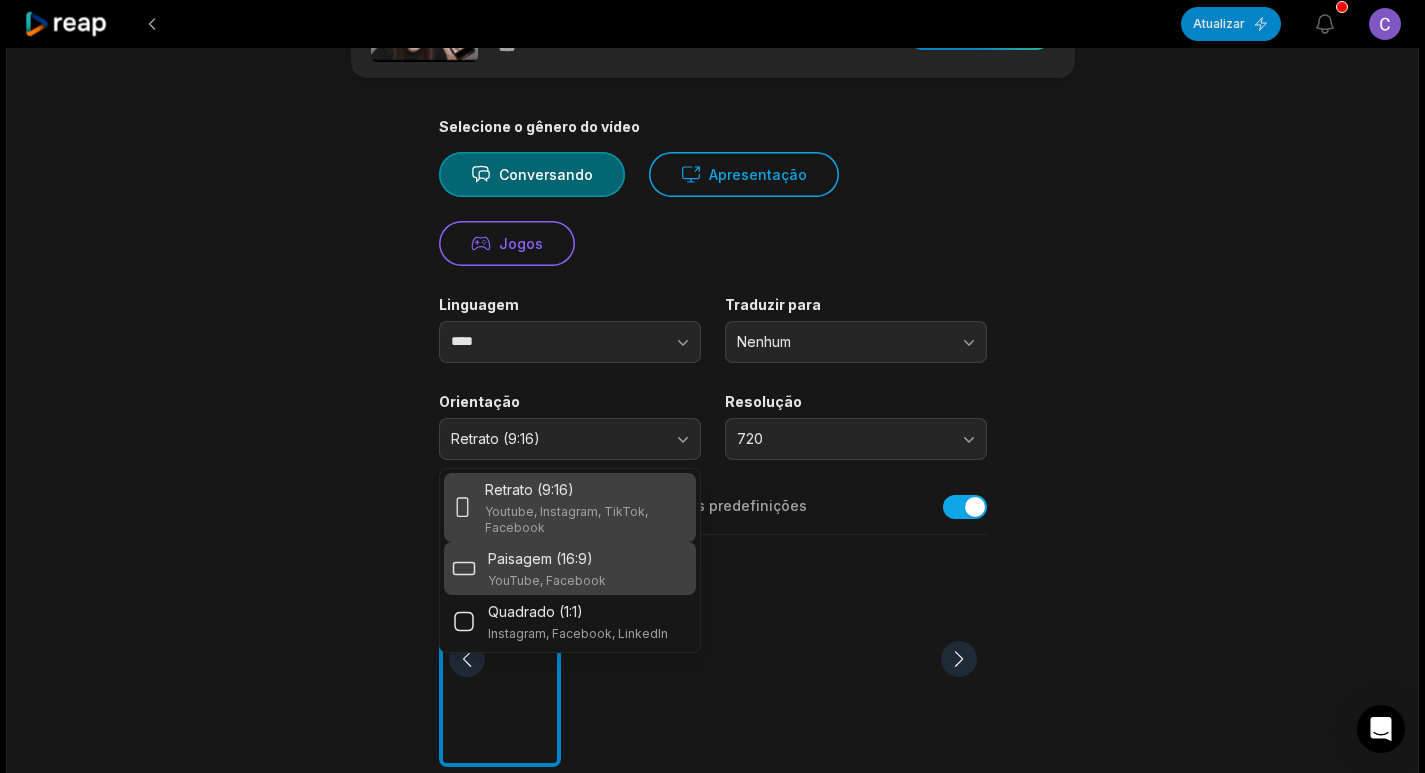 scroll, scrollTop: 200, scrollLeft: 0, axis: vertical 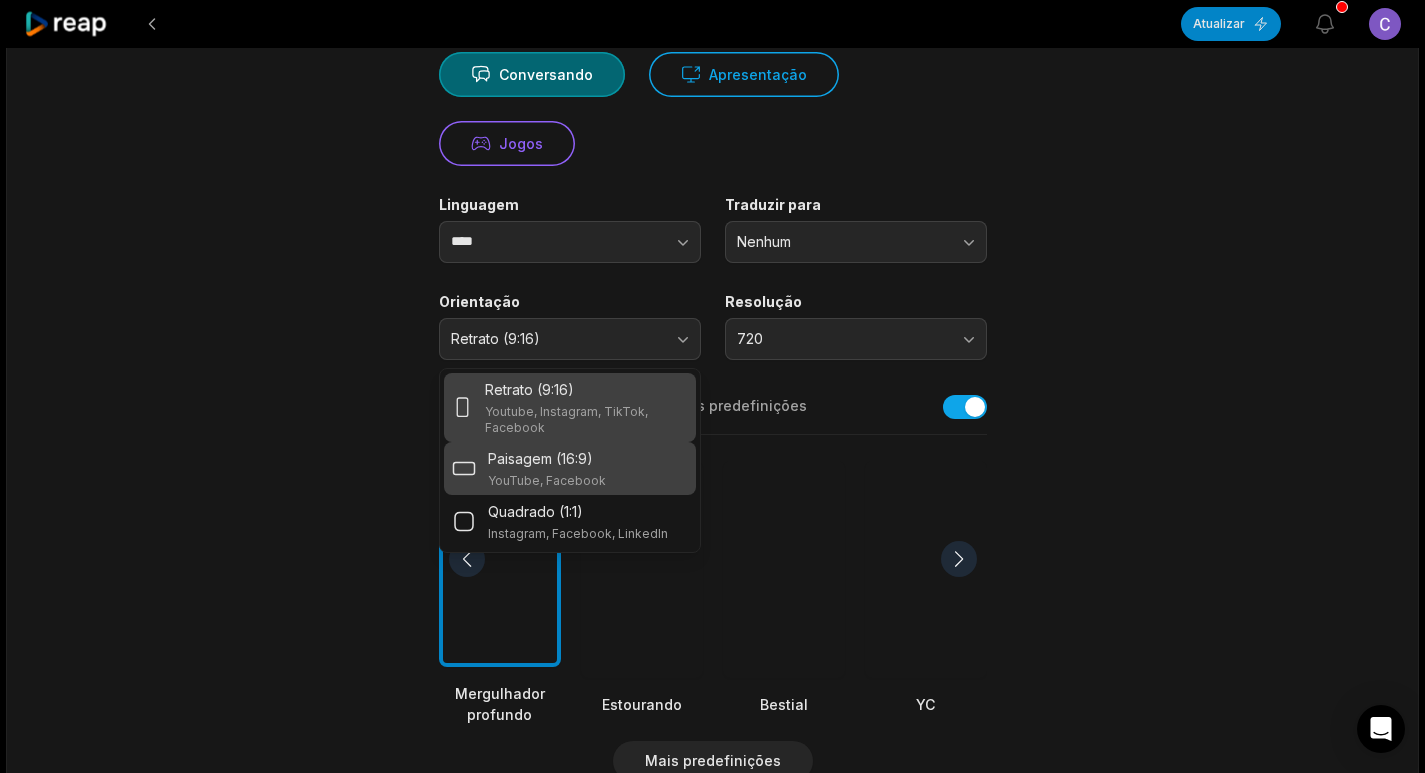 click on "Paisagem (16:9) YouTube, Facebook" at bounding box center [570, 468] 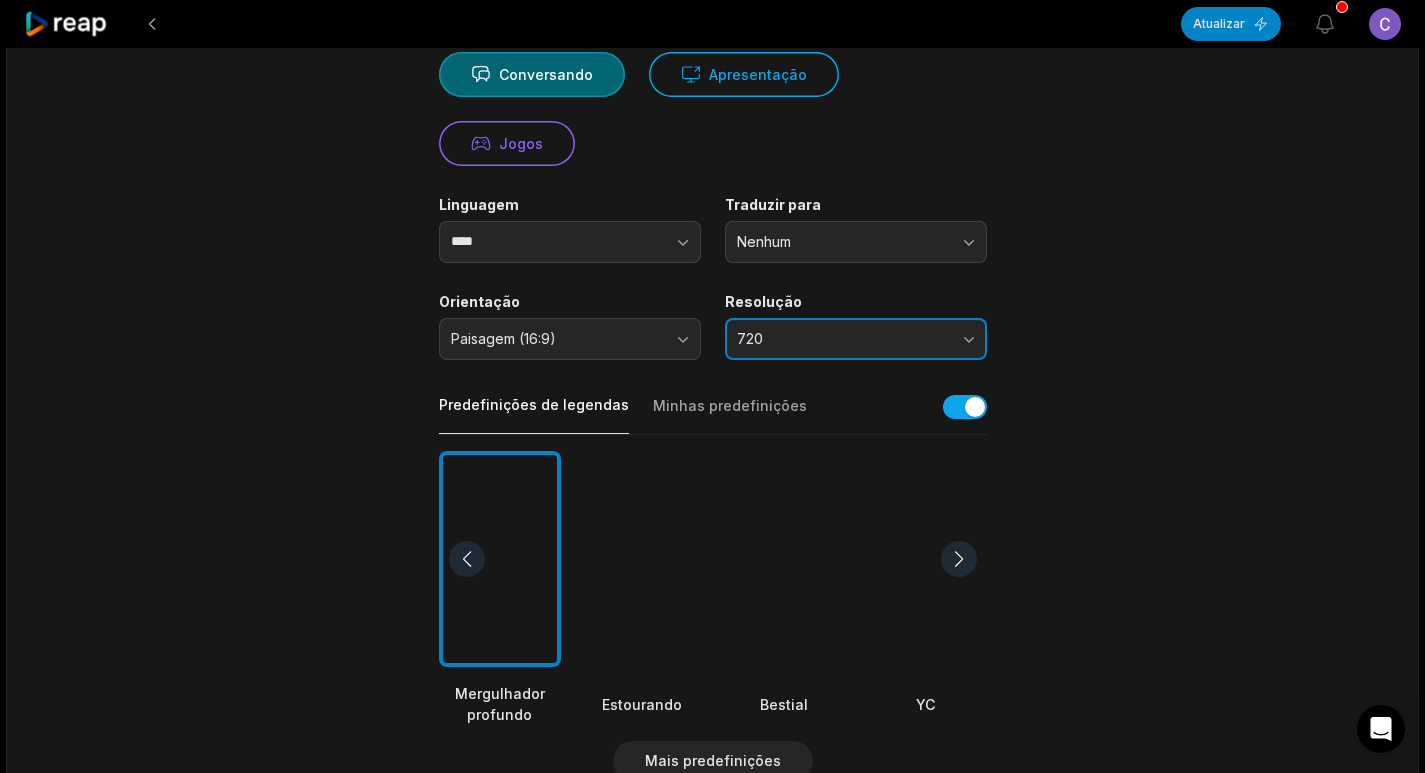 click on "720" at bounding box center [856, 339] 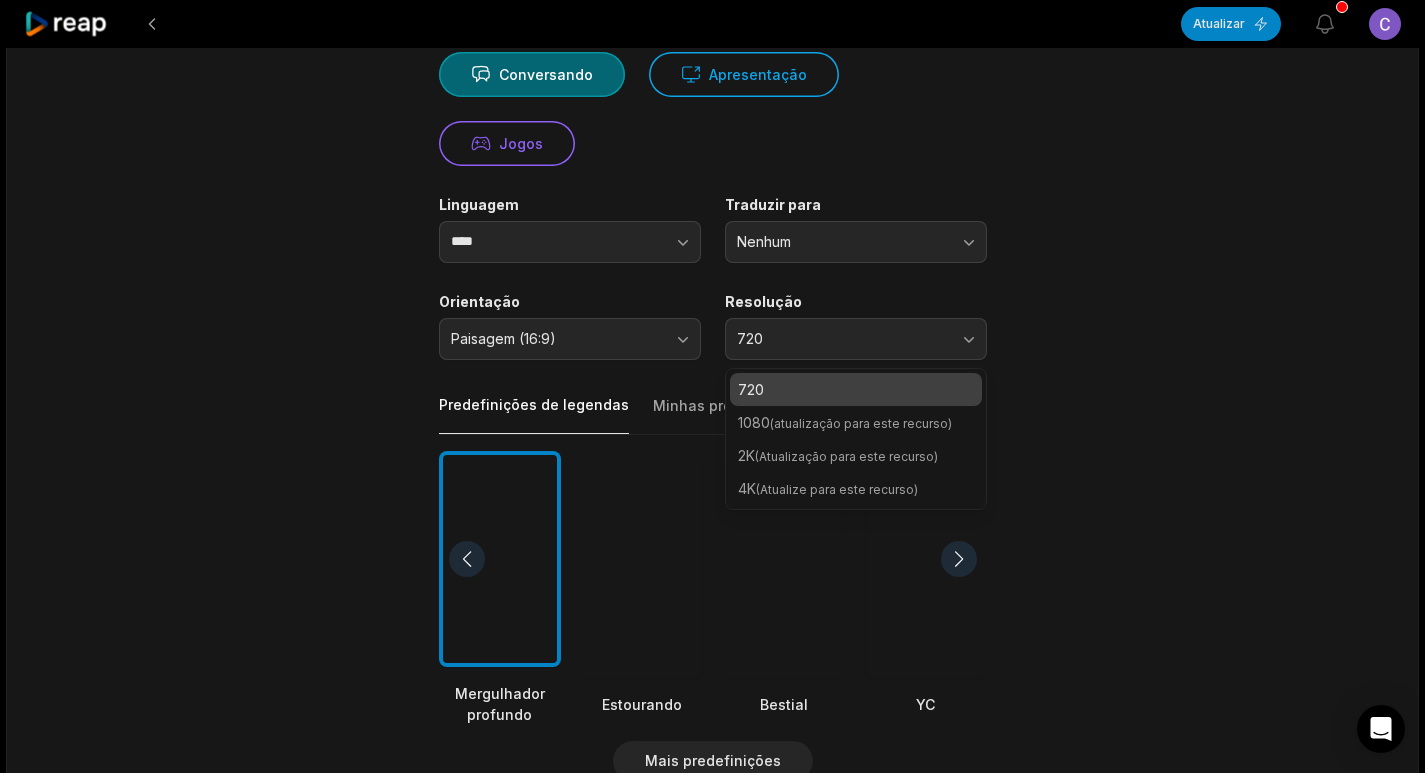 click on "(atualização para este recurso)" at bounding box center [861, 423] 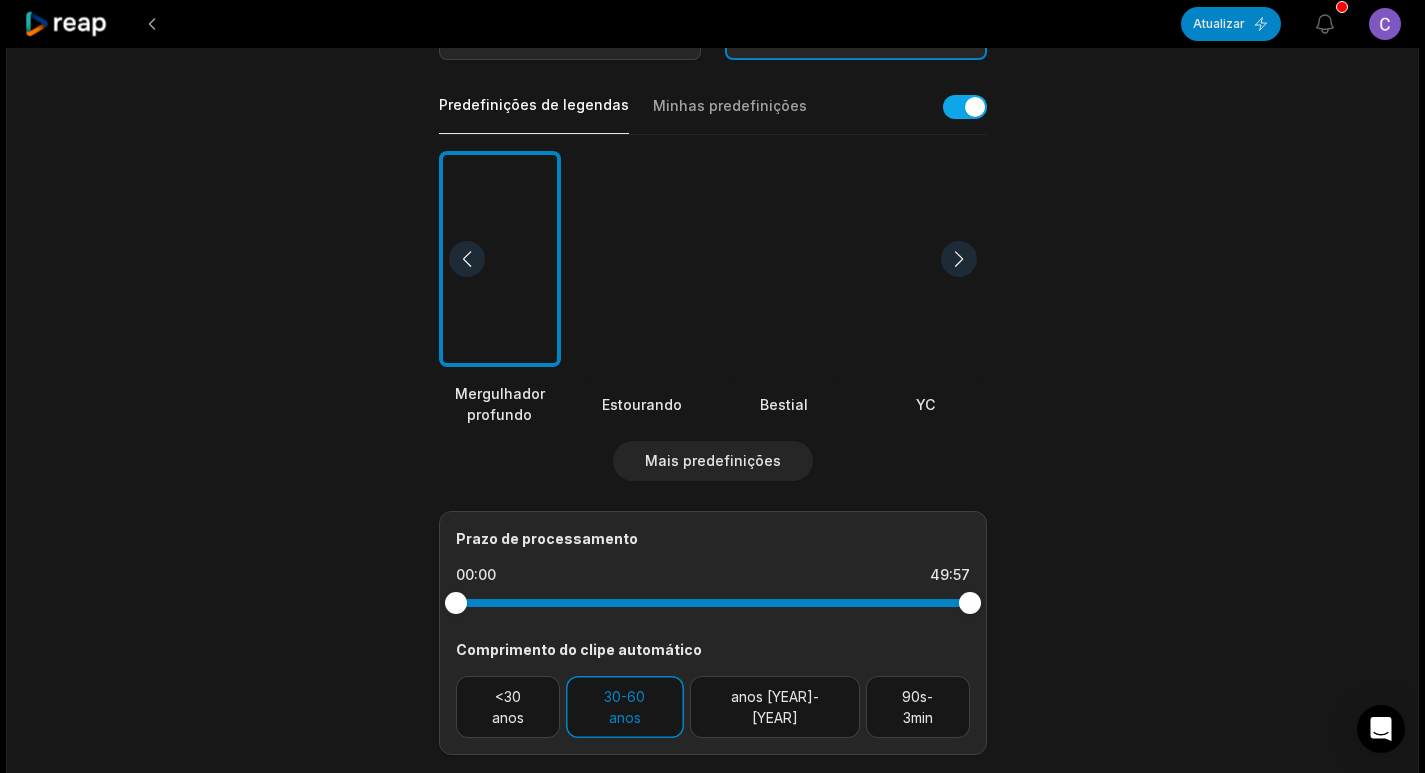 scroll, scrollTop: 689, scrollLeft: 0, axis: vertical 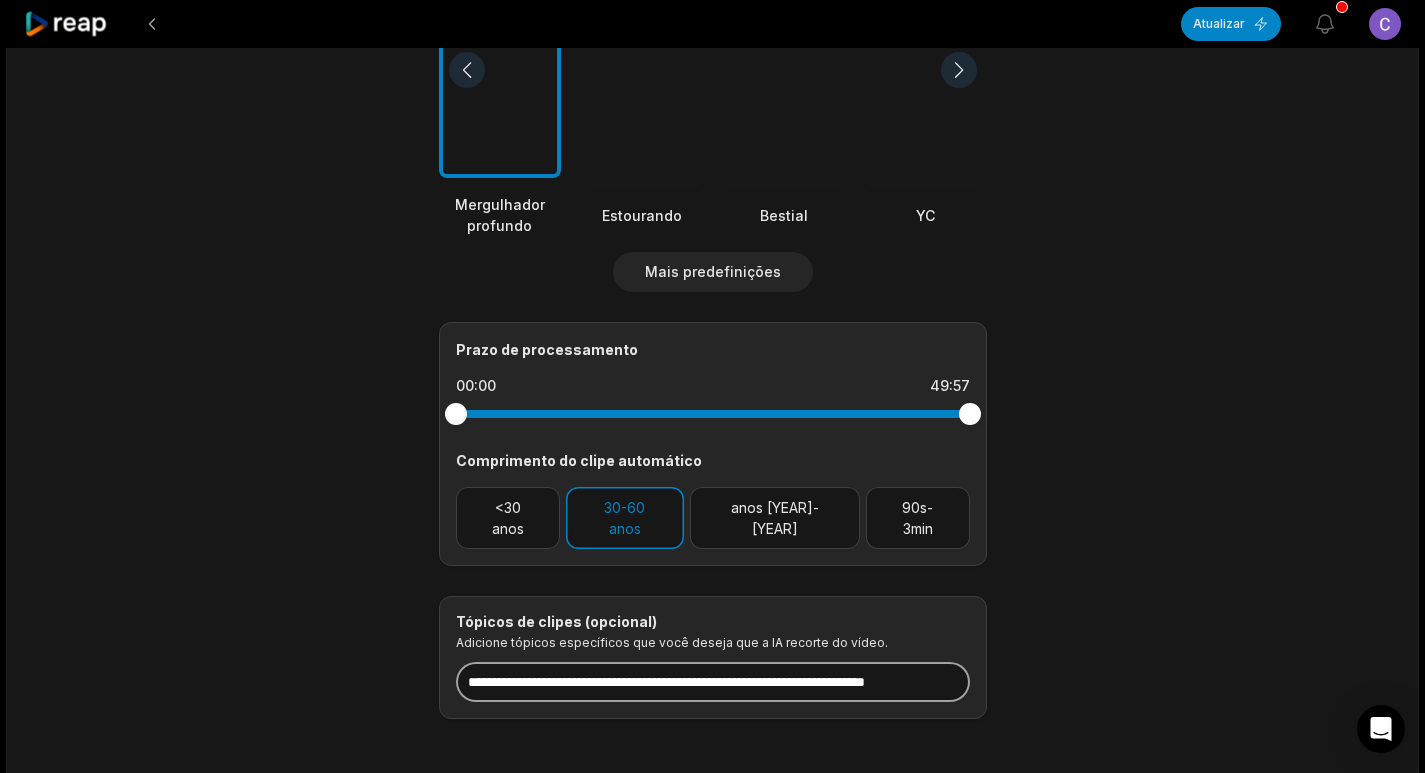 click at bounding box center [713, 682] 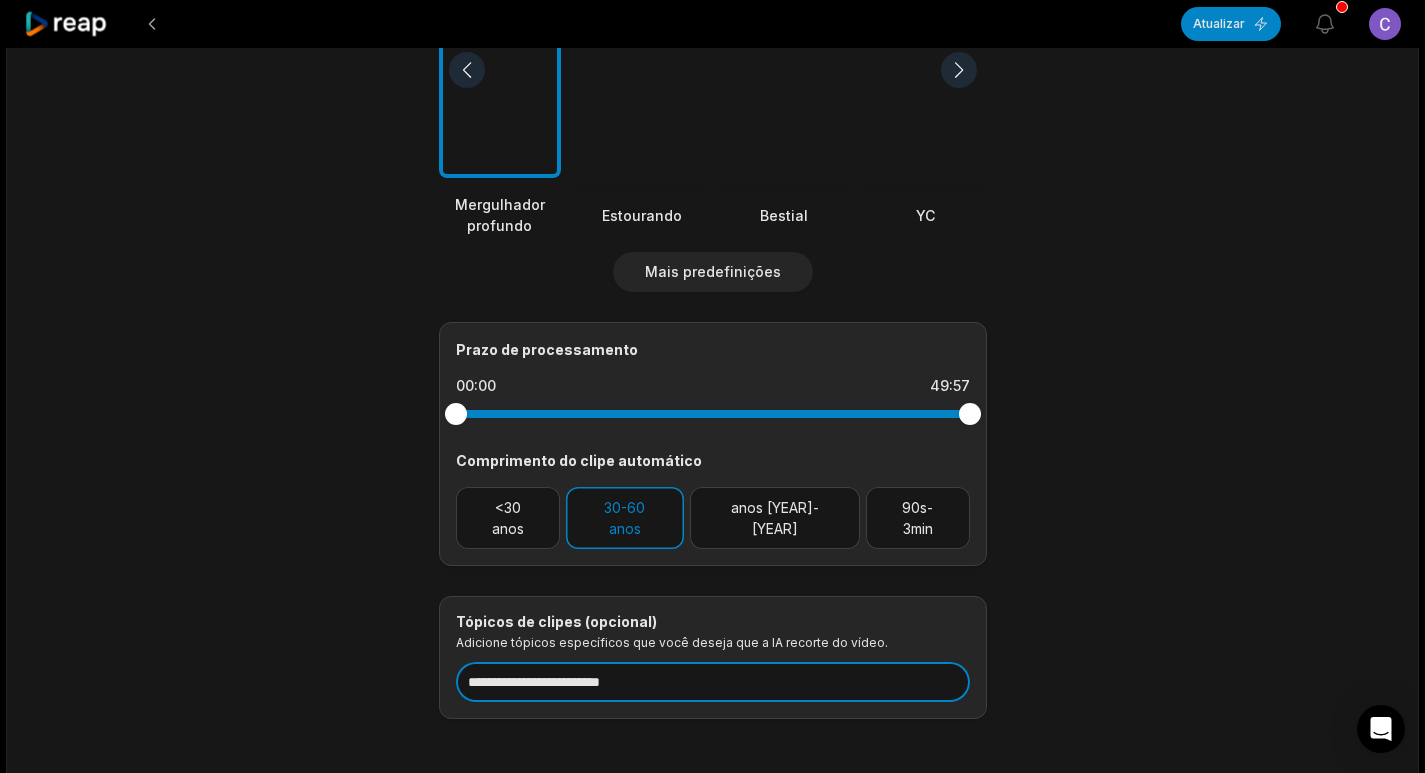 type on "**********" 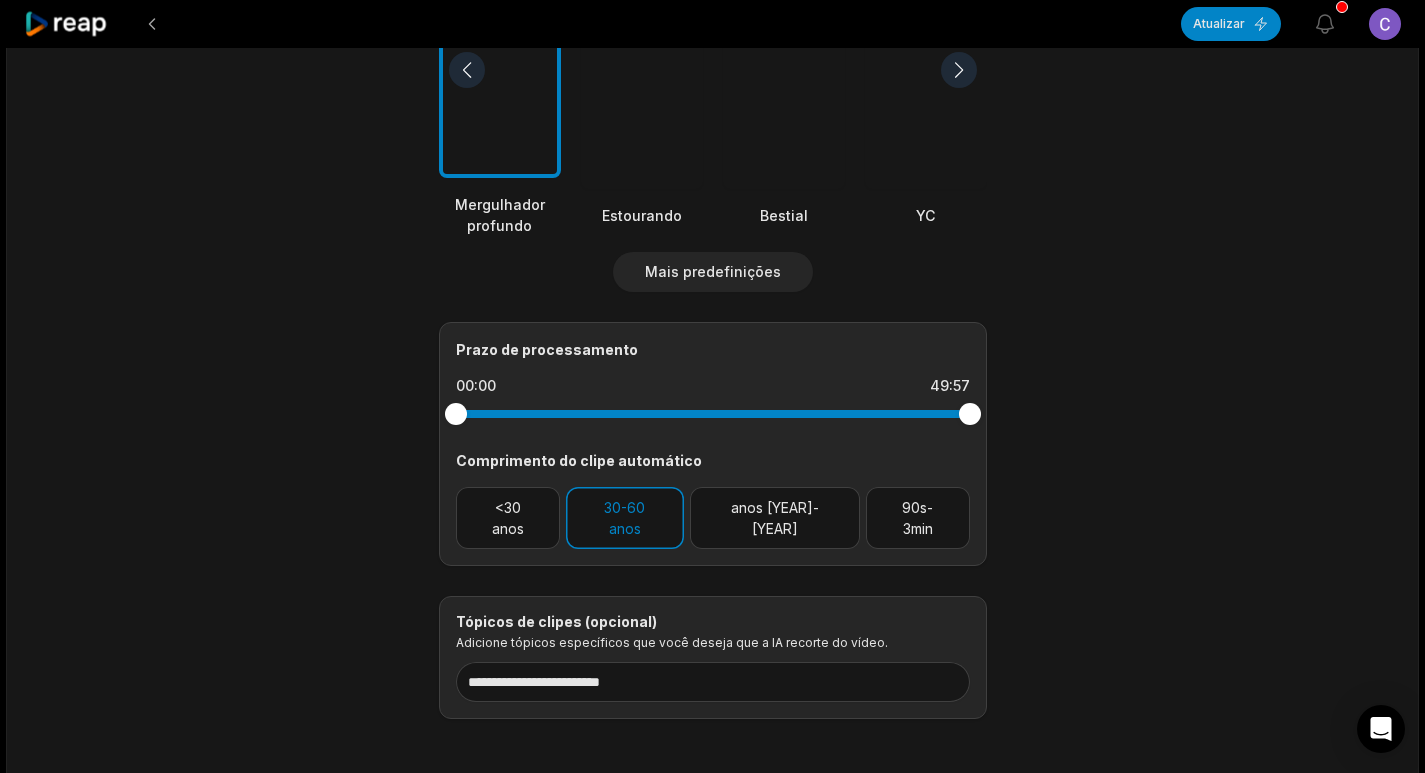 click on "**********" at bounding box center [712, 108] 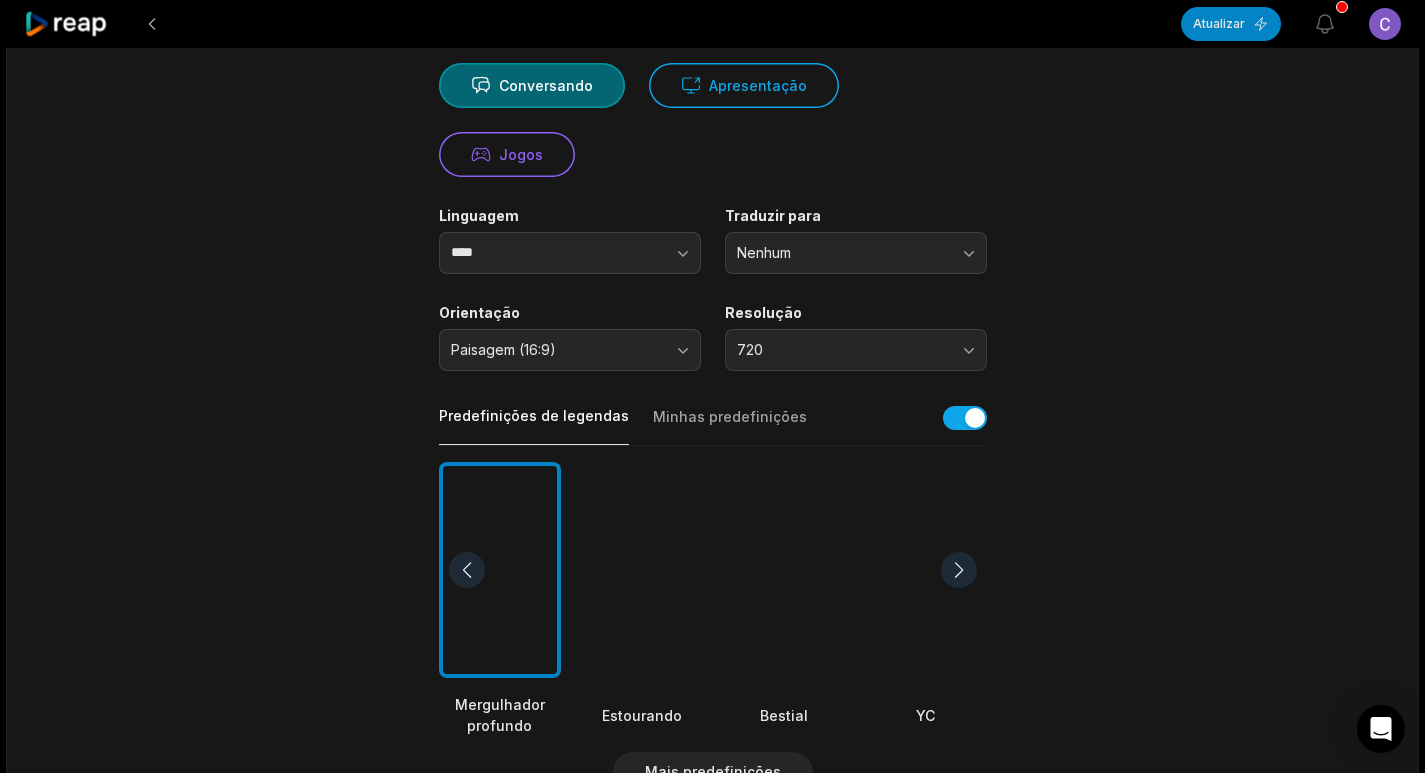 scroll, scrollTop: 0, scrollLeft: 0, axis: both 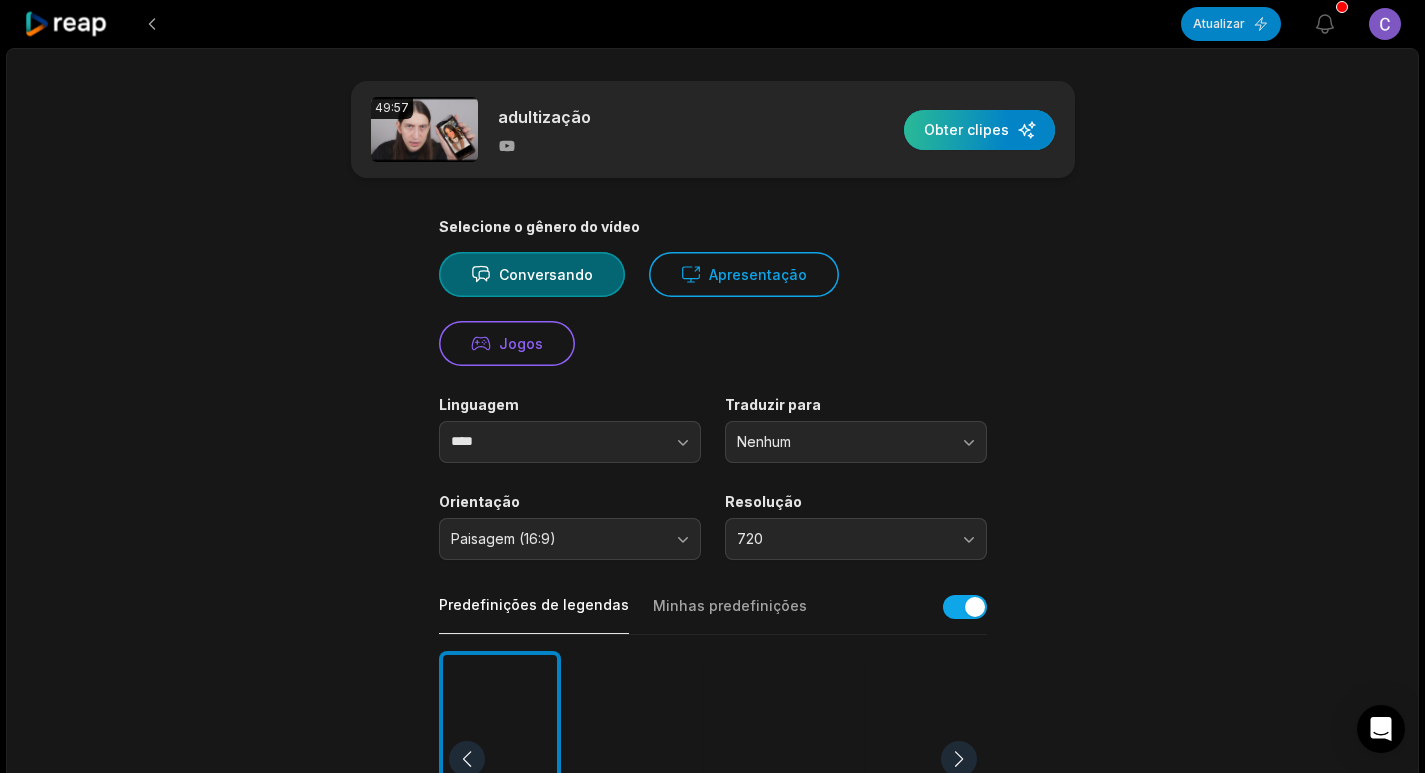 click at bounding box center [979, 130] 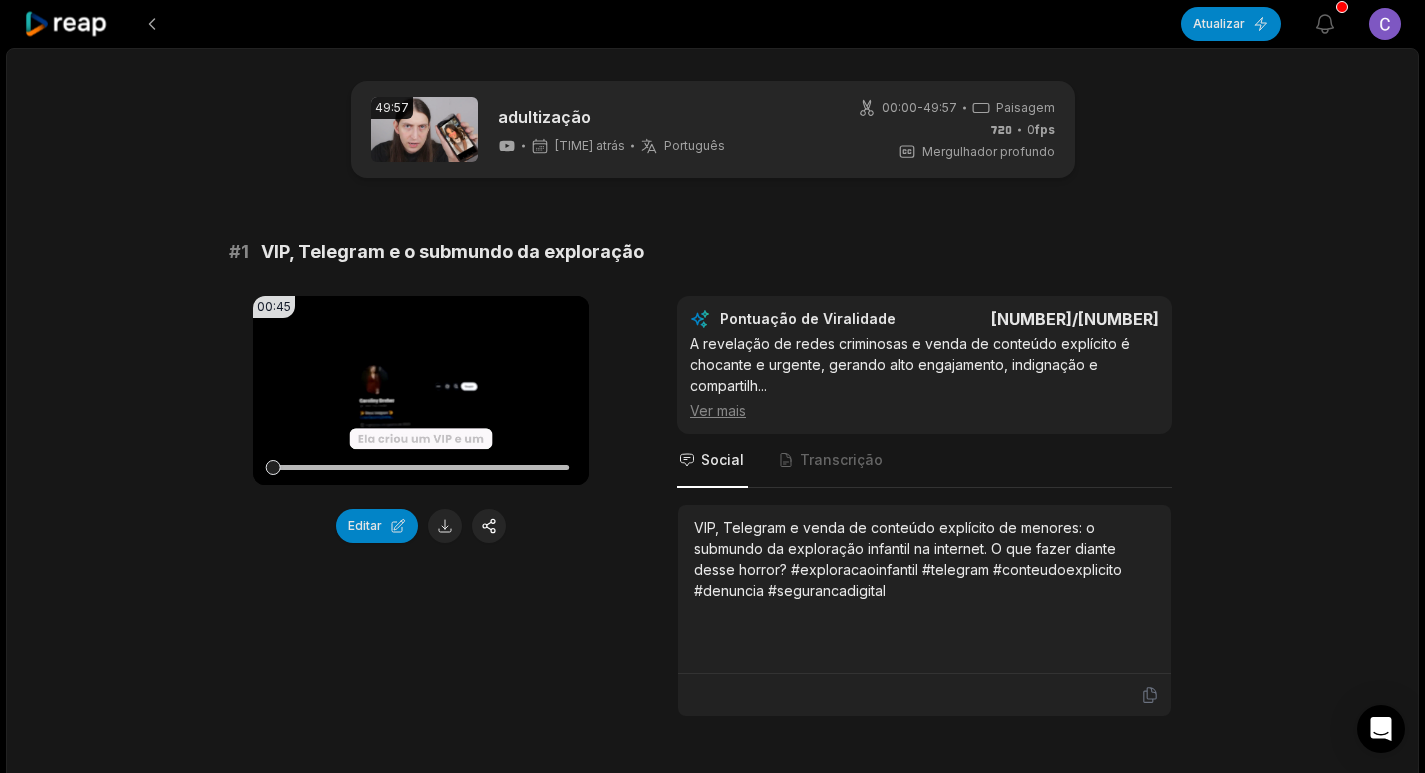 scroll, scrollTop: 676, scrollLeft: 0, axis: vertical 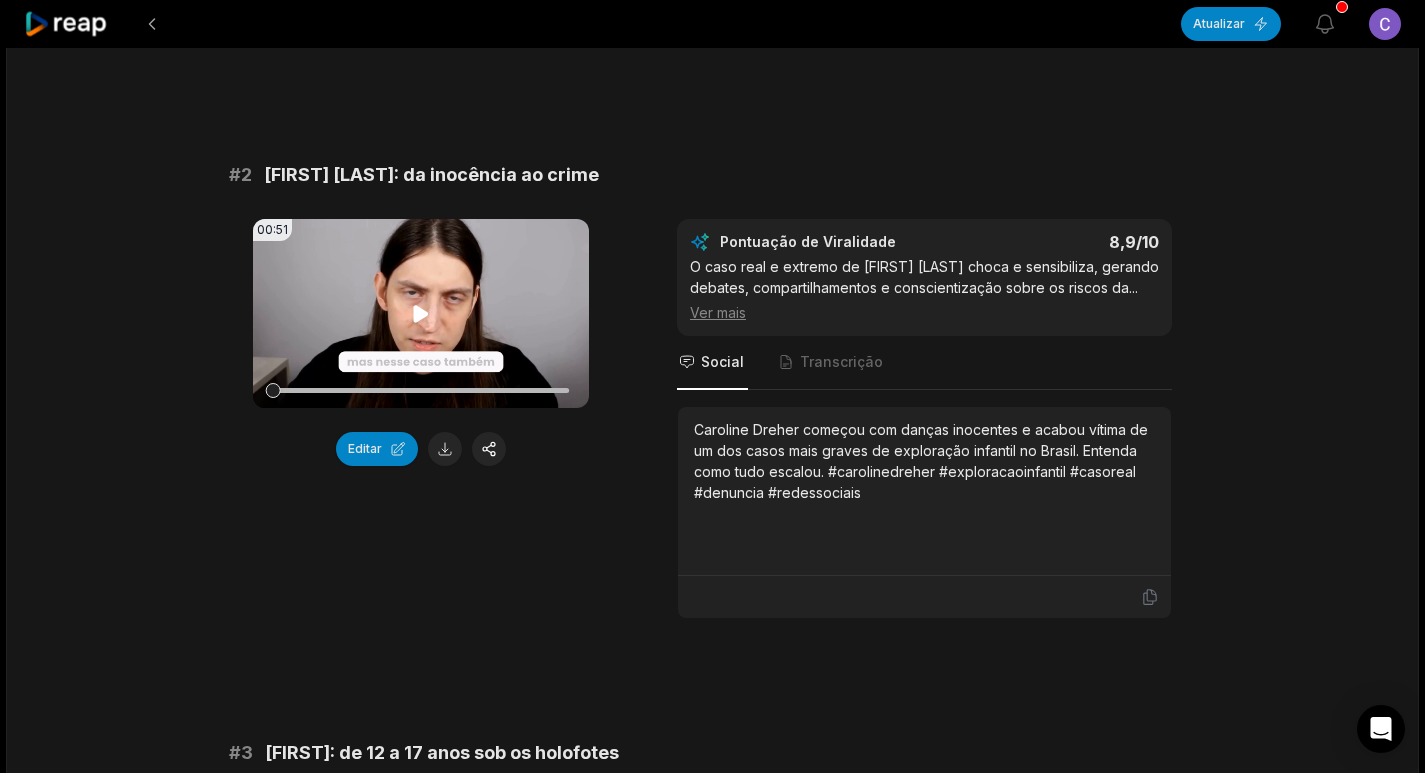 click 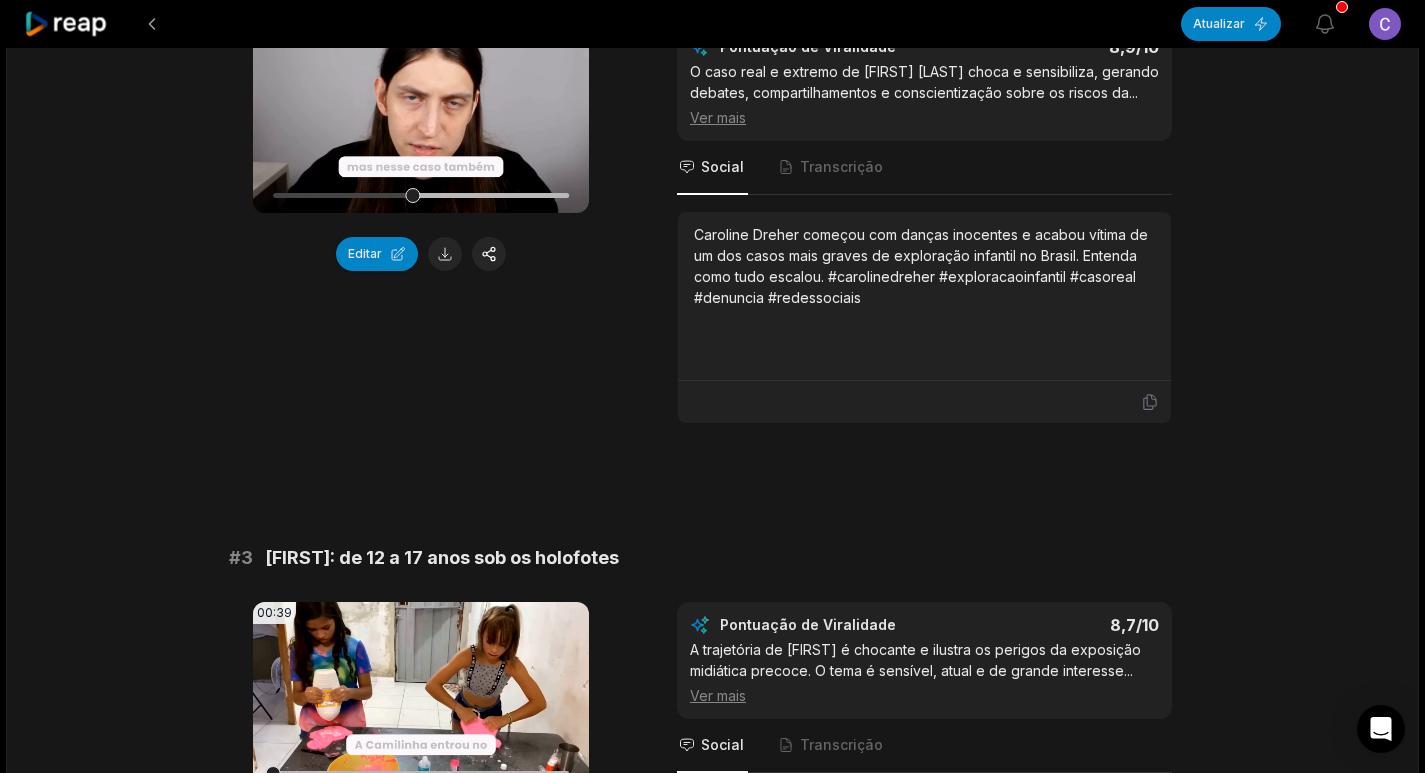 scroll, scrollTop: 671, scrollLeft: 0, axis: vertical 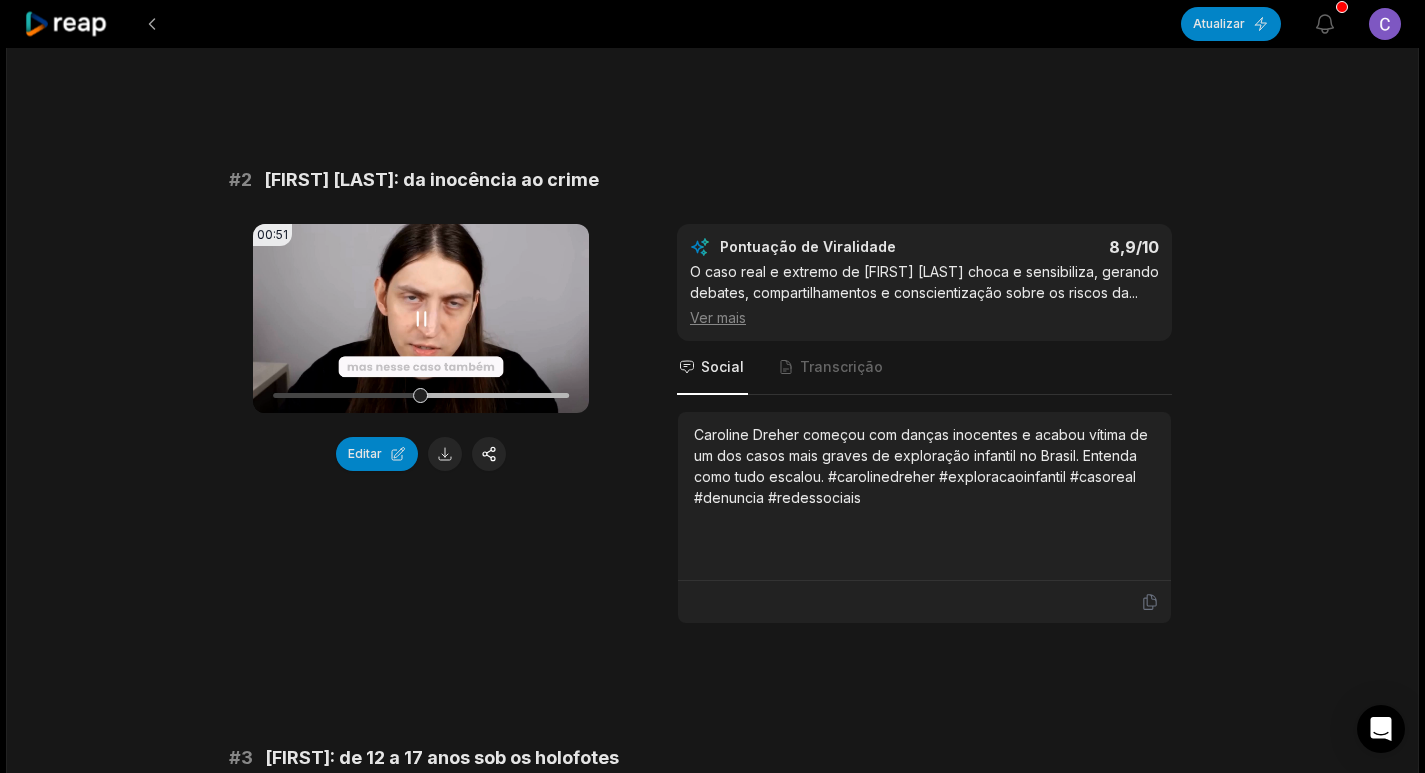 click 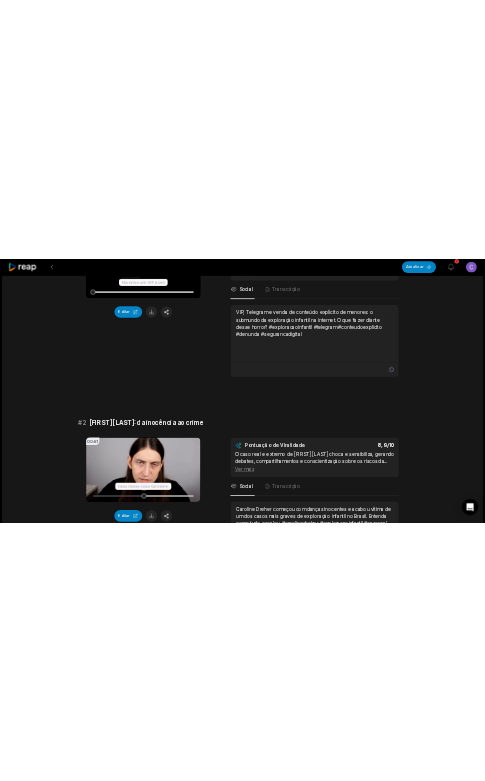 scroll, scrollTop: 71, scrollLeft: 0, axis: vertical 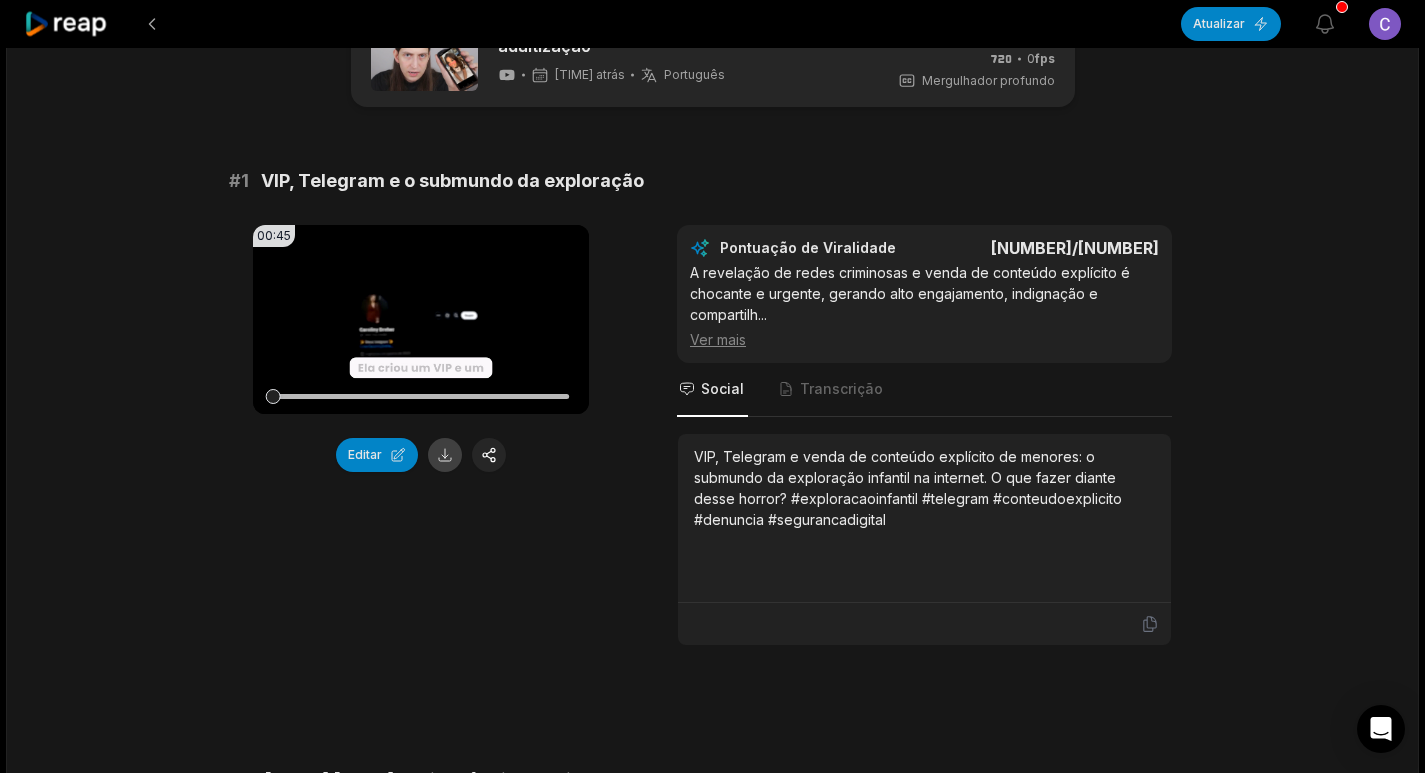 click at bounding box center (445, 455) 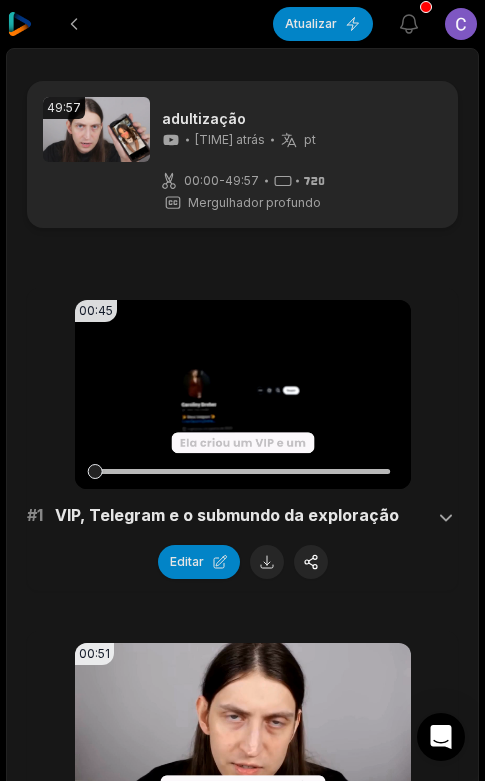 scroll, scrollTop: 71, scrollLeft: 0, axis: vertical 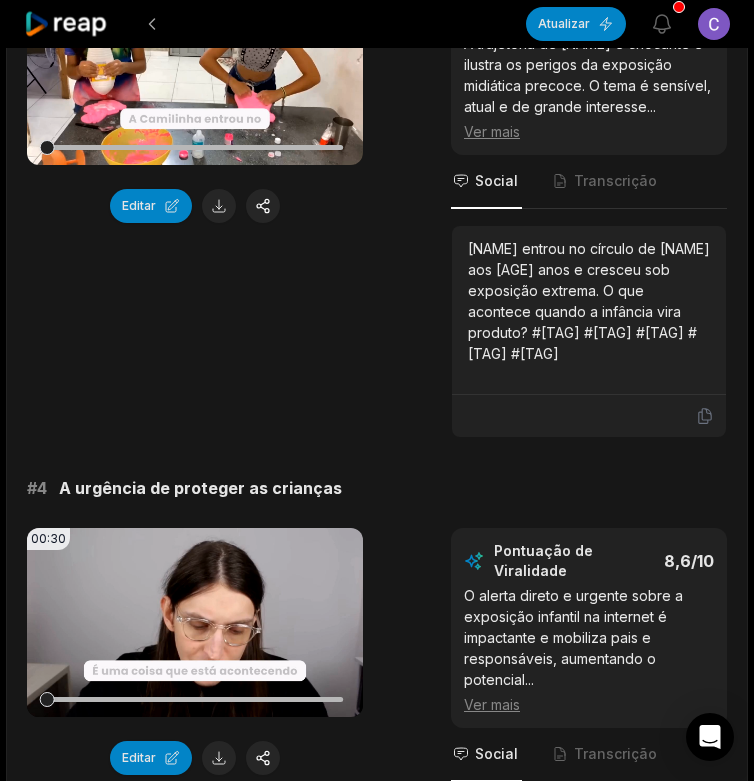 click on "Ver mais" at bounding box center [492, 131] 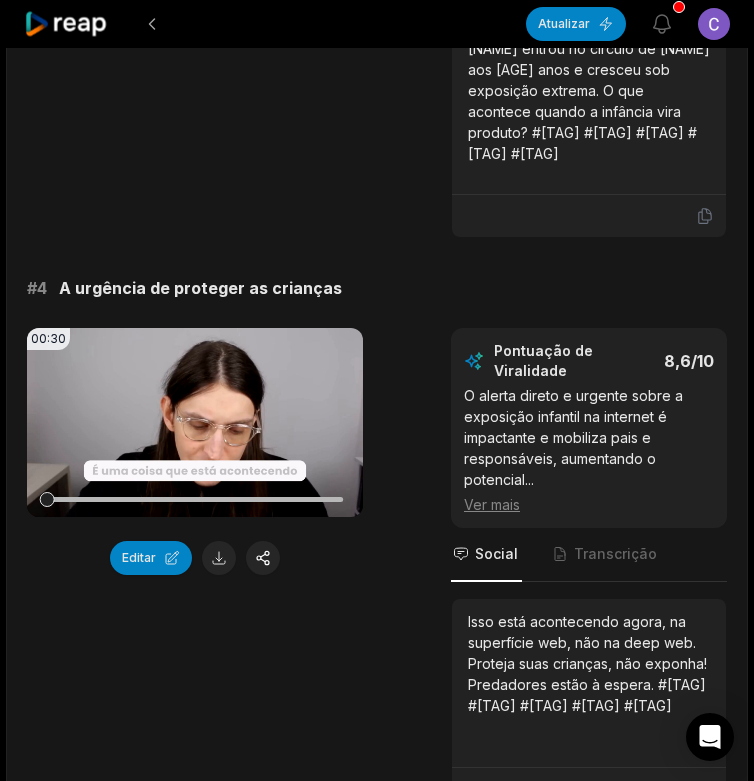 scroll, scrollTop: 1437, scrollLeft: 0, axis: vertical 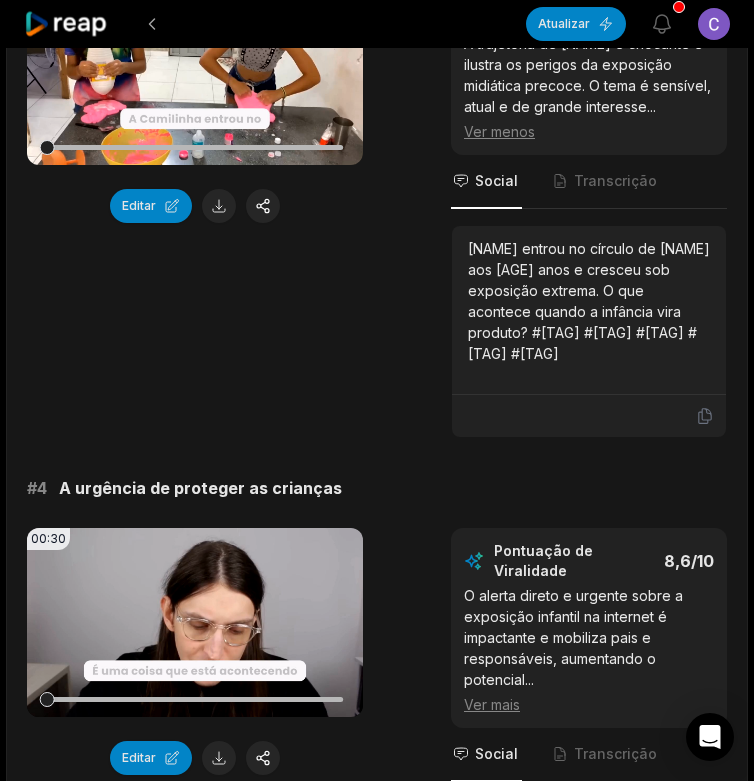 drag, startPoint x: 455, startPoint y: 424, endPoint x: 593, endPoint y: 552, distance: 188.22327 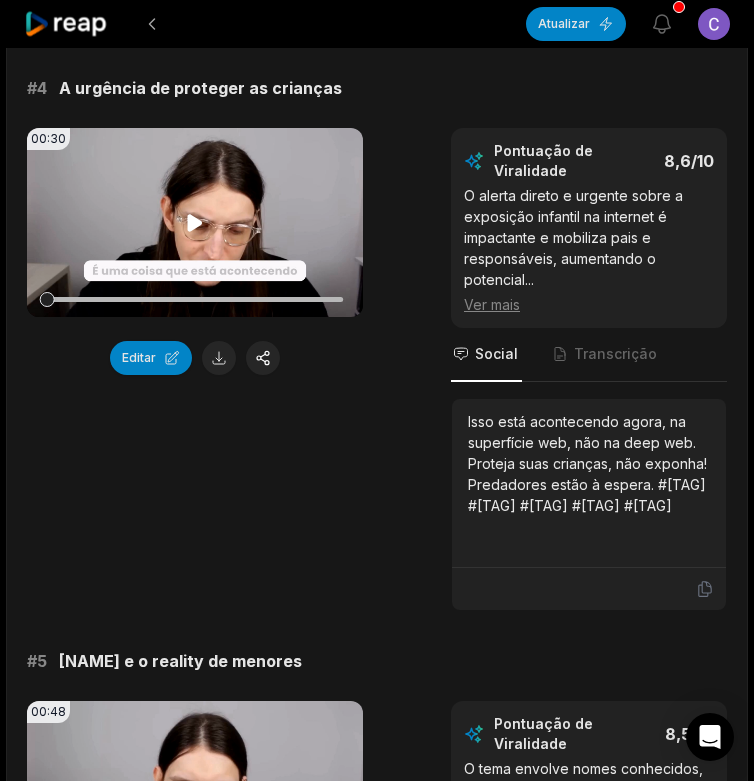 scroll, scrollTop: 2037, scrollLeft: 0, axis: vertical 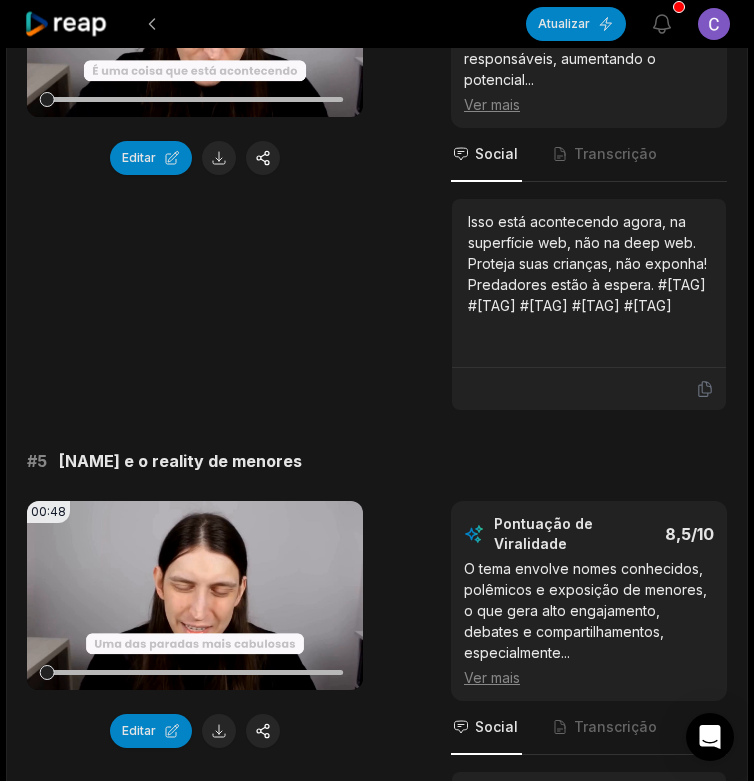 click 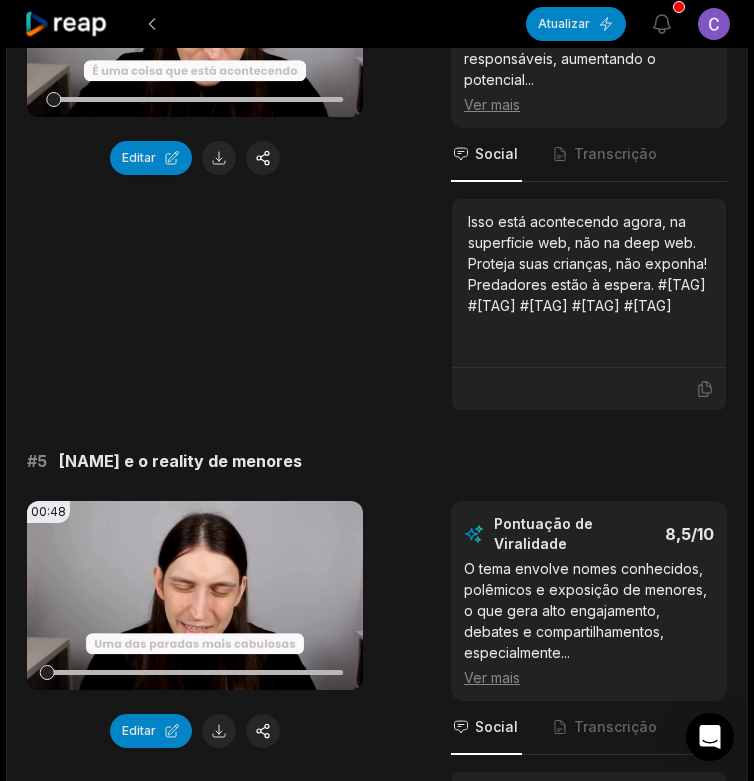 click 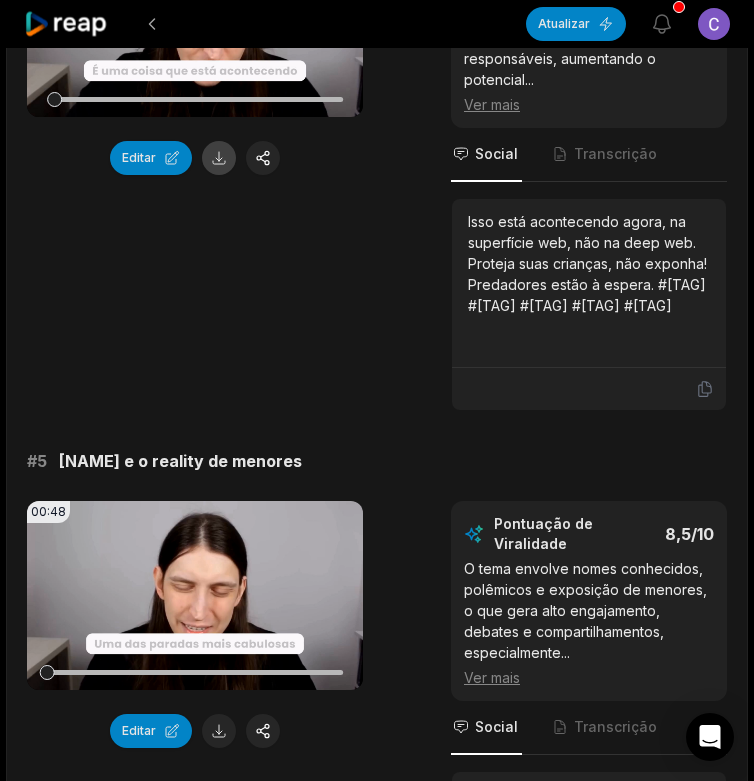 click at bounding box center [219, 158] 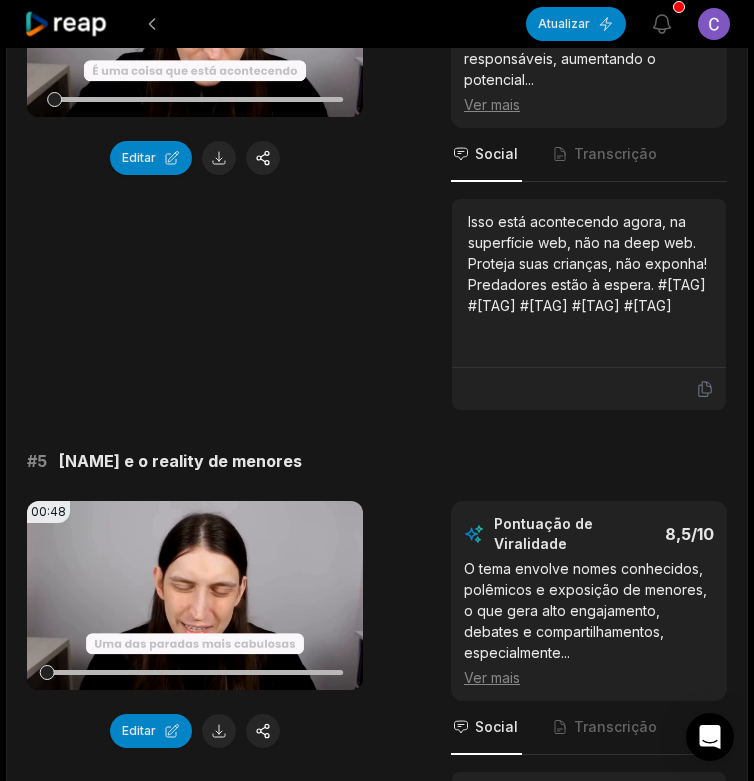 drag, startPoint x: 465, startPoint y: 481, endPoint x: 653, endPoint y: 603, distance: 224.11604 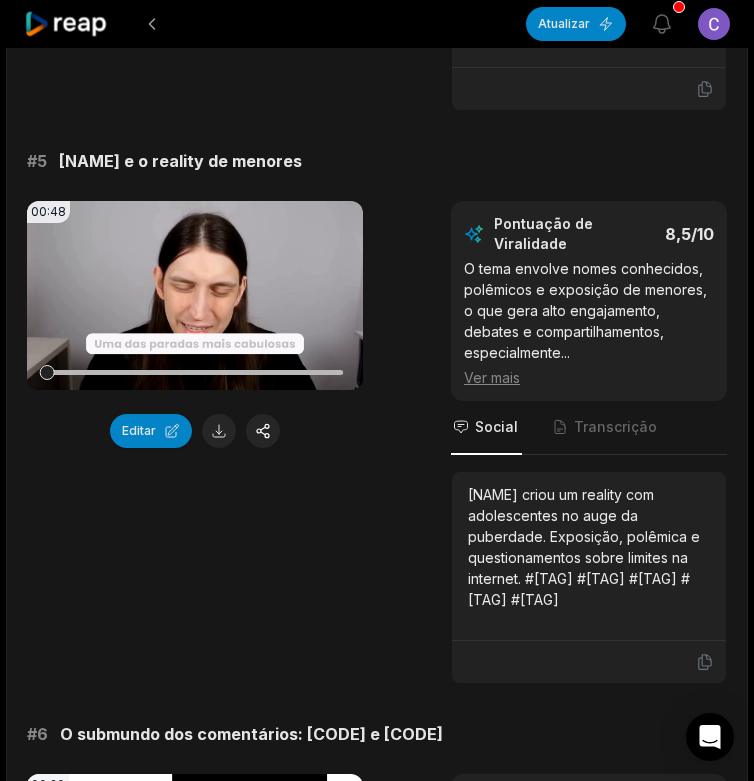 scroll, scrollTop: 2637, scrollLeft: 0, axis: vertical 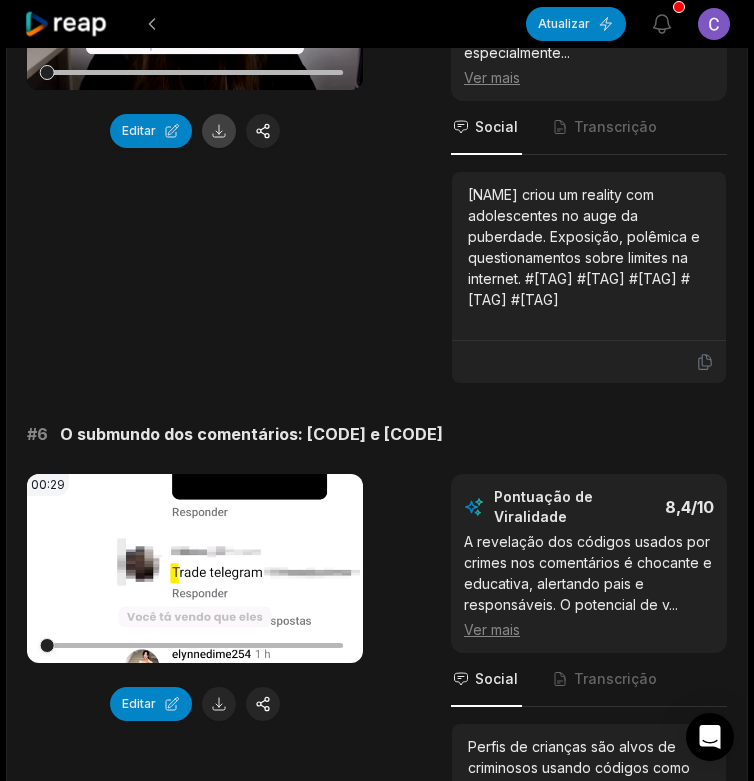 click at bounding box center [219, 131] 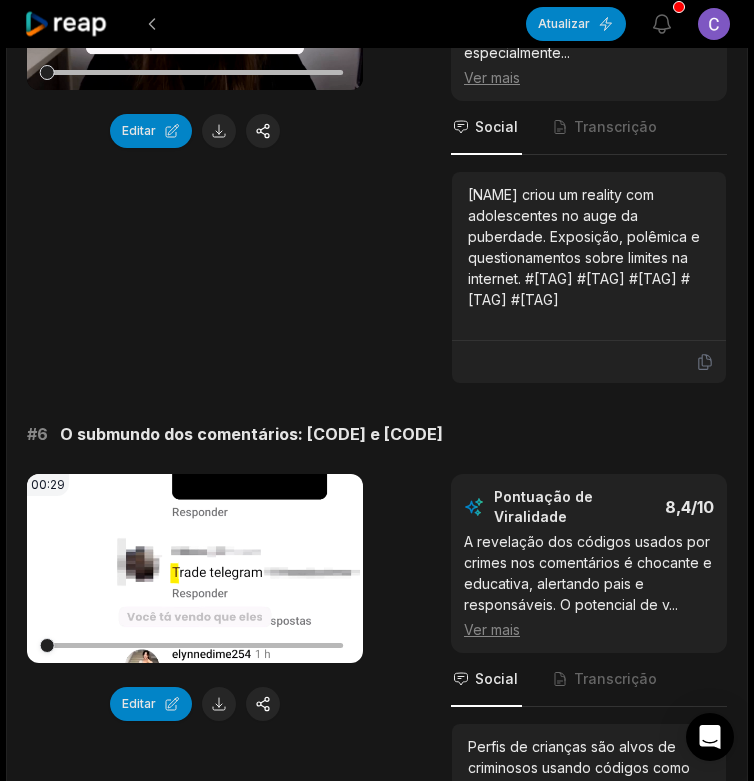 click 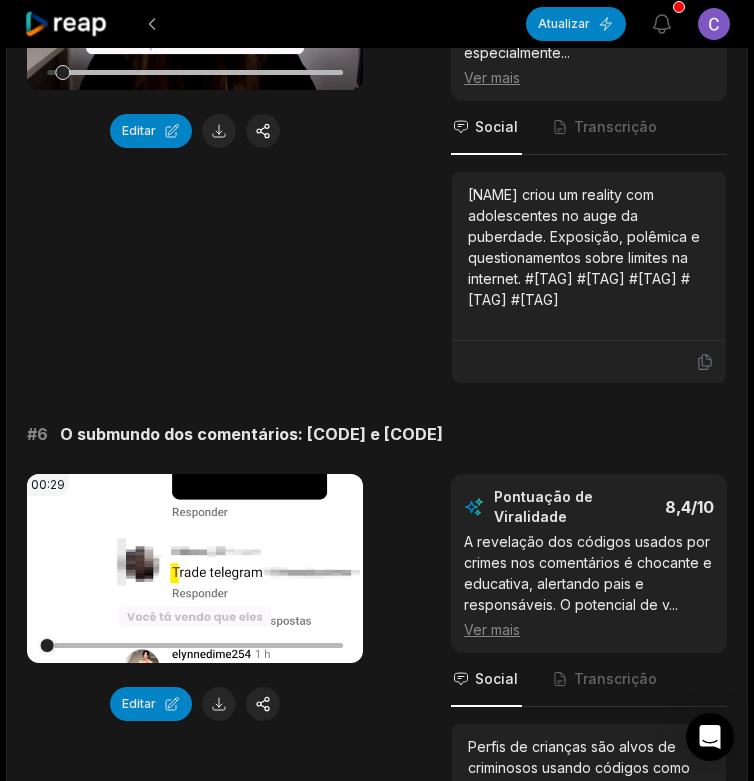drag, startPoint x: 468, startPoint y: 535, endPoint x: 692, endPoint y: 649, distance: 251.34041 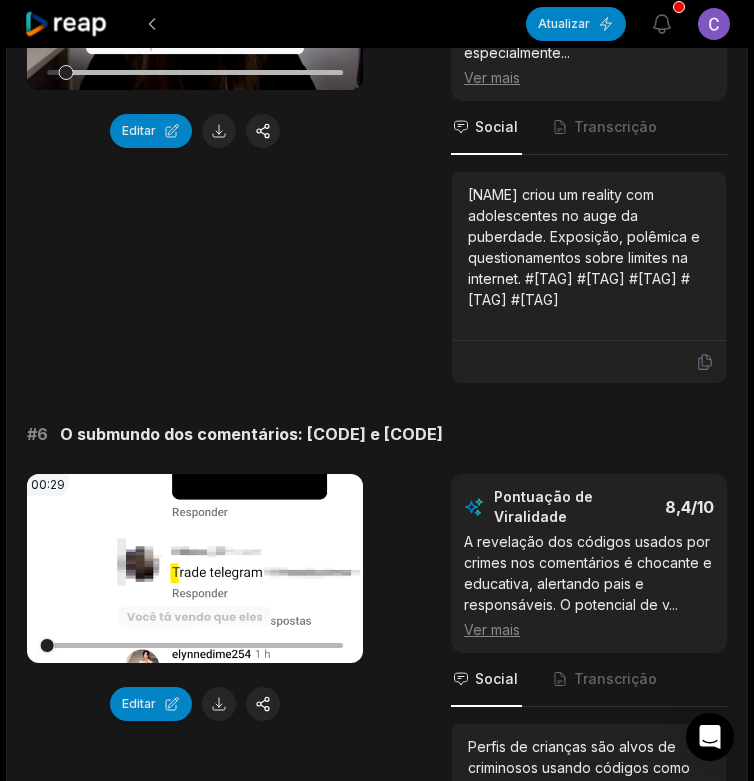 copy on "[FIRST] [LAST] criou um reality com adolescentes no auge da puberdade. Exposição, polêmica e questionamentos sobre limites na internet. #hytalosantos #kamillynha #reality #adolescentes #polêmica" 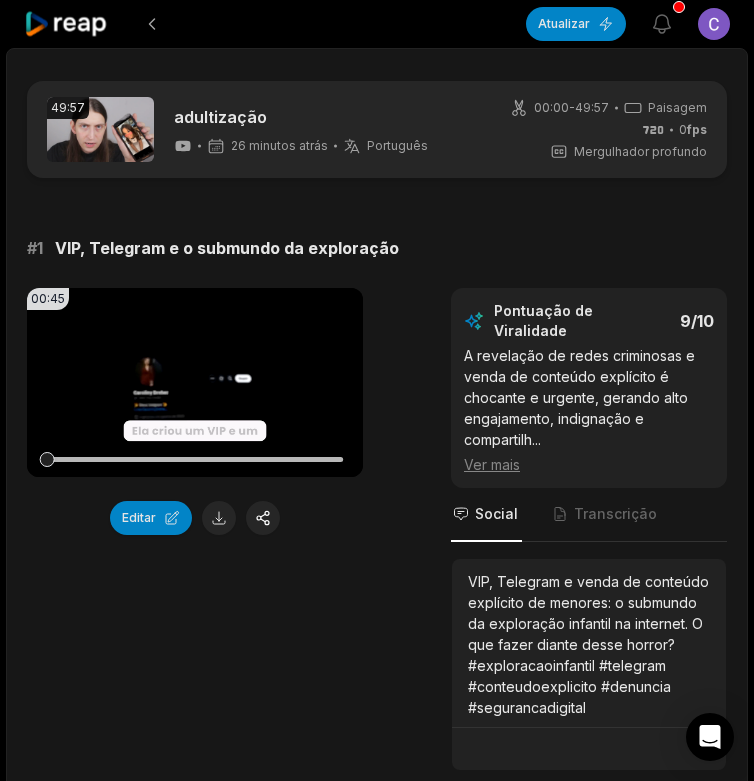 scroll, scrollTop: 2637, scrollLeft: 0, axis: vertical 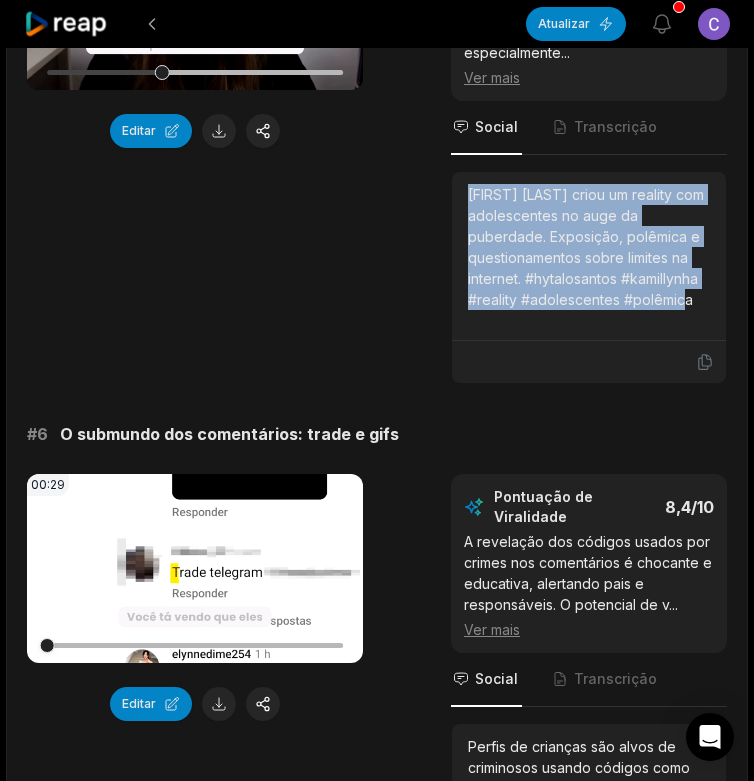 click 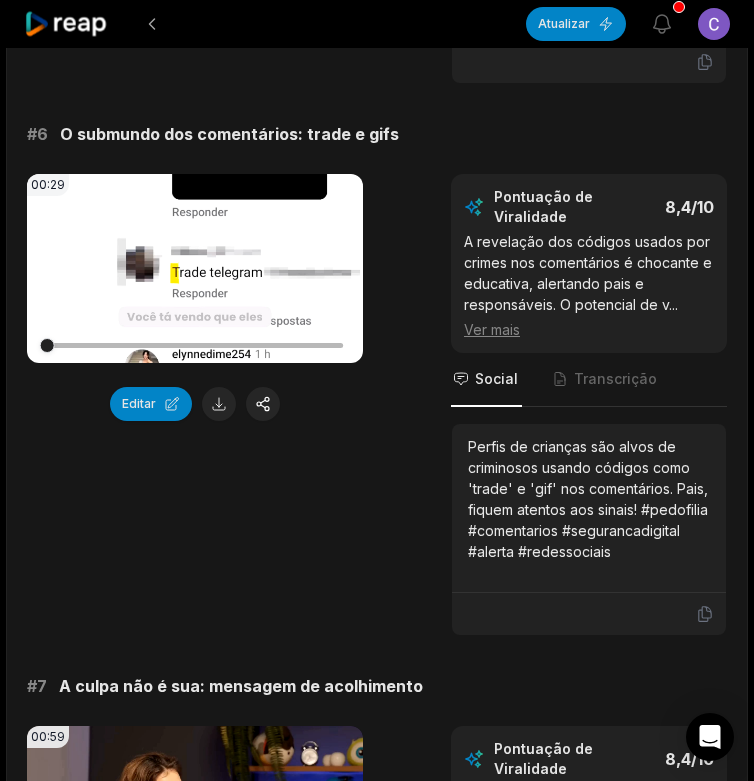 scroll, scrollTop: 3137, scrollLeft: 0, axis: vertical 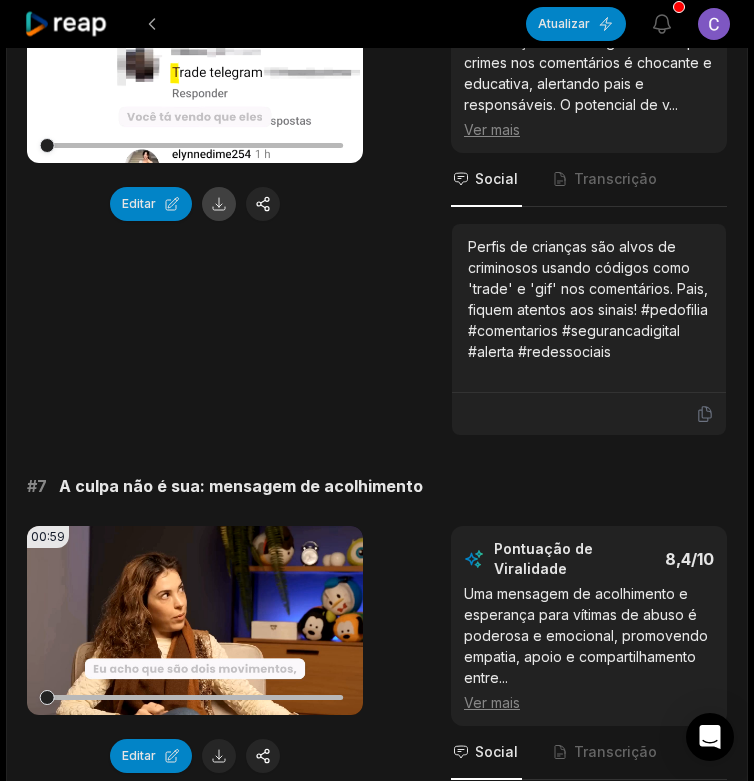 click at bounding box center (219, 204) 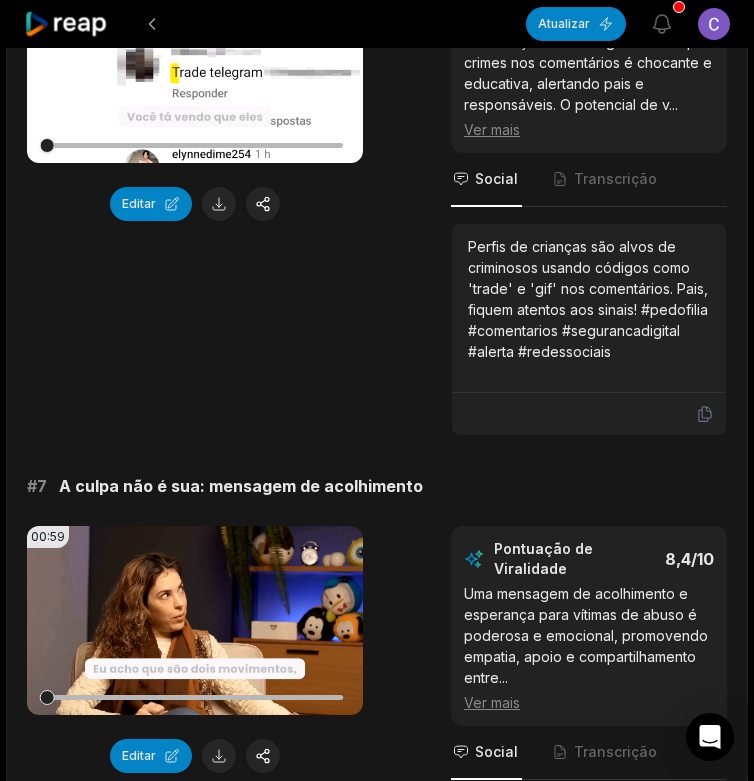 scroll, scrollTop: 3337, scrollLeft: 0, axis: vertical 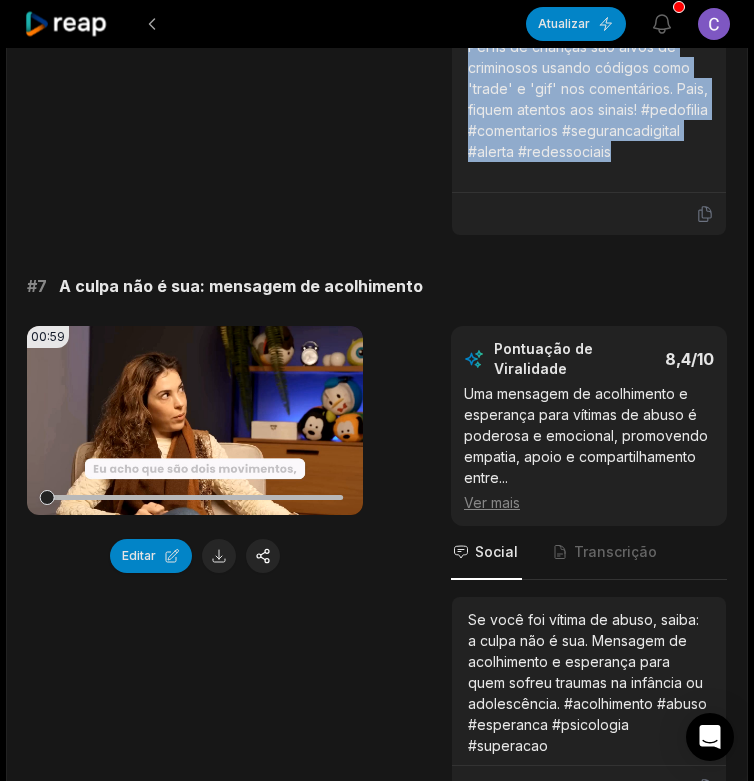 drag, startPoint x: 459, startPoint y: 474, endPoint x: 606, endPoint y: 581, distance: 181.81859 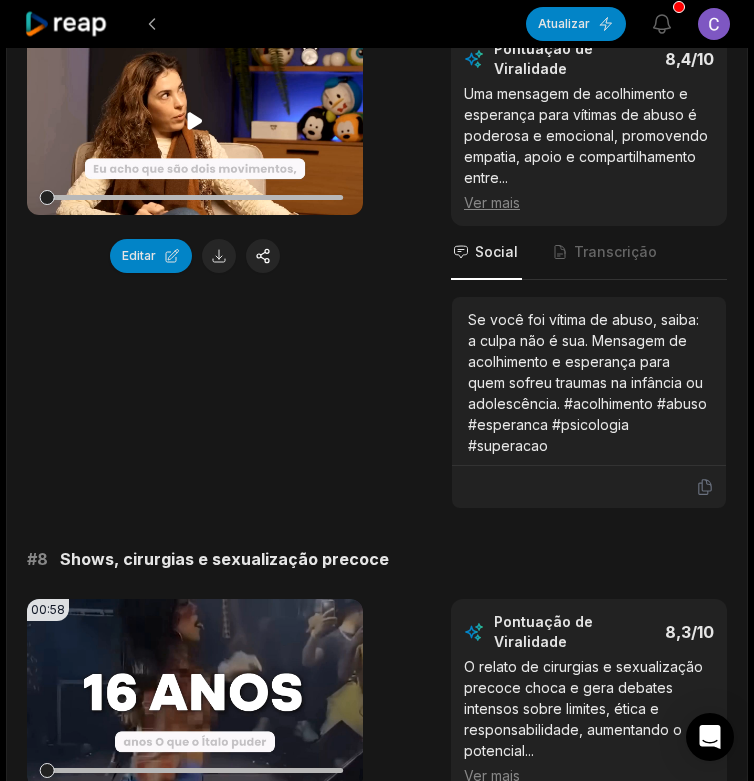 scroll, scrollTop: 3937, scrollLeft: 0, axis: vertical 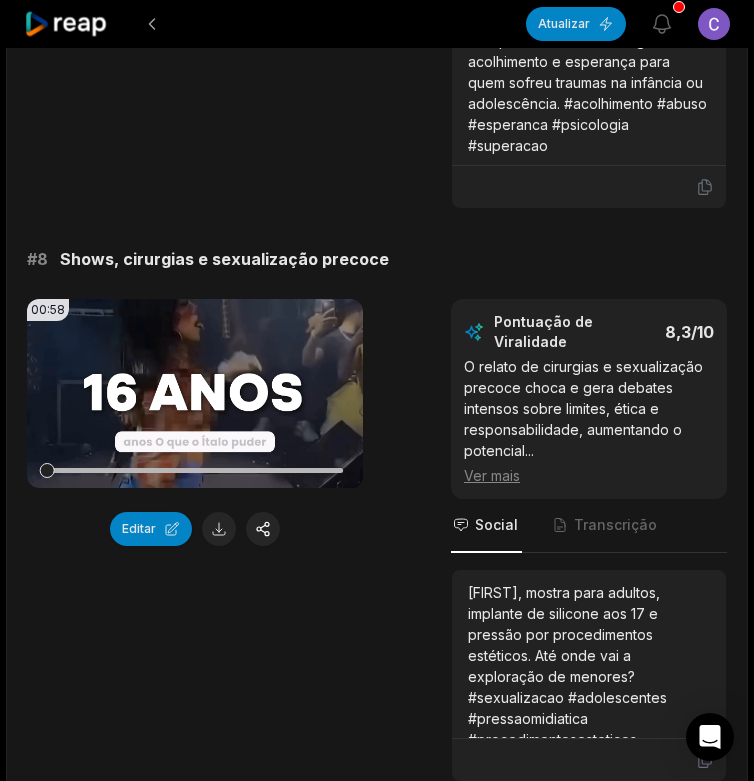 click at bounding box center (219, -44) 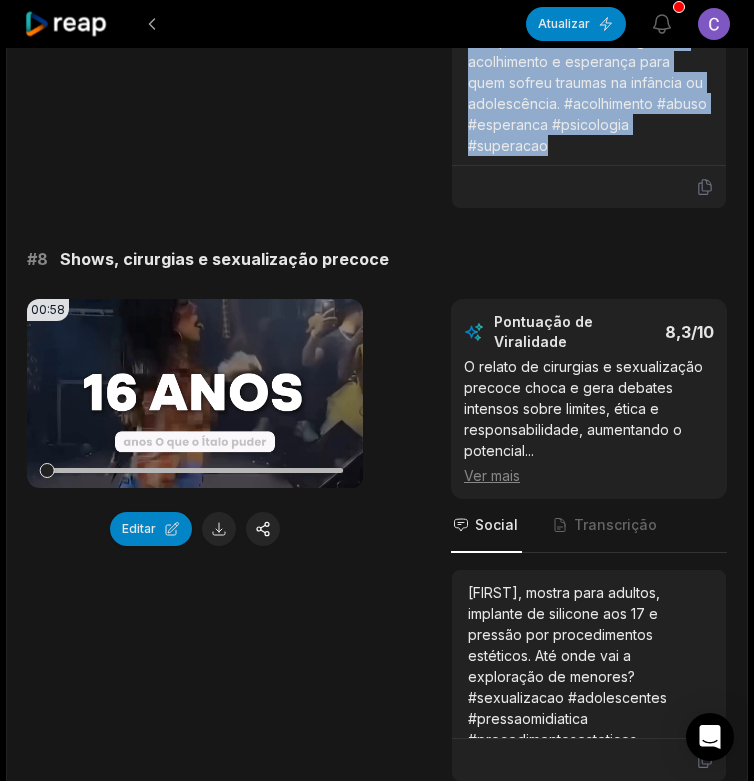 drag, startPoint x: 463, startPoint y: 527, endPoint x: 732, endPoint y: 645, distance: 293.74307 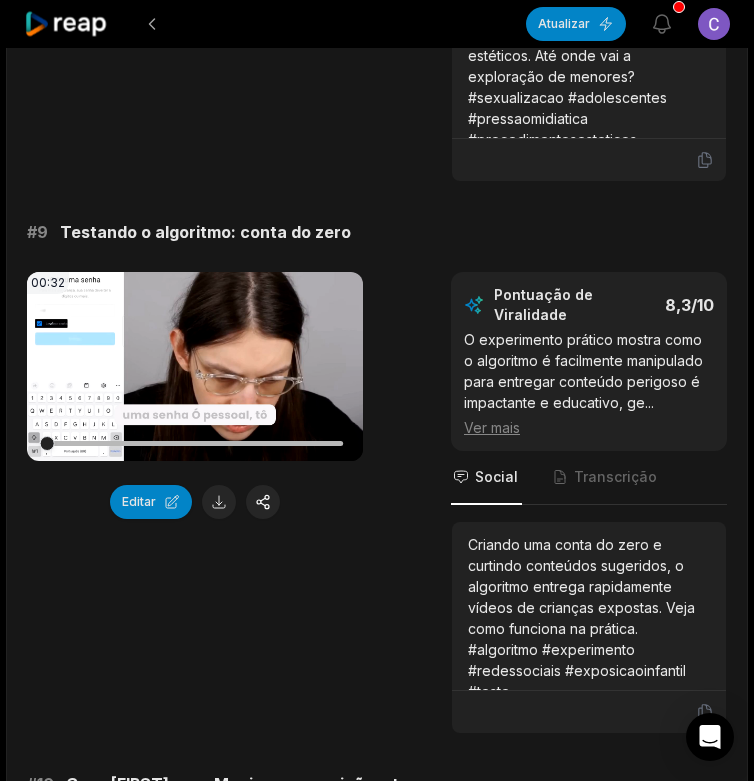 scroll, scrollTop: 4737, scrollLeft: 0, axis: vertical 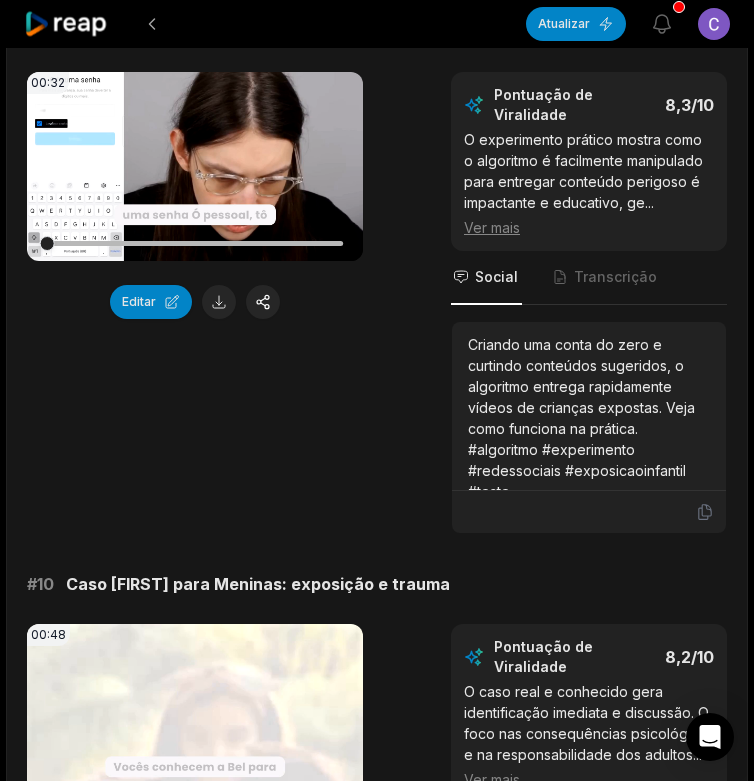 click at bounding box center (219, -271) 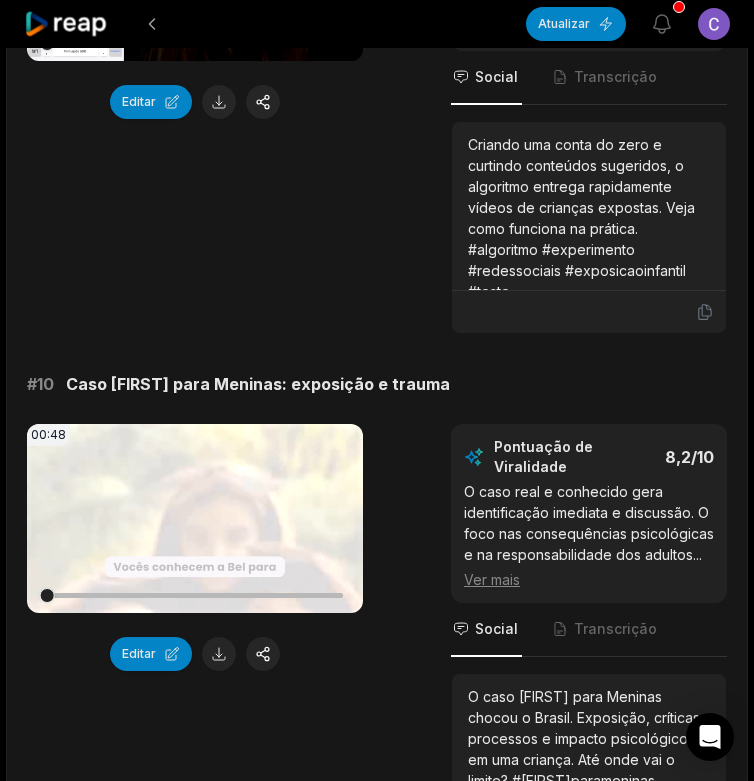 scroll, scrollTop: 5337, scrollLeft: 0, axis: vertical 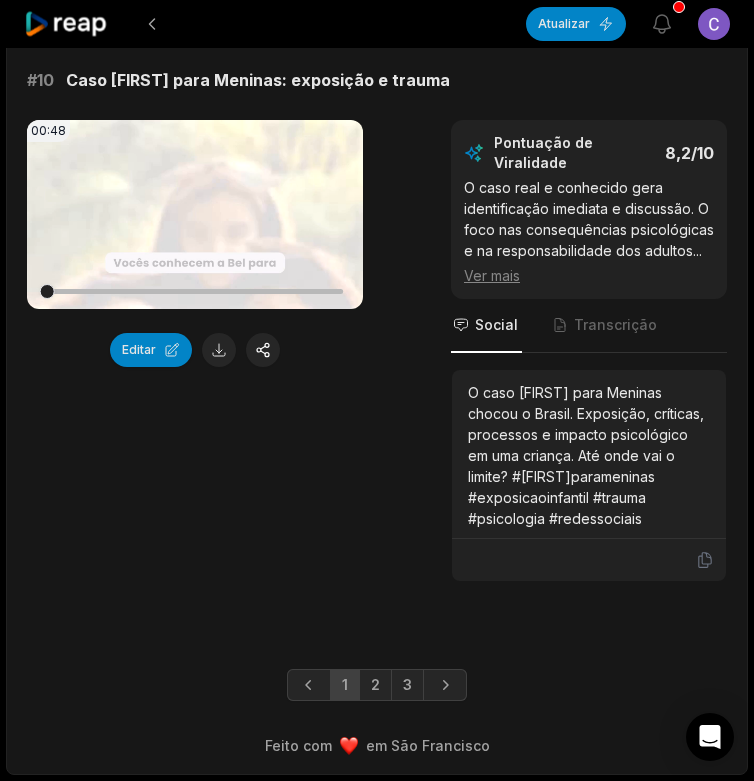 click at bounding box center [219, -202] 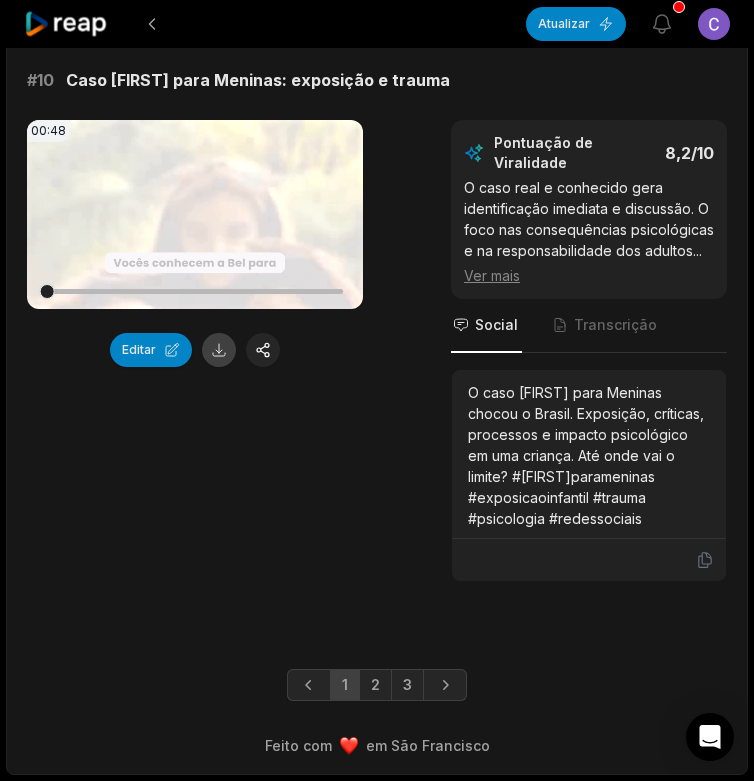 click at bounding box center (219, 350) 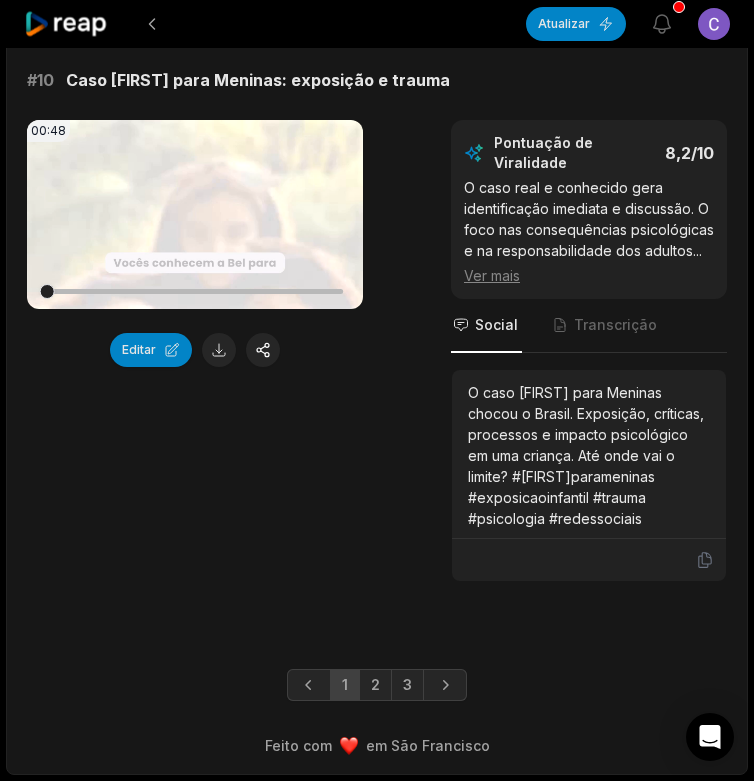 click on "00:48 Seu navegador não suporta o formato mp4. Editar Pontuação de Viralidade 8,2  /10 O caso real e conhecido gera identificação imediata e discussão. O foco nas consequências psicológicas e na responsabilidade dos adultos  ...   Ver mais Social Transcrição O caso Bel para Meninas chocou o Brasil. Exposição, críticas, processos e impacto psicológico em uma criança. Até onde vai o limite? #belparameninas #exposicaoinfantil #trauma #psicologia #redessociais" at bounding box center (377, 351) 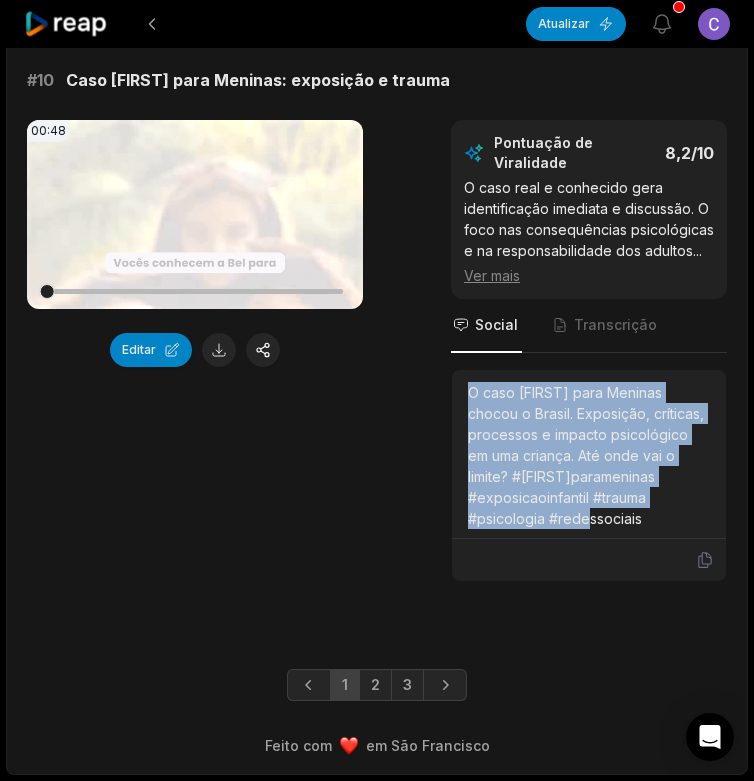 drag, startPoint x: 458, startPoint y: 468, endPoint x: 696, endPoint y: 586, distance: 265.6464 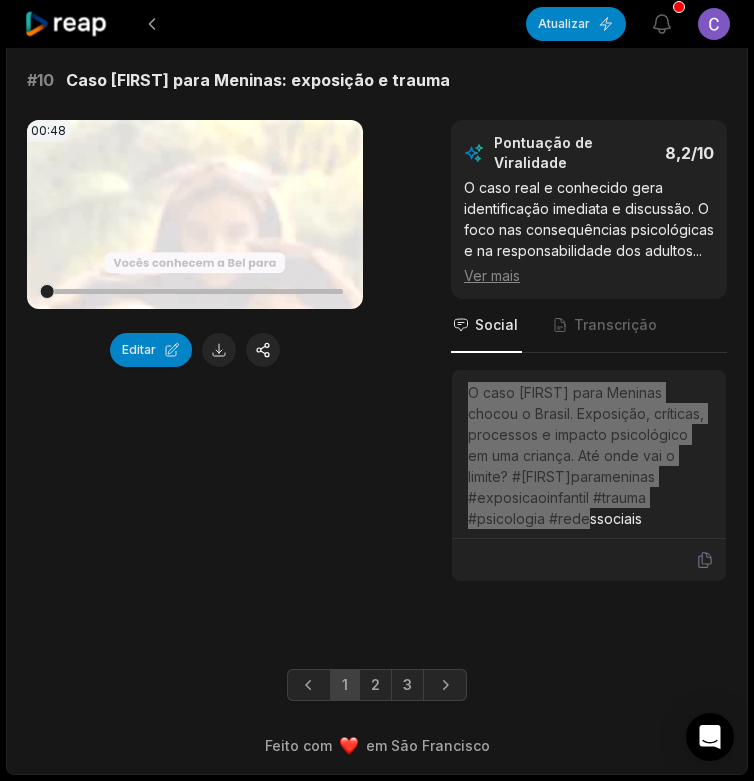 scroll, scrollTop: 6020, scrollLeft: 0, axis: vertical 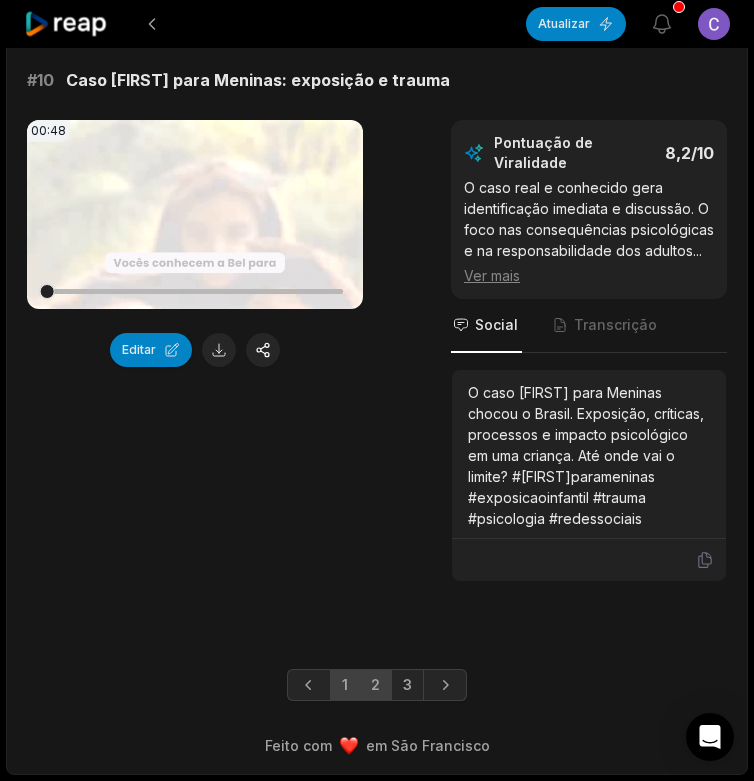 click on "2" at bounding box center [375, 684] 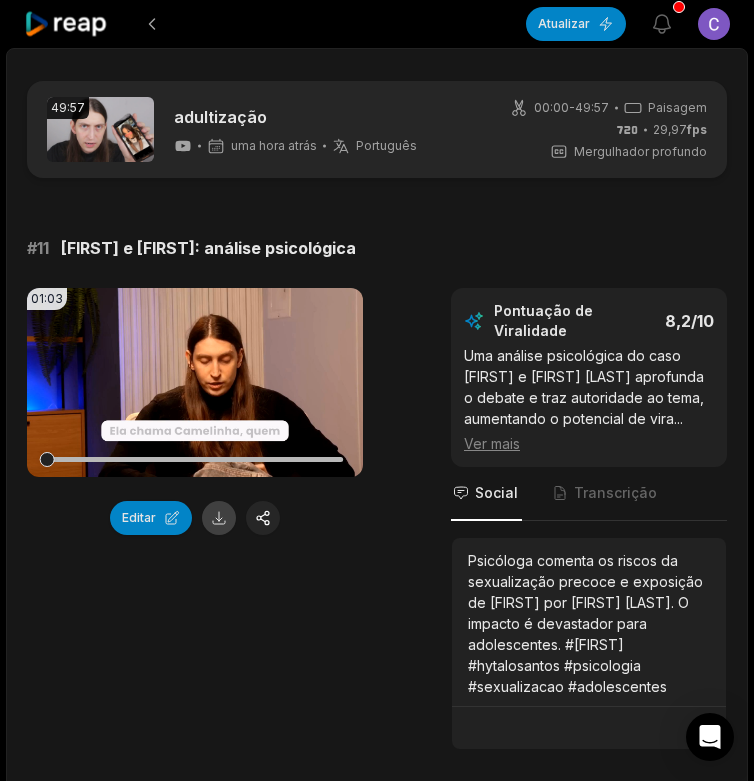 click at bounding box center (219, 518) 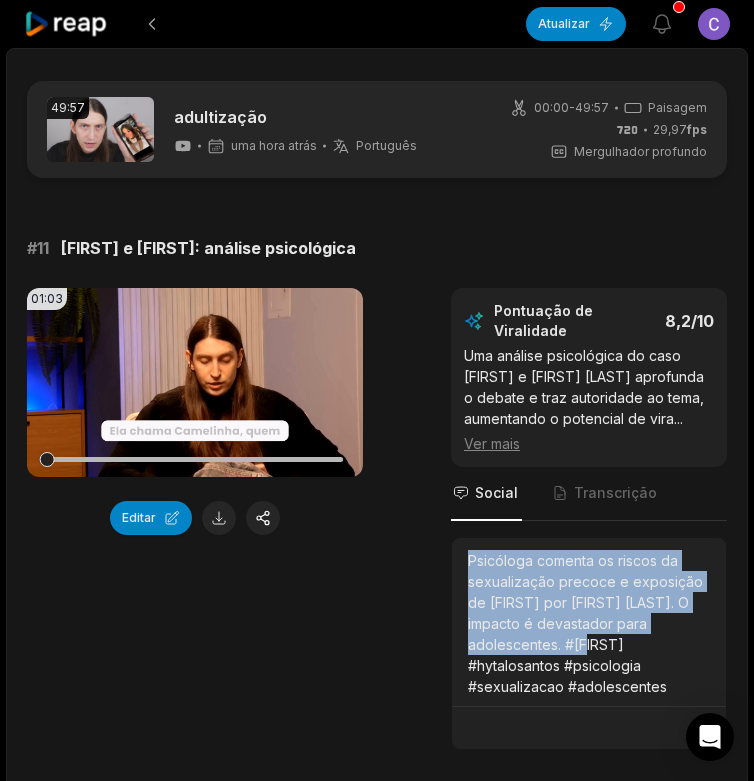 scroll, scrollTop: 300, scrollLeft: 0, axis: vertical 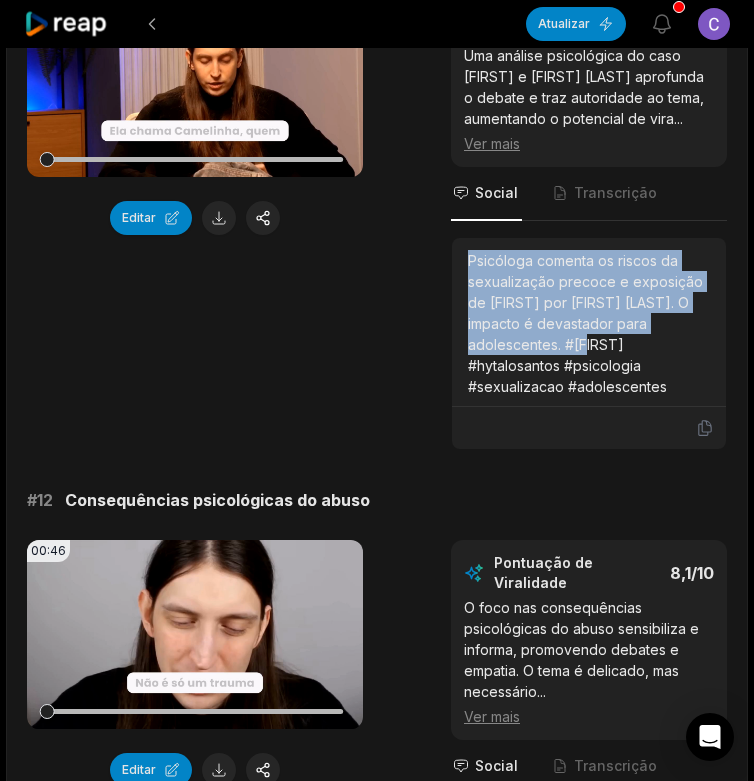 drag, startPoint x: 464, startPoint y: 567, endPoint x: 666, endPoint y: 398, distance: 263.37234 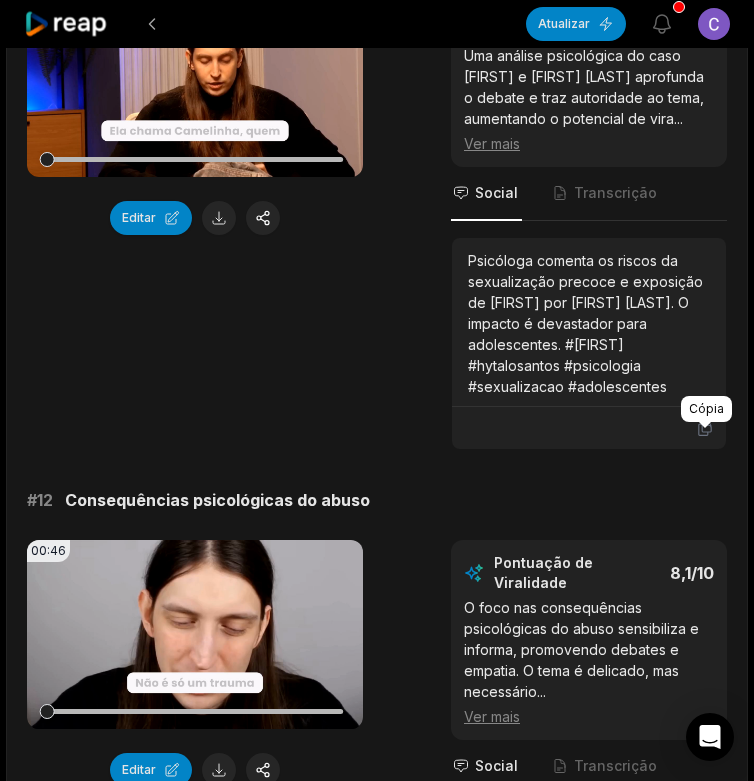 click 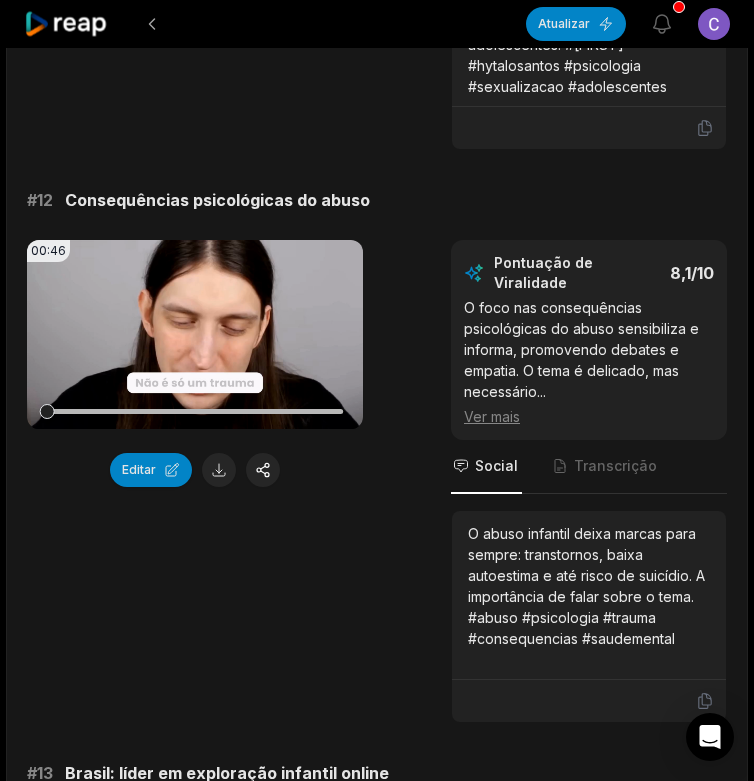 scroll, scrollTop: 700, scrollLeft: 0, axis: vertical 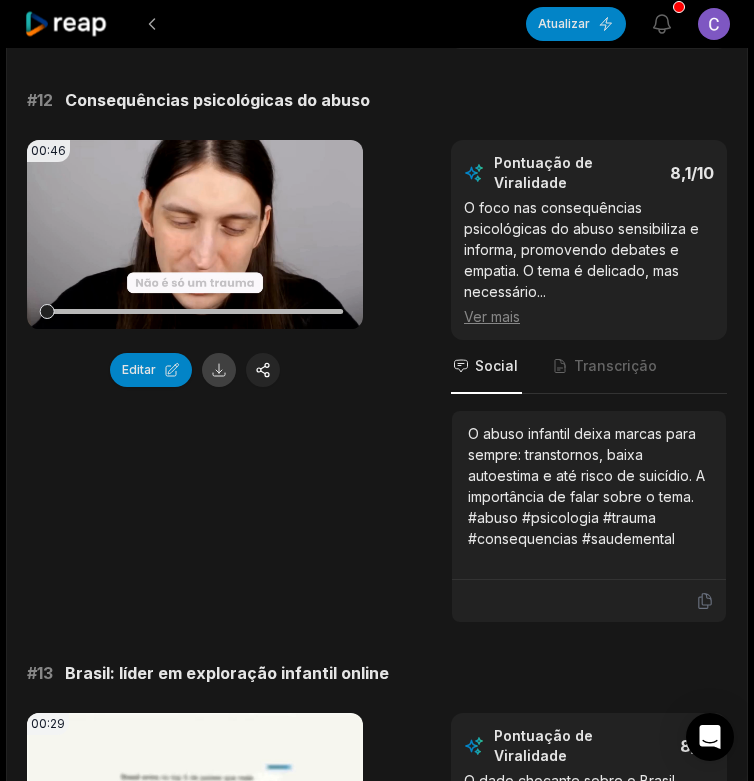 click at bounding box center [219, 370] 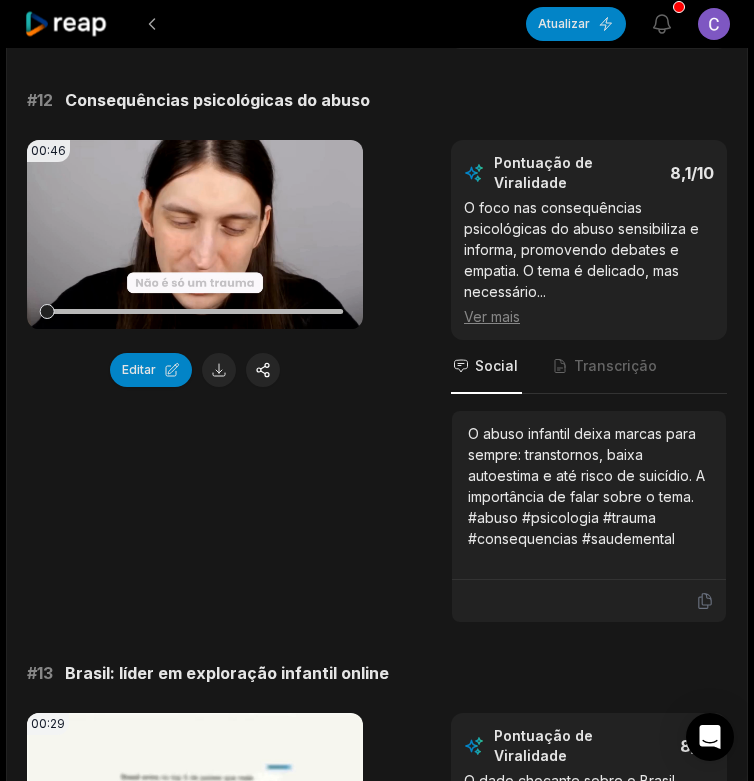 scroll, scrollTop: 900, scrollLeft: 0, axis: vertical 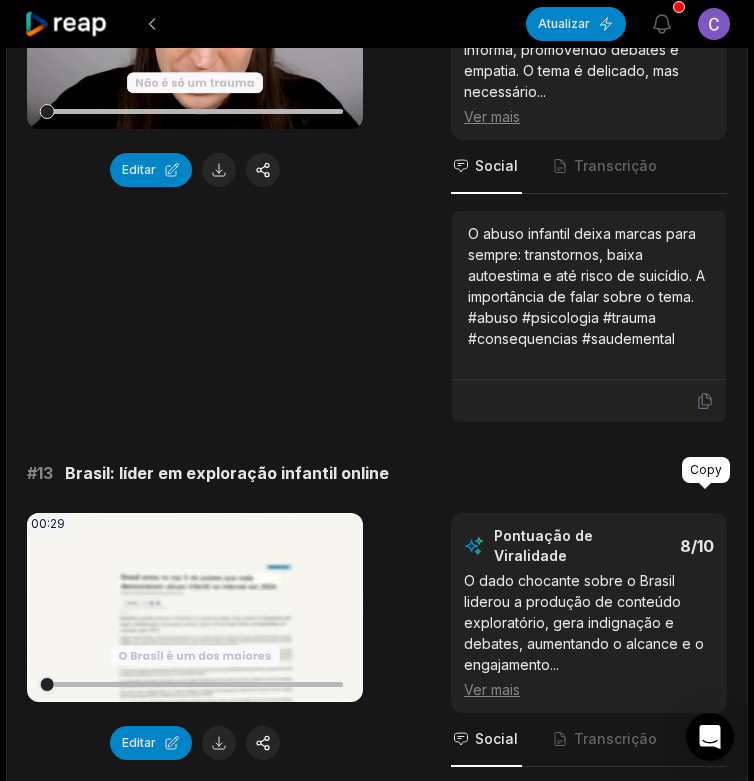 click 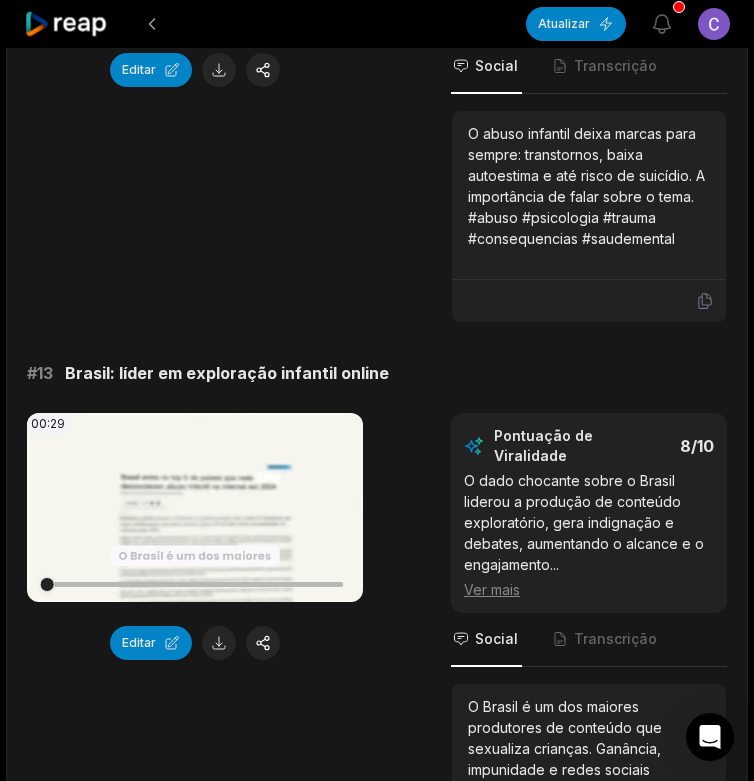 scroll, scrollTop: 1200, scrollLeft: 0, axis: vertical 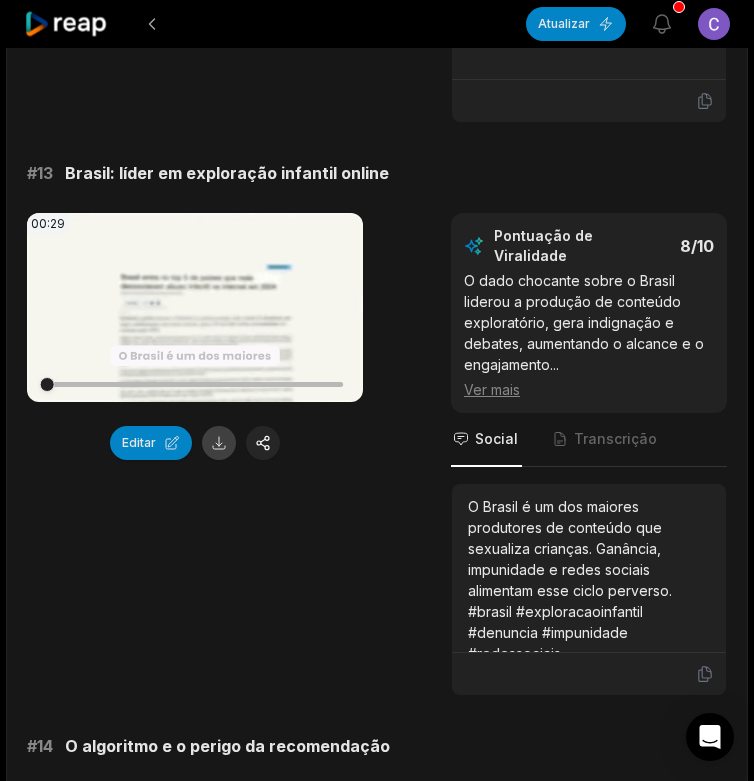 click at bounding box center [219, 443] 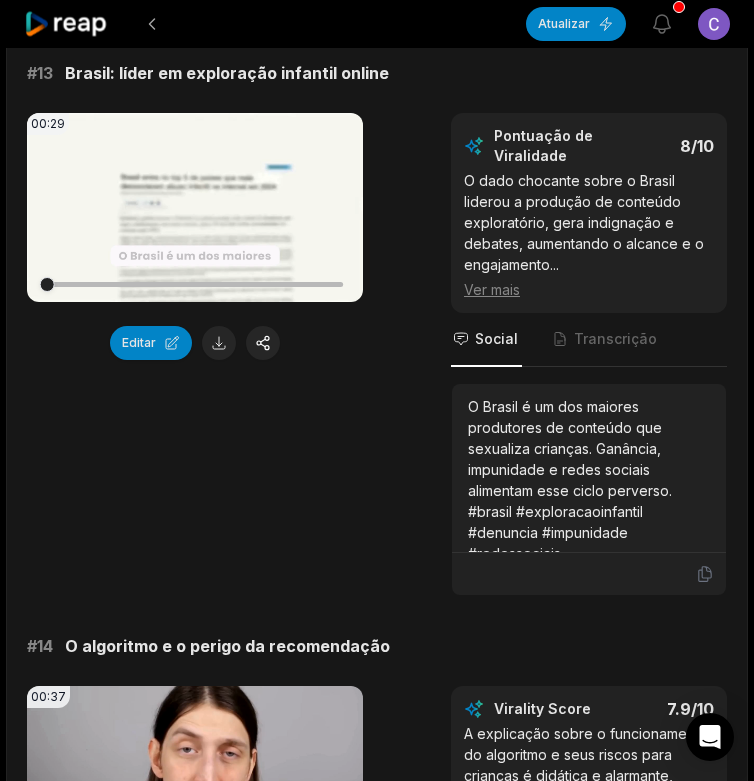 scroll, scrollTop: 1400, scrollLeft: 0, axis: vertical 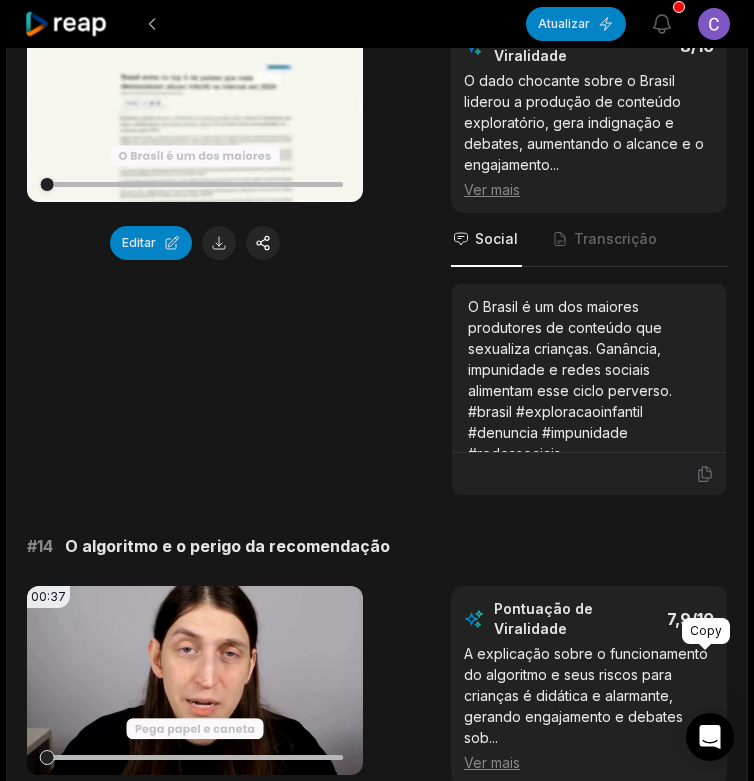 click 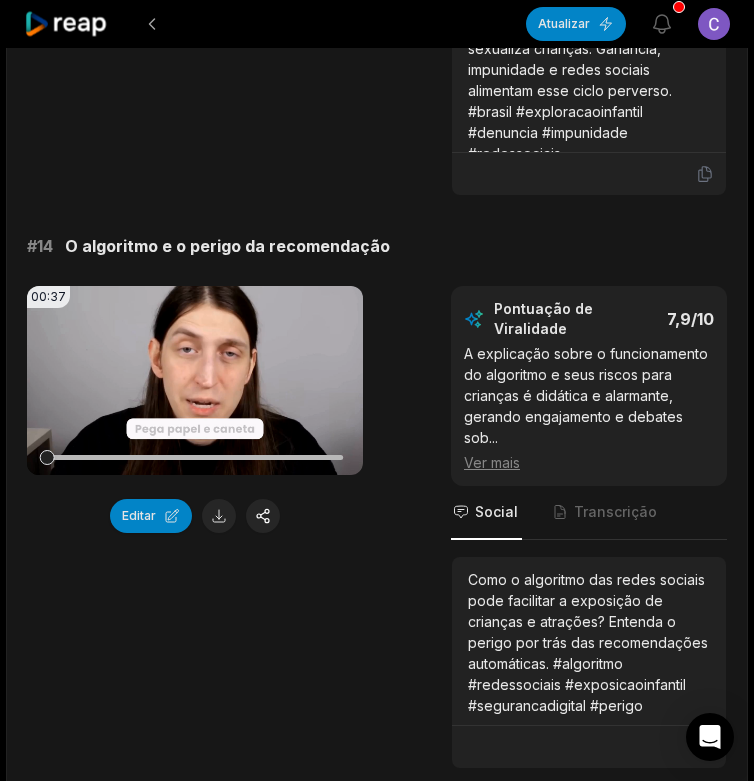 scroll, scrollTop: 1900, scrollLeft: 0, axis: vertical 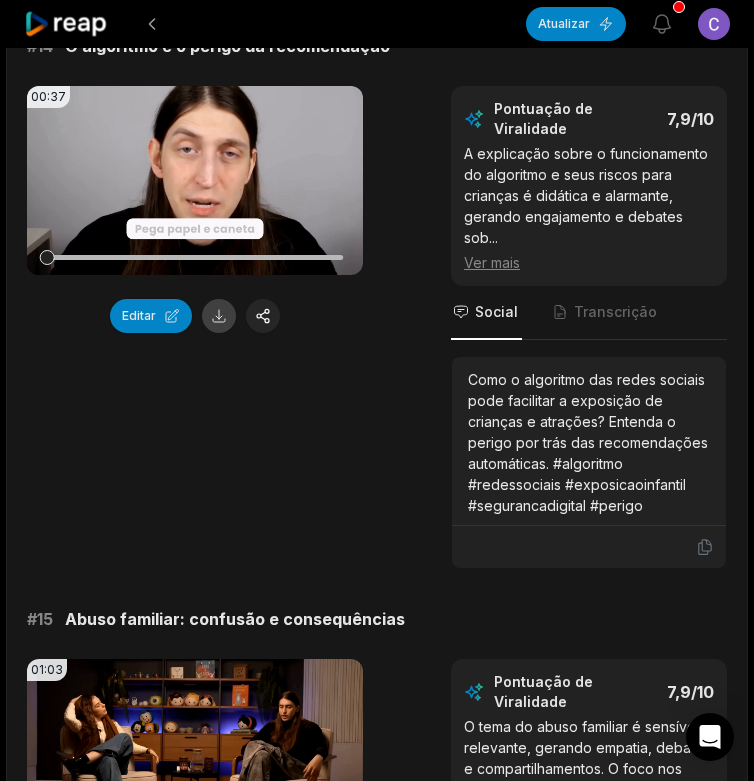 click at bounding box center [219, 316] 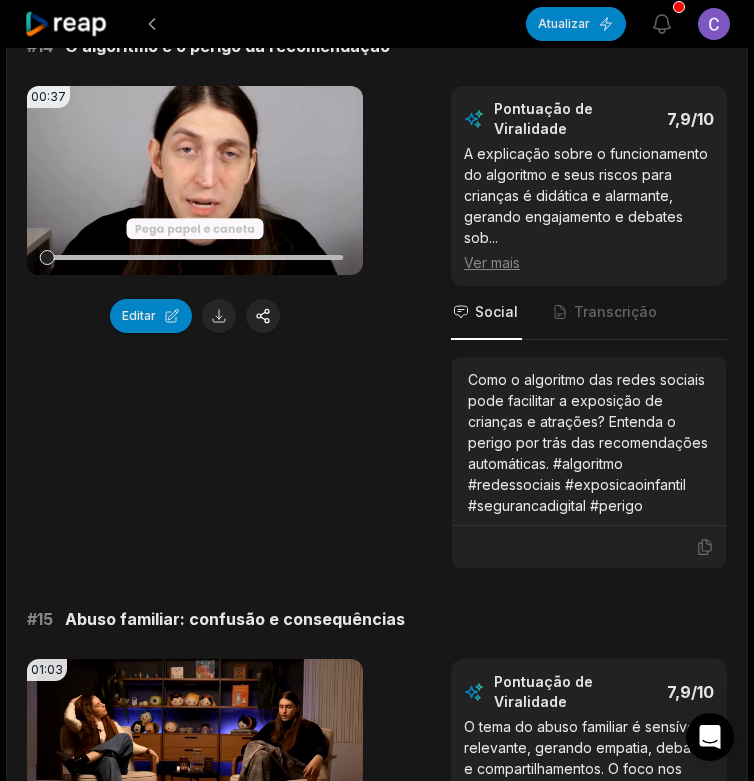 scroll, scrollTop: 2200, scrollLeft: 0, axis: vertical 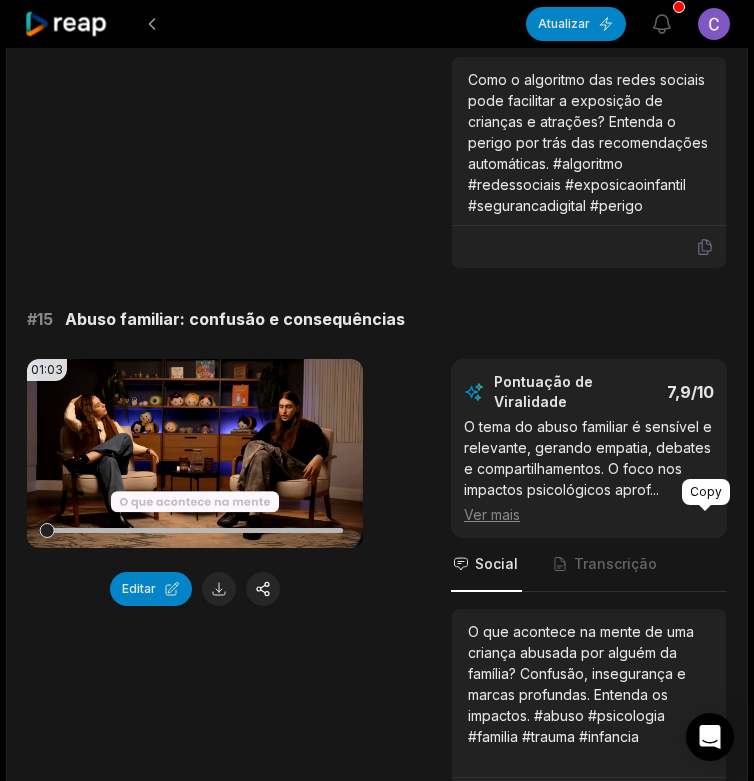 click 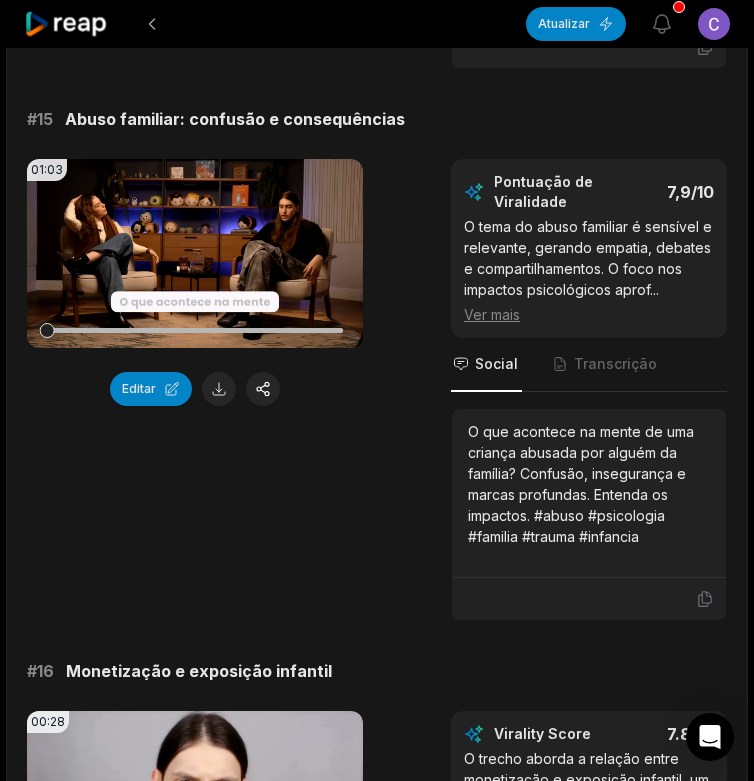 scroll, scrollTop: 2700, scrollLeft: 0, axis: vertical 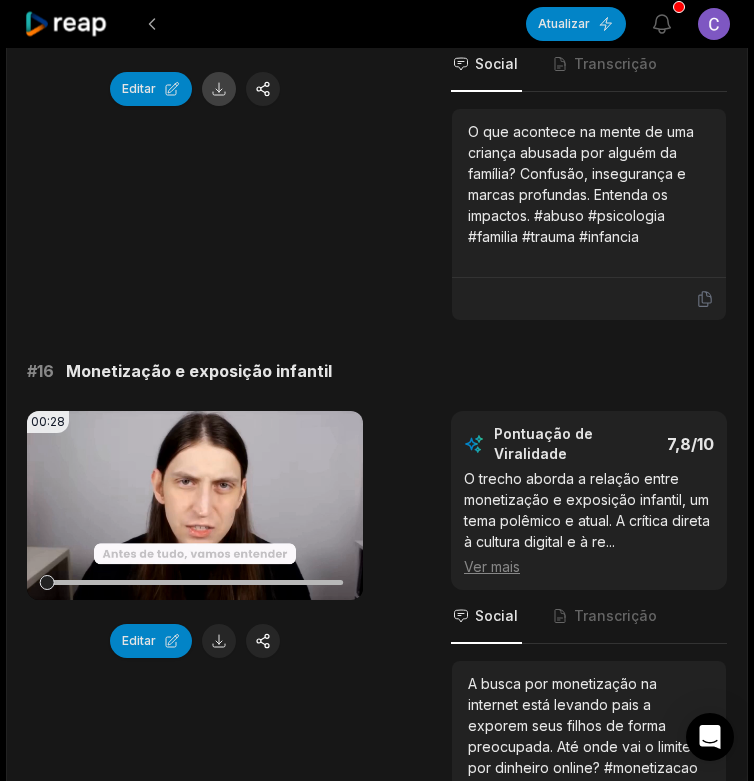 click at bounding box center (219, 89) 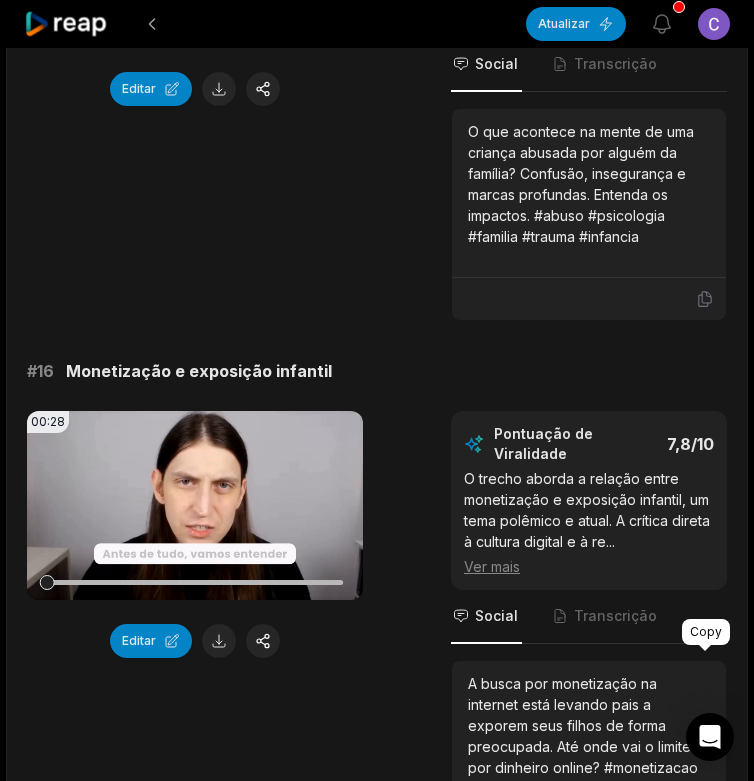 click 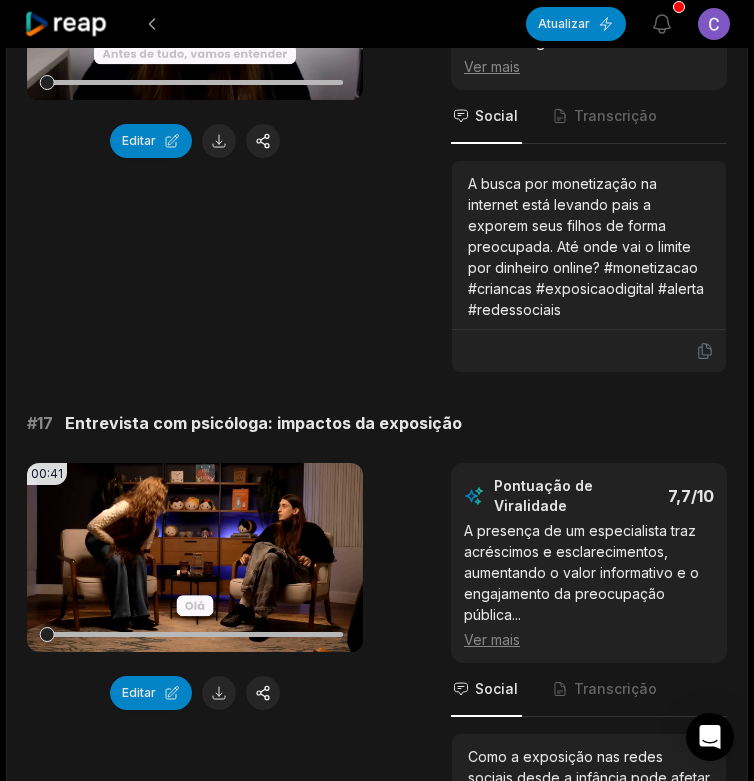scroll, scrollTop: 3400, scrollLeft: 0, axis: vertical 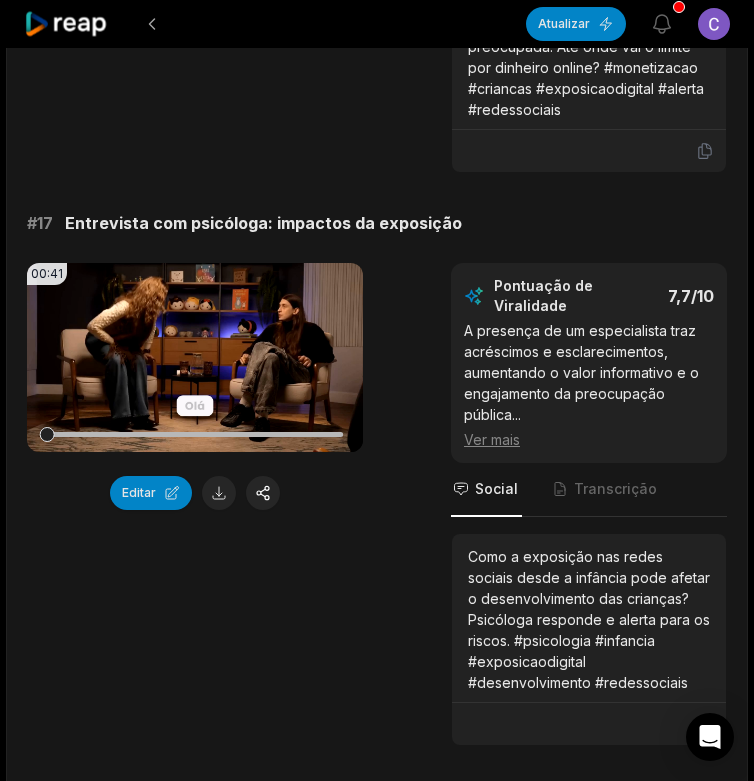 click at bounding box center (219, -59) 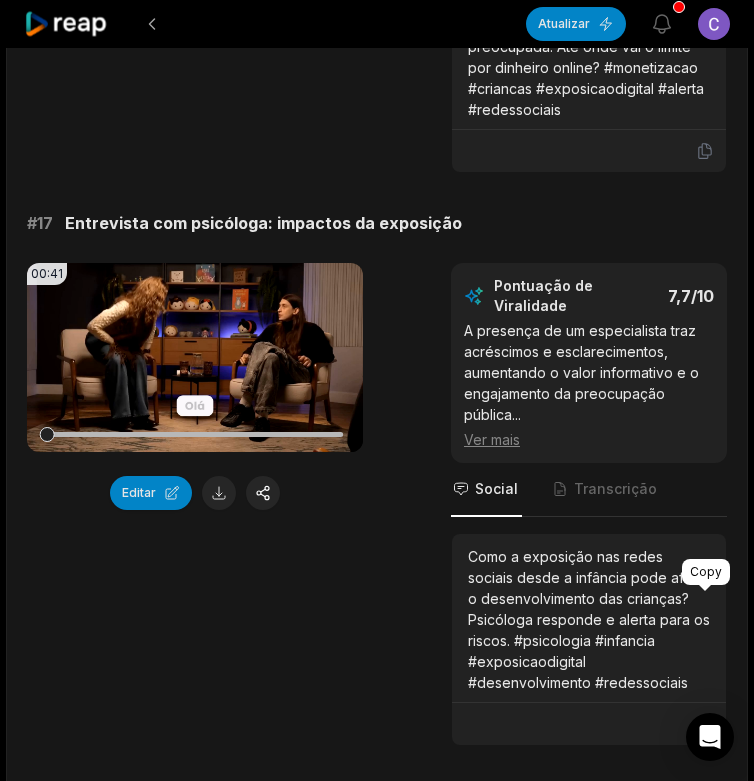 click 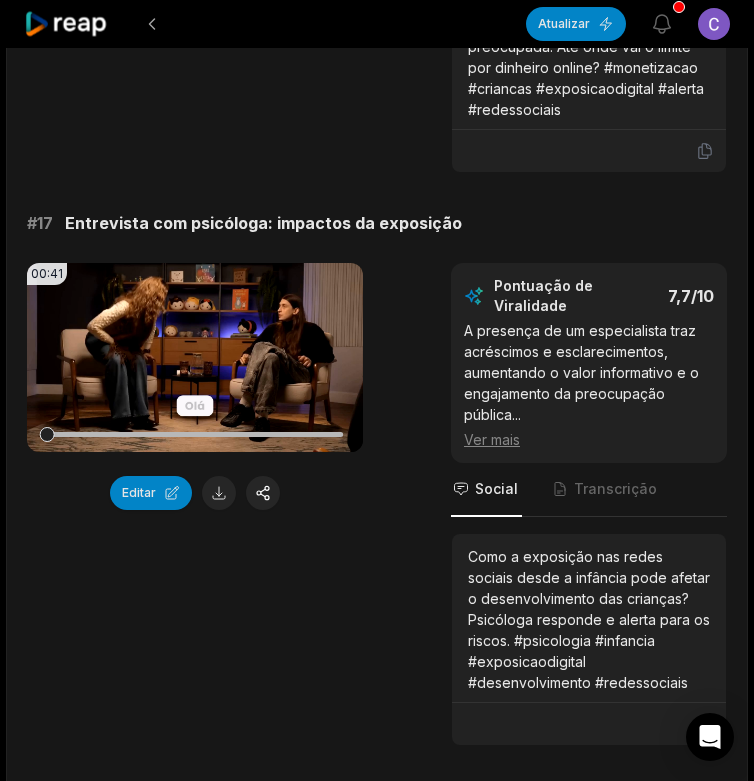 click at bounding box center (219, -59) 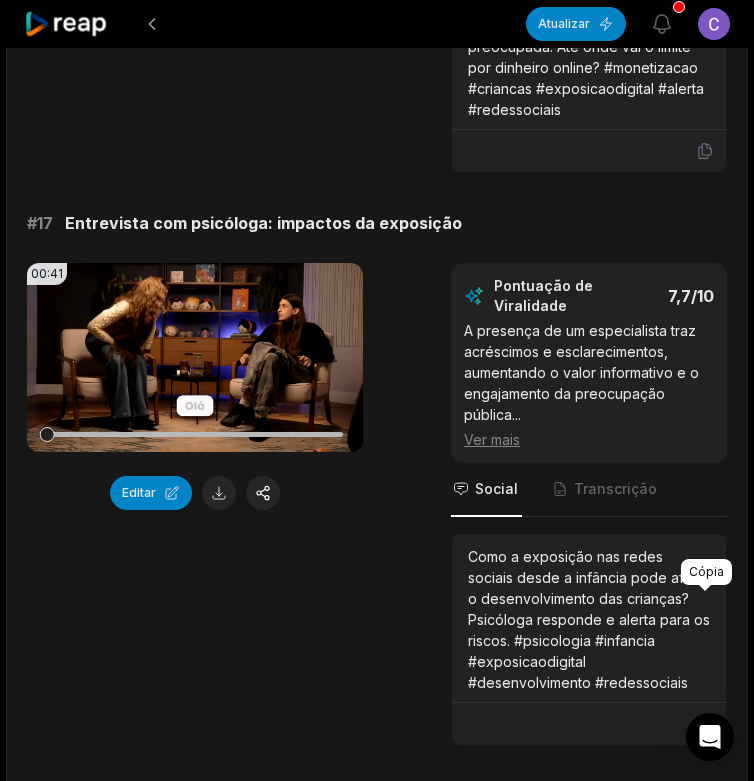 click 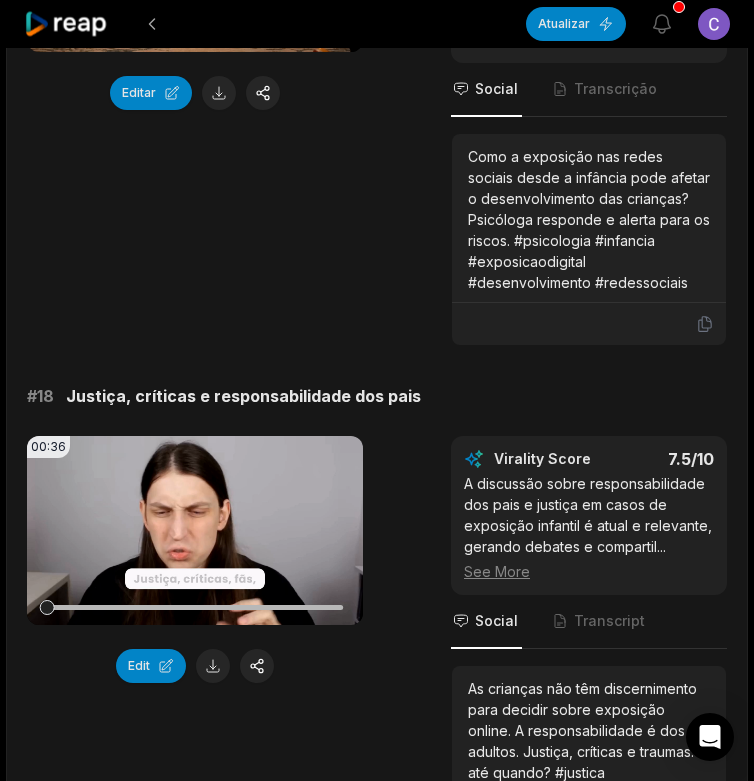 scroll, scrollTop: 4000, scrollLeft: 0, axis: vertical 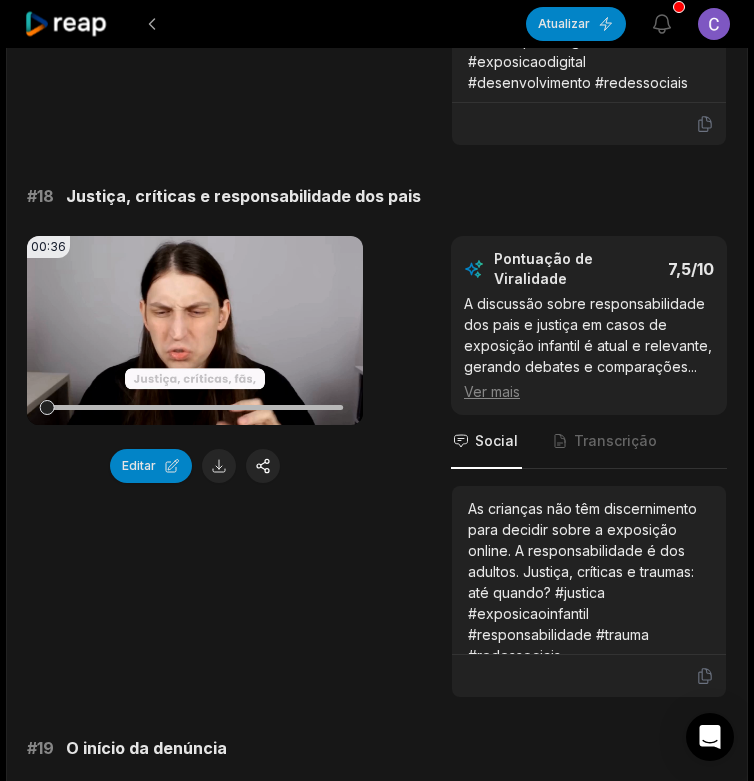 click at bounding box center [219, -107] 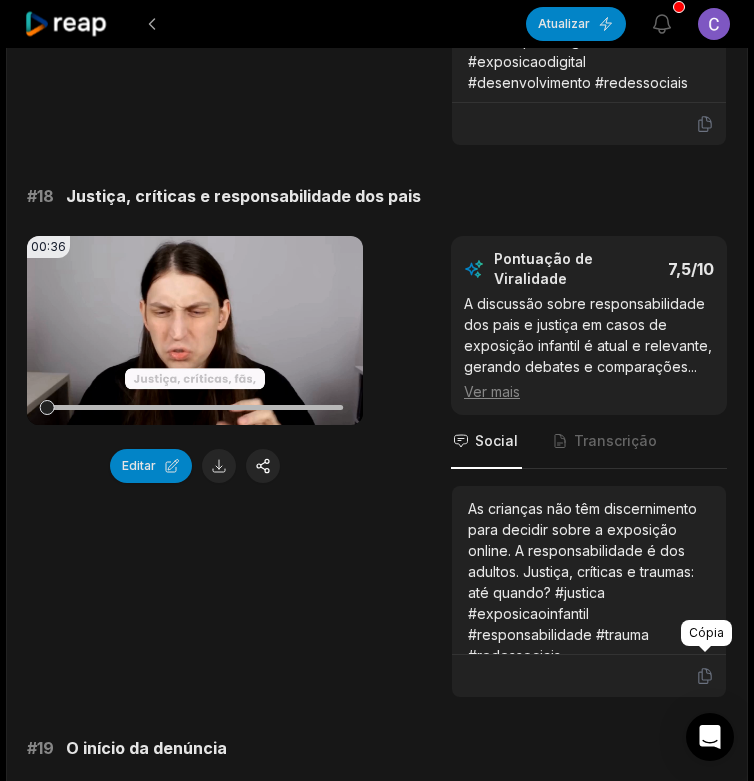 click 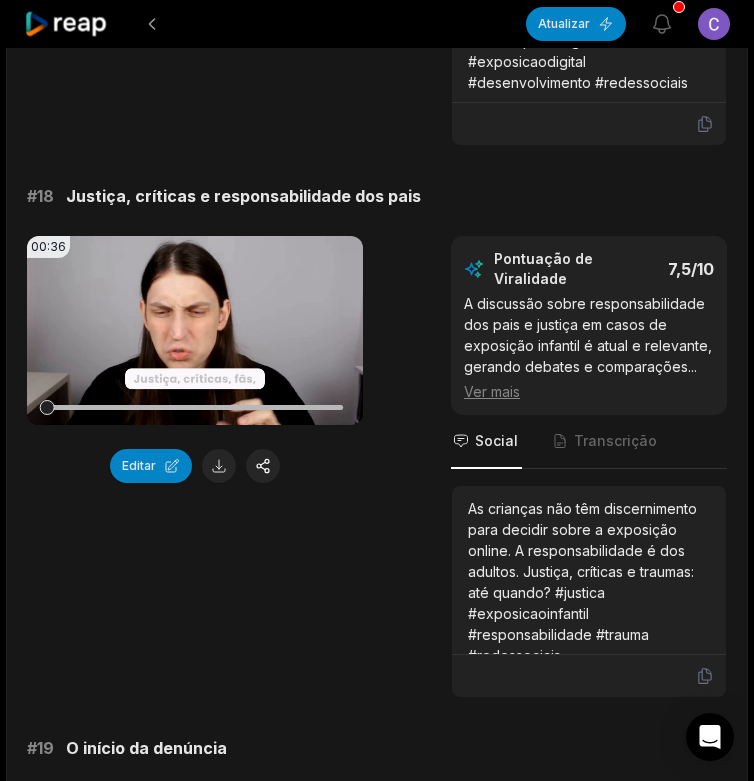 click on "#  11 Kamillynha e Hytalo: análise psicológica 01:03 Seu navegador não suporta o formato mp4. Editar Pontuação de Viralidade 8,2  /10 Uma análise psicológica do caso Kamillynha e Hytalo Santos aprofunda o debate e traz autoridade ao tema, aumentando o potencial de vira  ...   Ver mais Social Transcrição Psicóloga comenta os riscos da sexualização precoce e exposição de Kamillynha por Hytalo Santos. O impacto é devastador para adolescentes. #kamillynha #hytalosantos #psicologia #sexualizacao #adolescentes #  12 Consequências psicológicas do abuso 00:46 Seu navegador não suporta o formato mp4. Editar Pontuação de Viralidade 8,1  /10 O foco nas consequências psicológicas do abuso sensibiliza e informa, promovendo debates e empatia. O tema é delicado, mas necessário  ...   Ver mais Social Transcrição #  13 Brasil: líder em exploração infantil online 00:29 Seu navegador não suporta o formato mp4. Editar Pontuação de Viralidade 8/10 ​ ...   Ver mais Social Transcrição #  14 00:37" at bounding box center (377, -980) 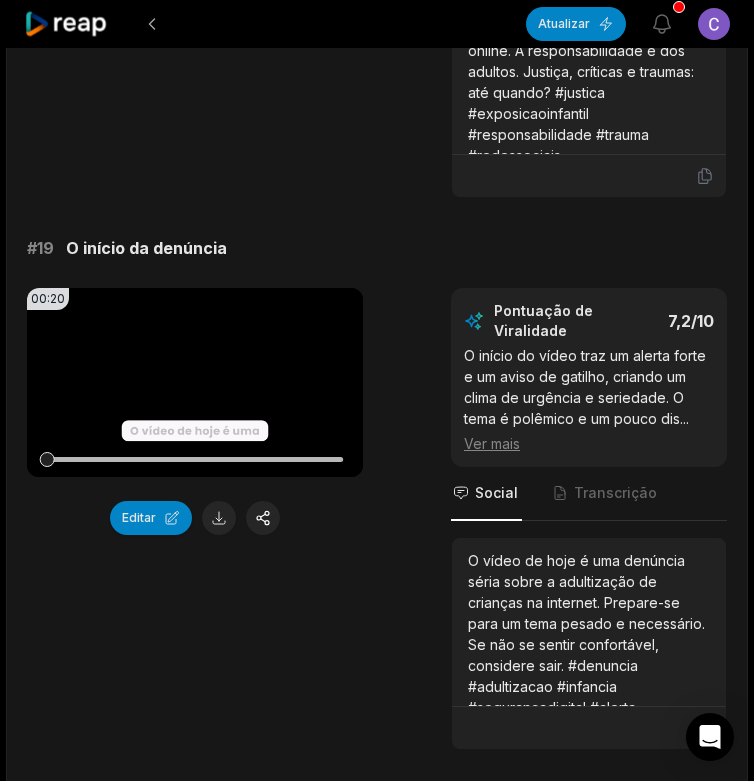 scroll, scrollTop: 4700, scrollLeft: 0, axis: vertical 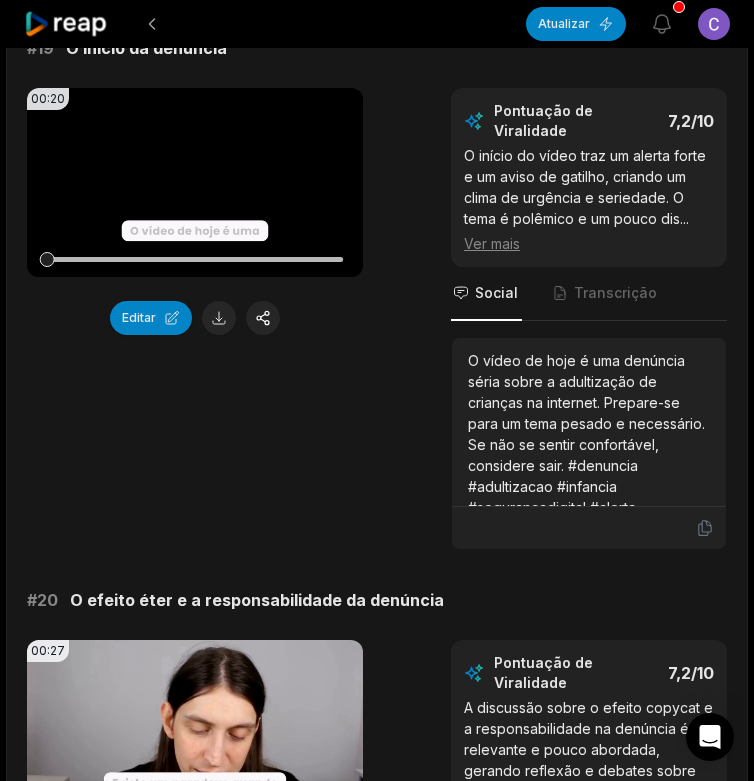 click at bounding box center [219, -234] 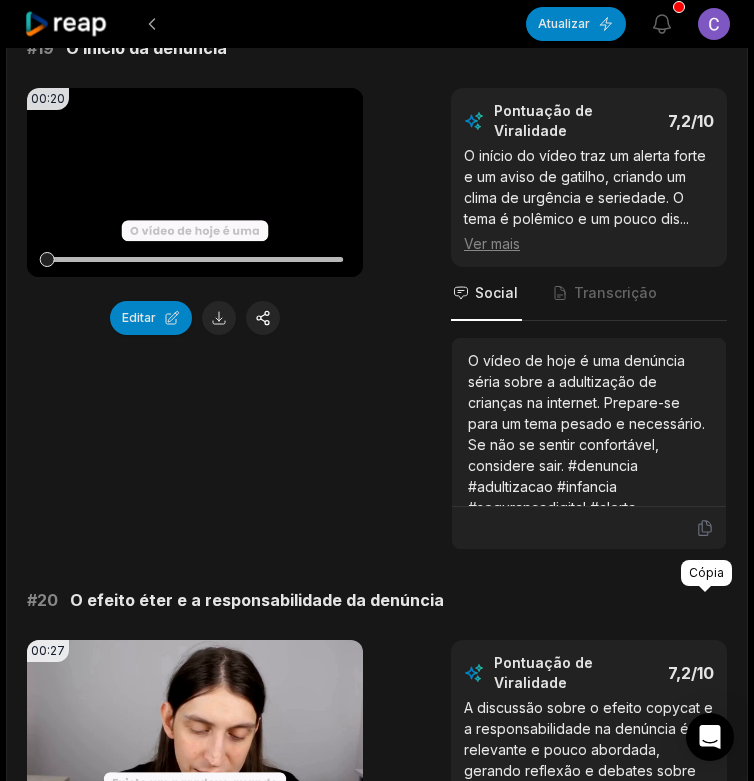 click 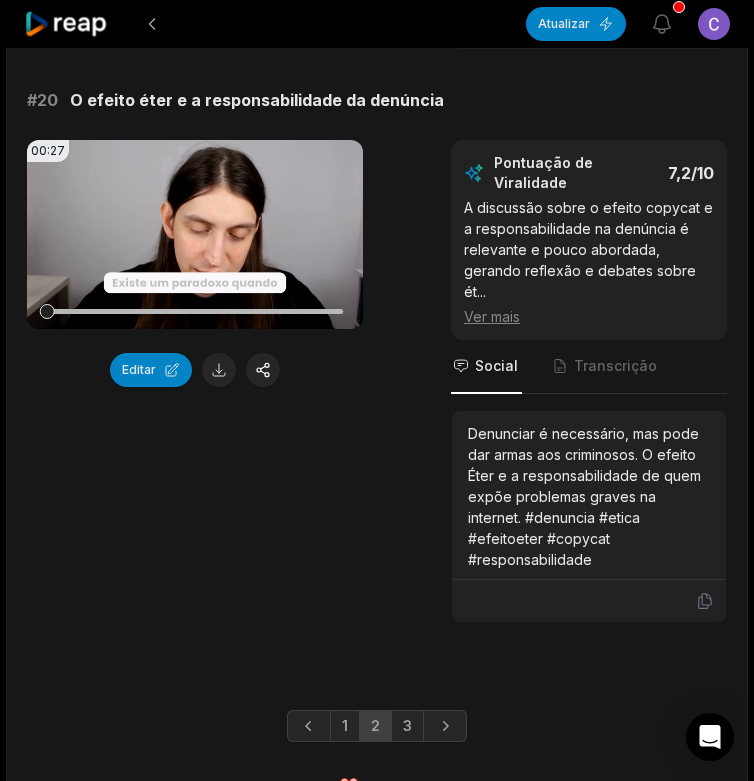 scroll, scrollTop: 5400, scrollLeft: 0, axis: vertical 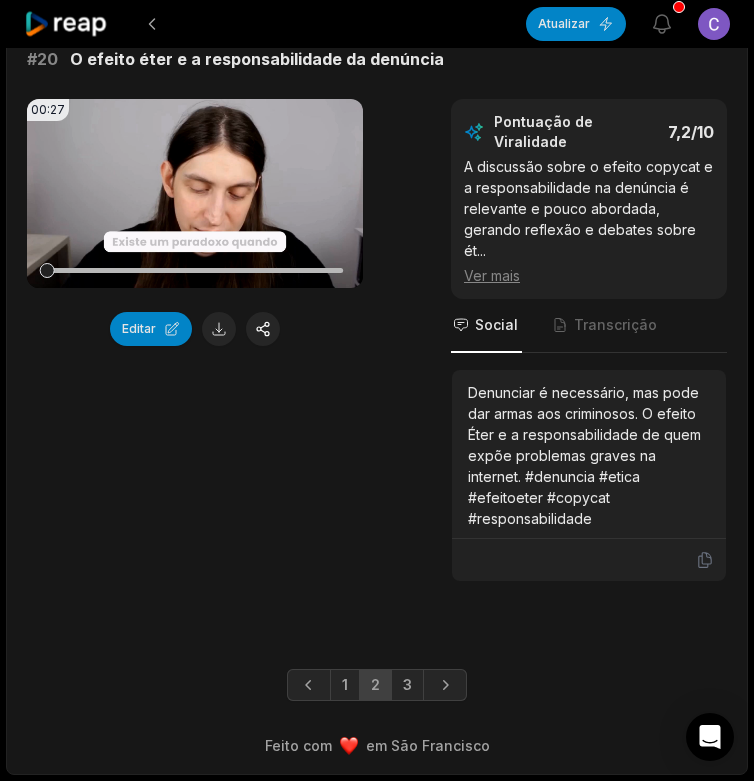 click at bounding box center [219, -223] 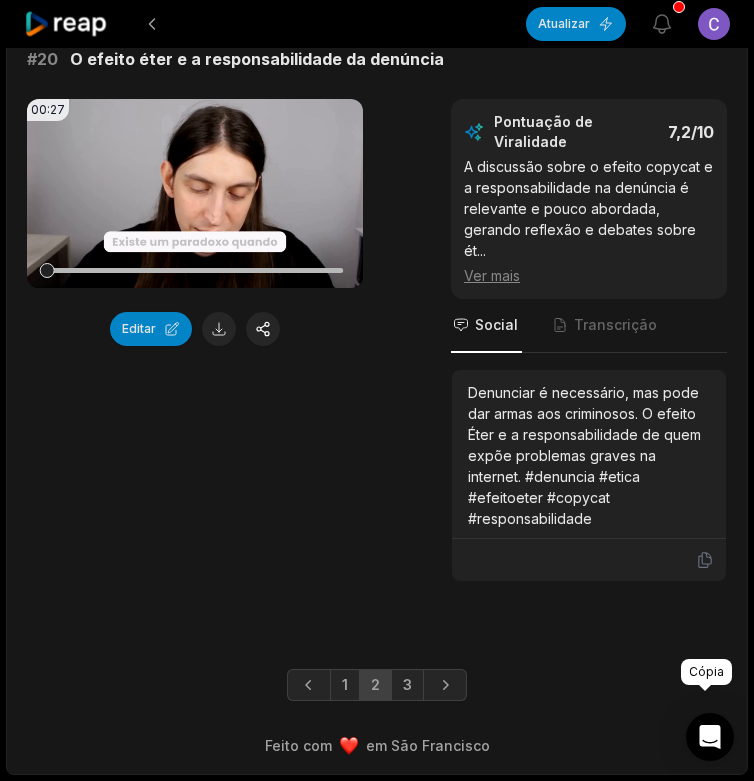 click 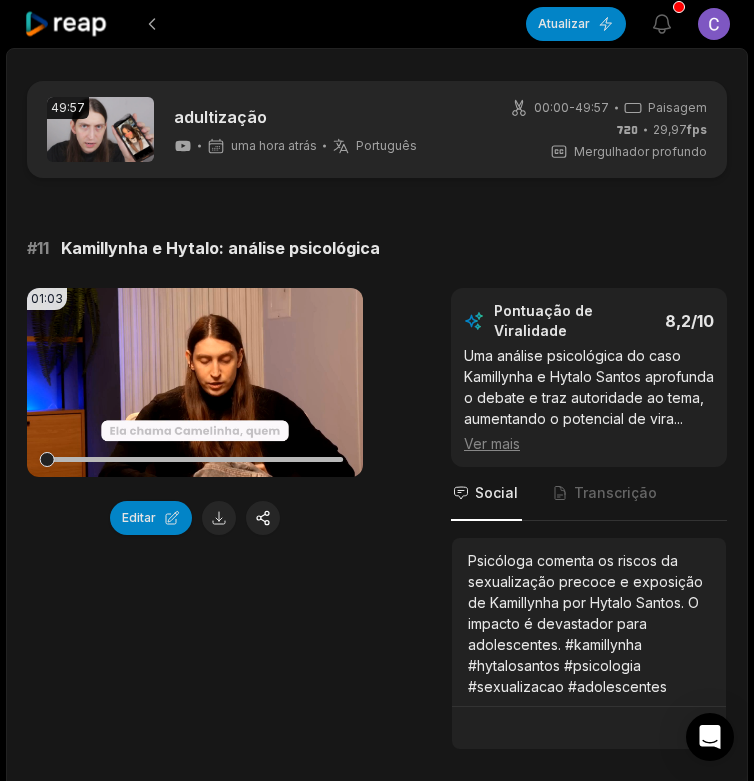 scroll, scrollTop: 5400, scrollLeft: 0, axis: vertical 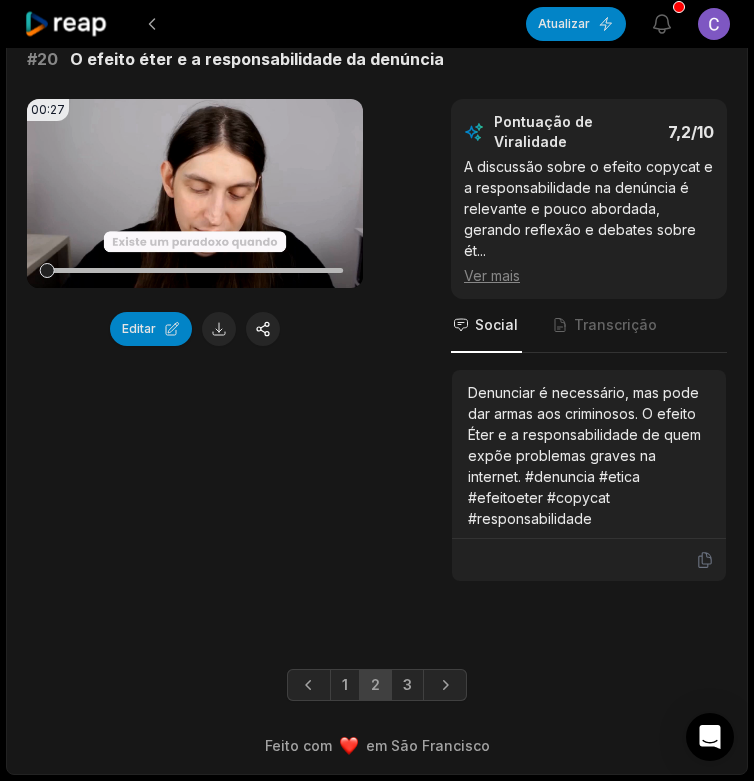 click at bounding box center (219, -223) 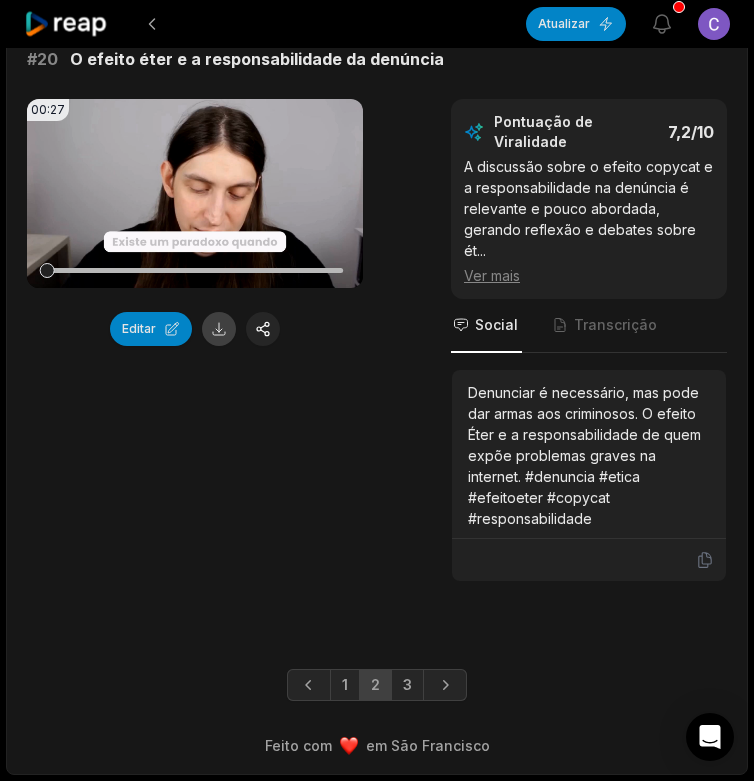 click at bounding box center [219, 329] 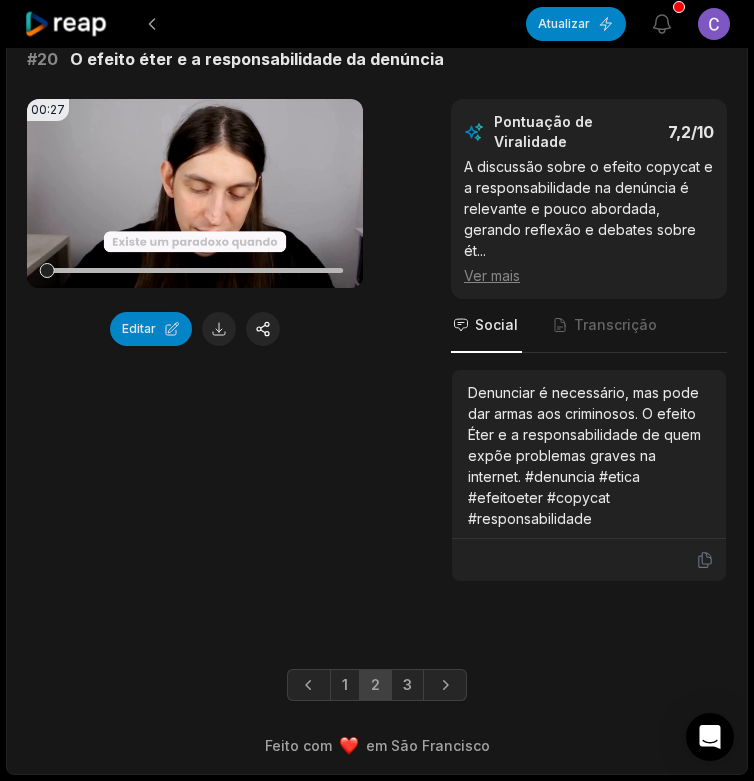 click at bounding box center [589, 560] 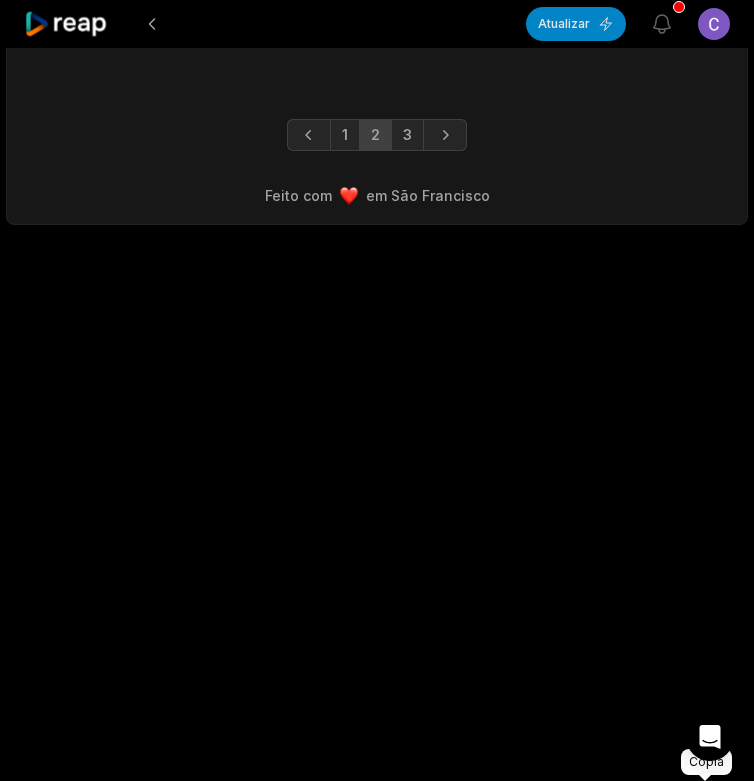click 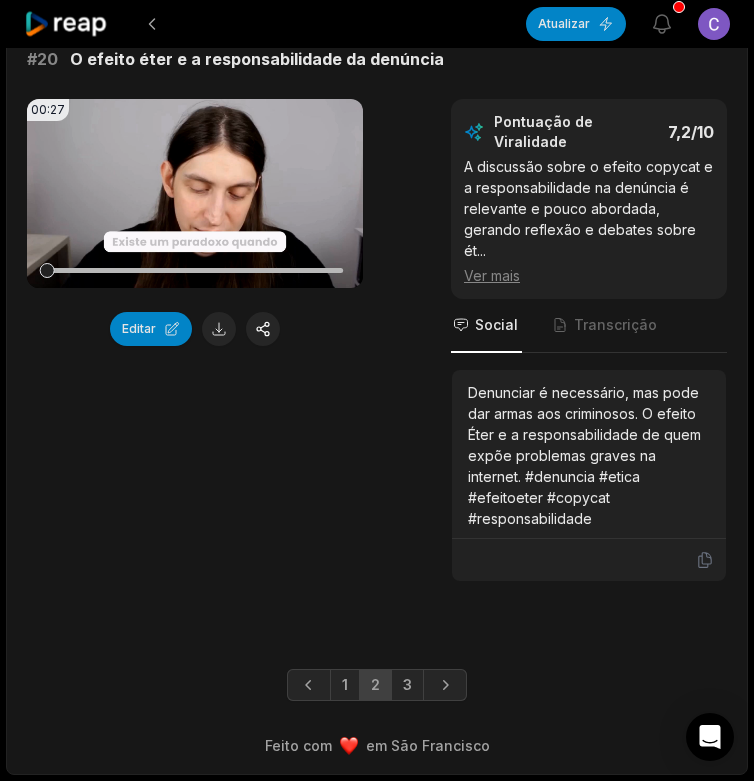 scroll, scrollTop: 6020, scrollLeft: 0, axis: vertical 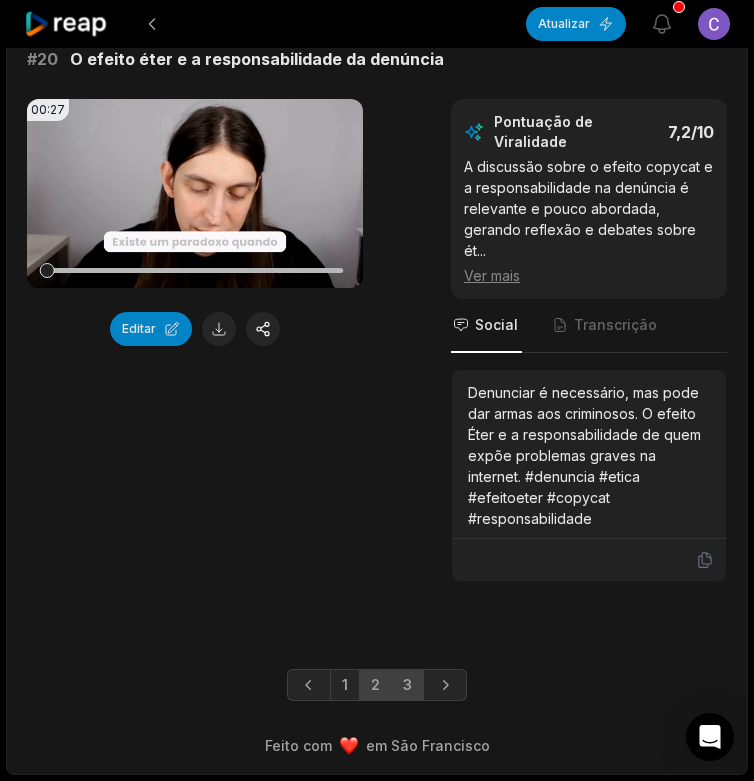 click on "3" at bounding box center [407, 685] 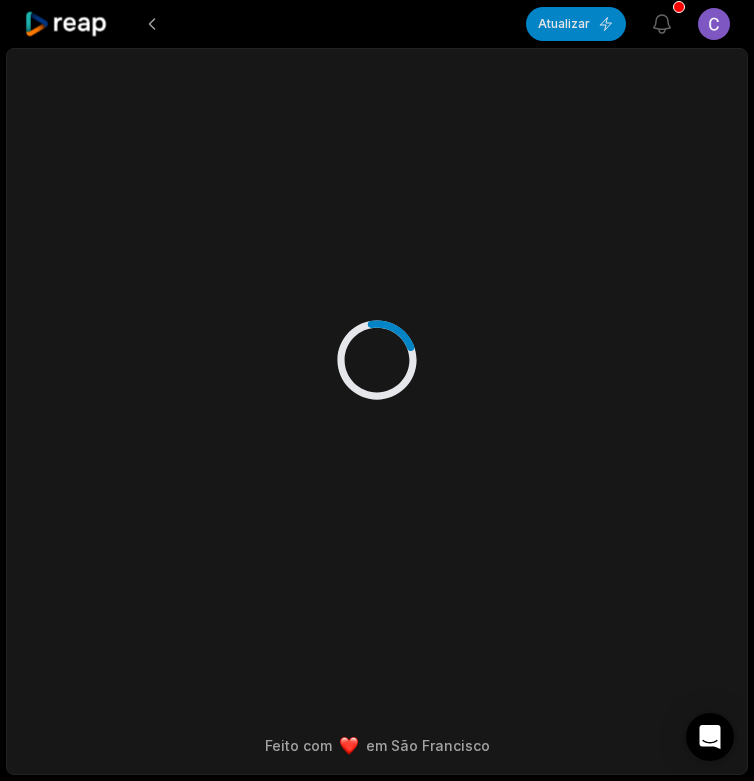 scroll, scrollTop: 0, scrollLeft: 0, axis: both 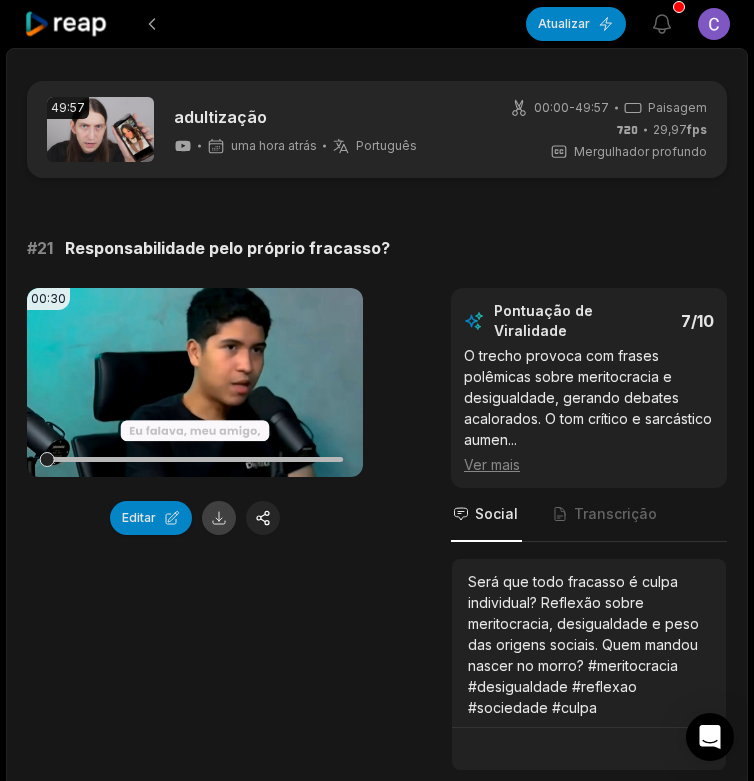 click at bounding box center (219, 518) 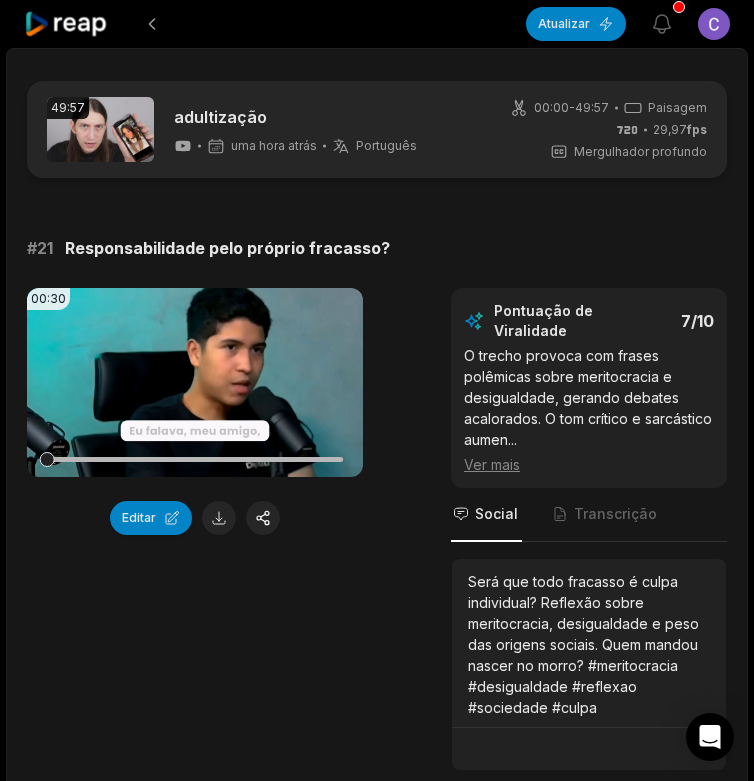 scroll, scrollTop: 200, scrollLeft: 0, axis: vertical 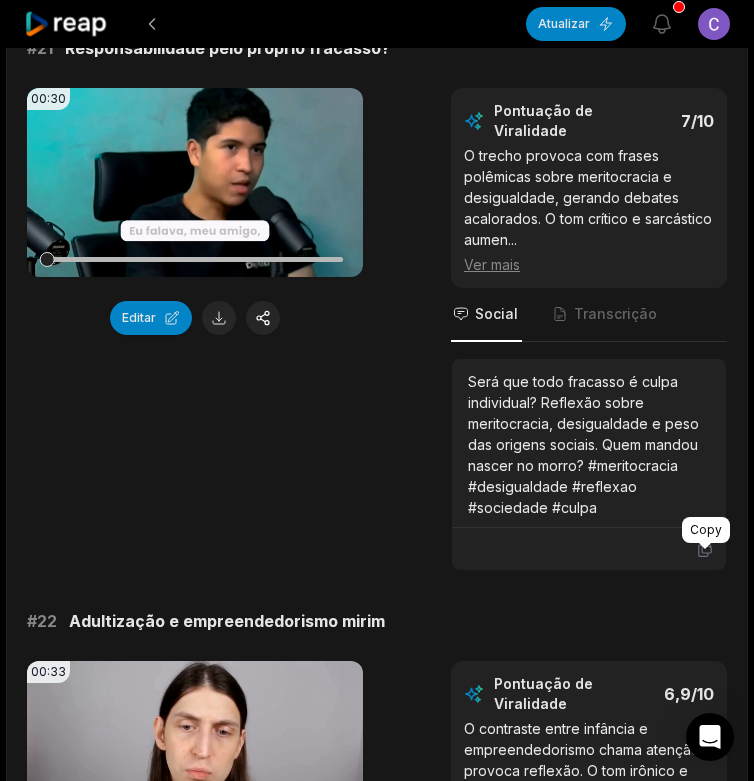 click 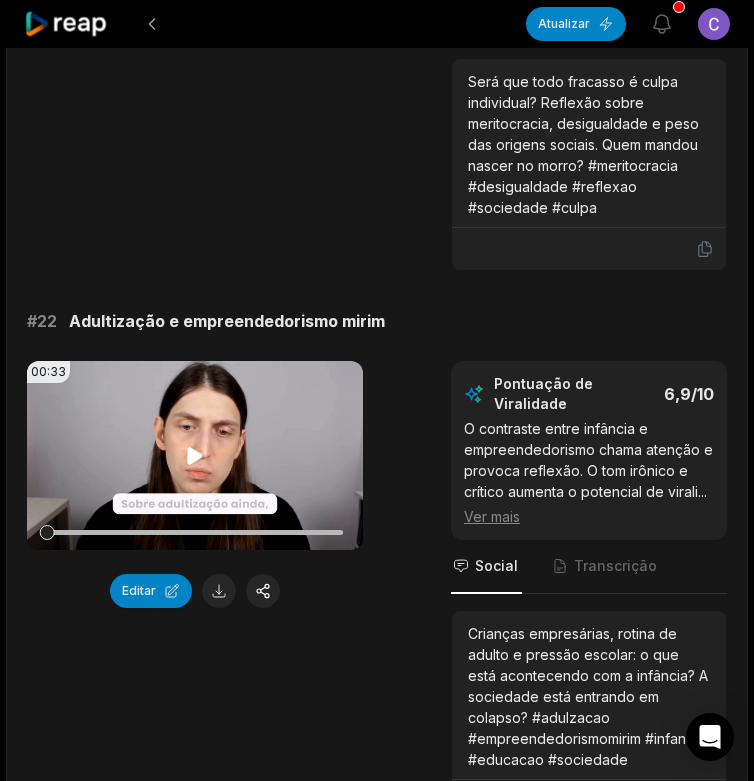 scroll, scrollTop: 700, scrollLeft: 0, axis: vertical 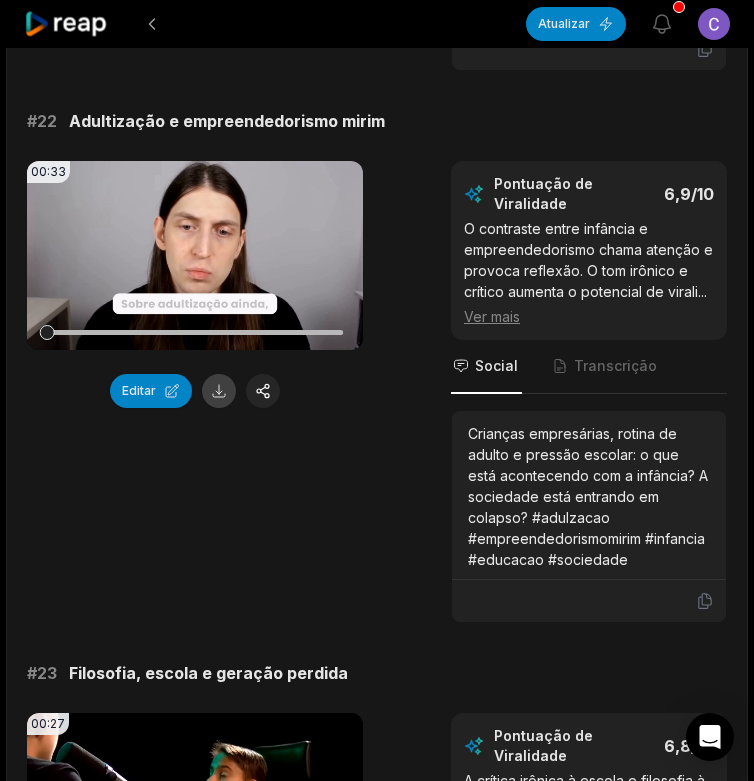 click at bounding box center [219, 391] 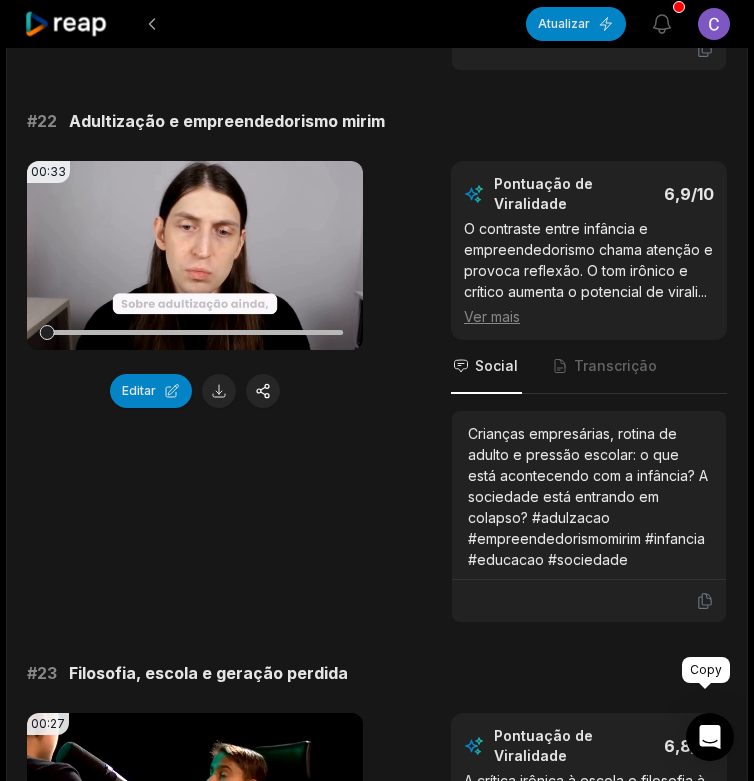 click 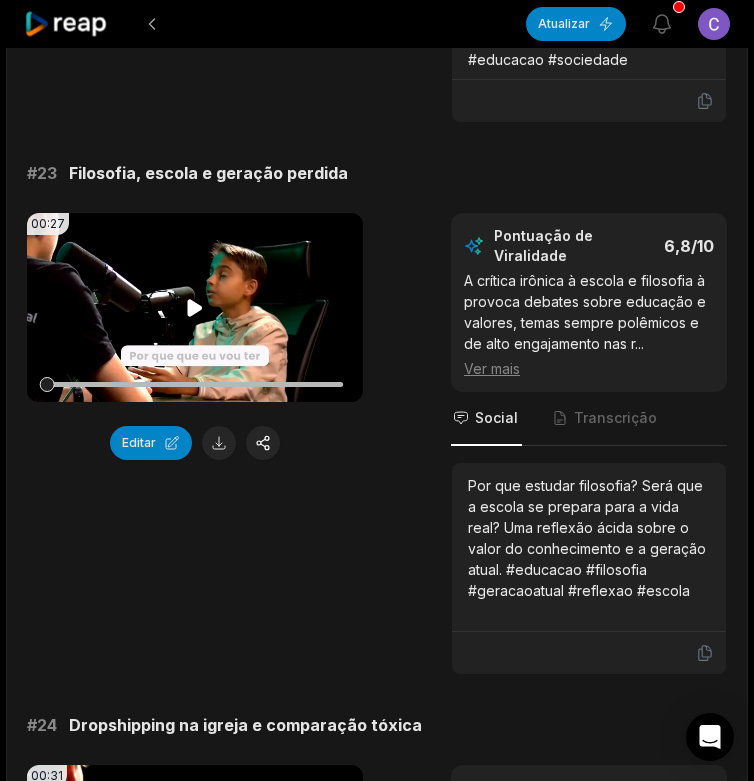 scroll, scrollTop: 1300, scrollLeft: 0, axis: vertical 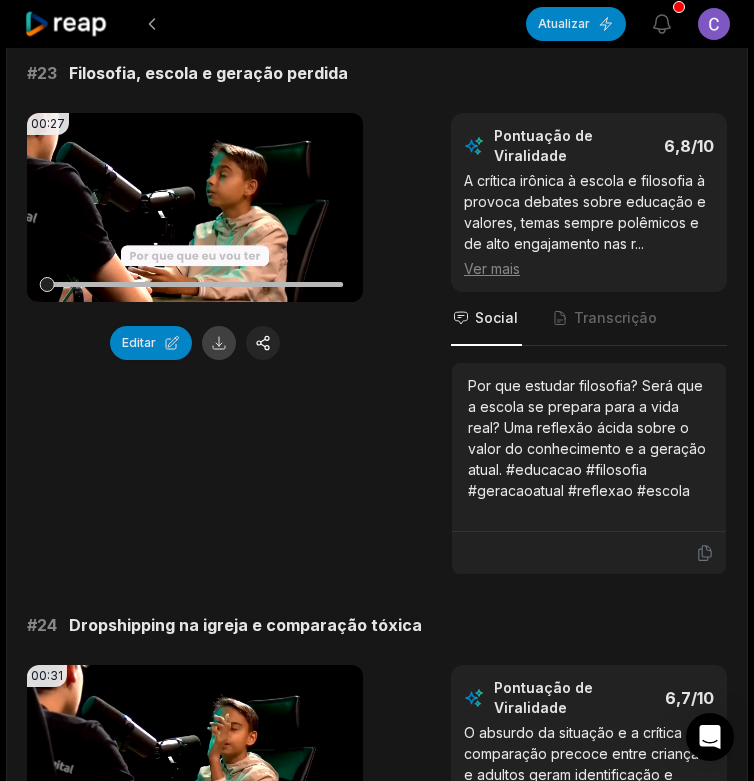 click at bounding box center [219, 343] 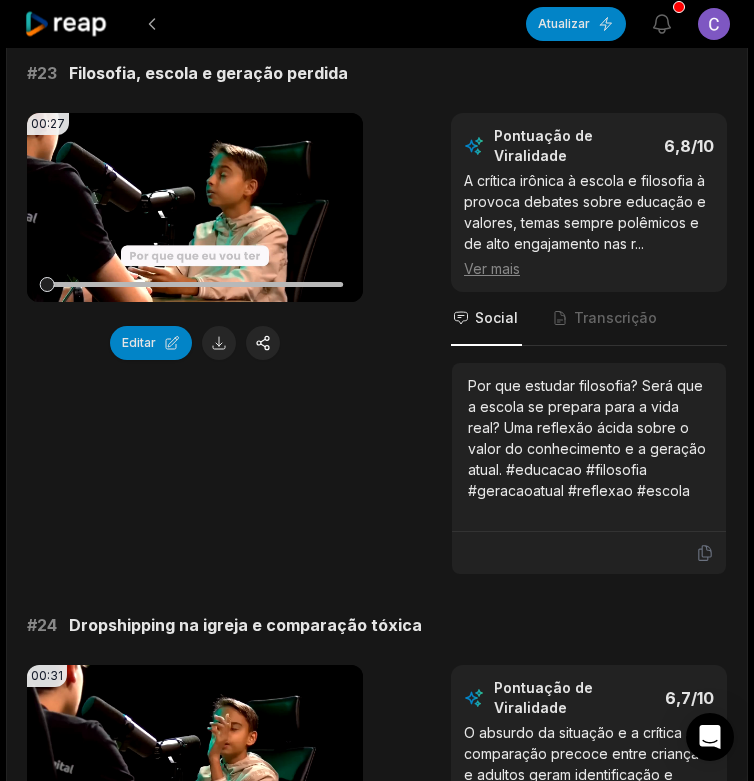 scroll, scrollTop: 1500, scrollLeft: 0, axis: vertical 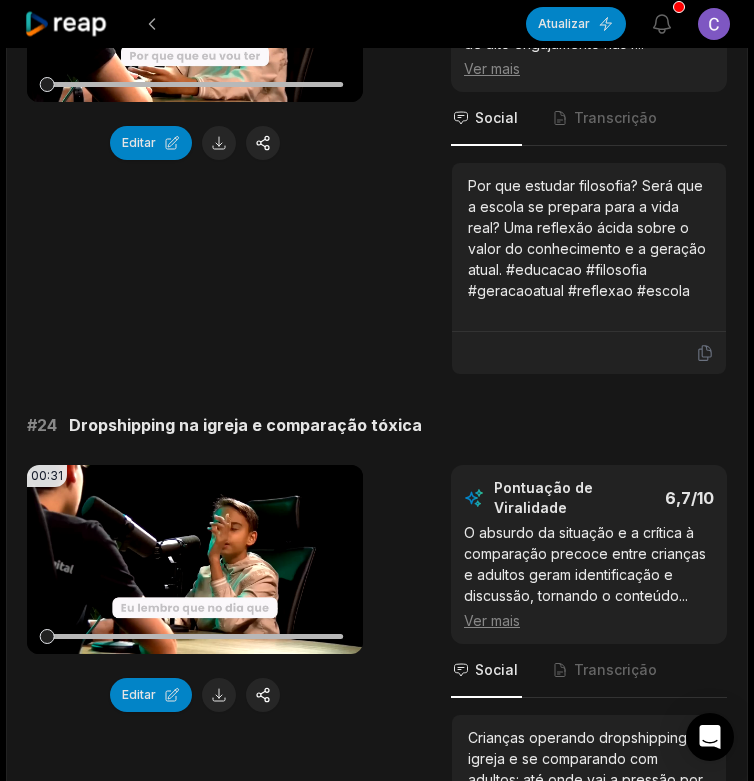 click at bounding box center [589, 353] 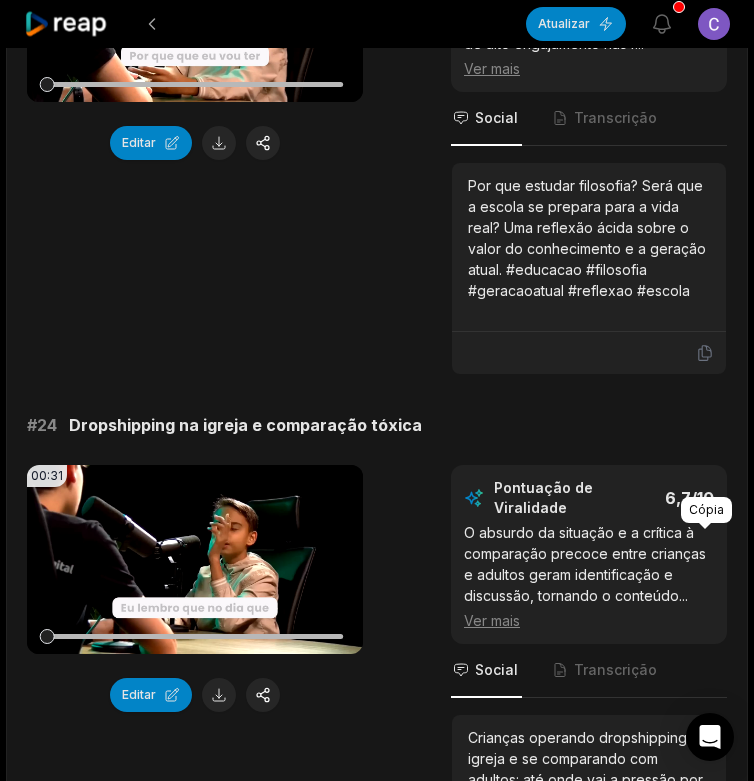 click 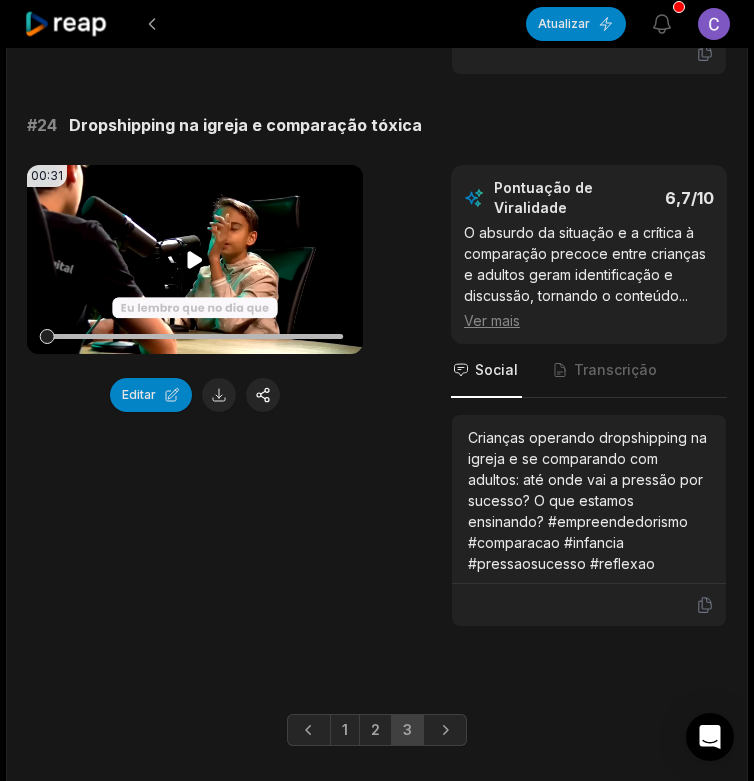 scroll, scrollTop: 2100, scrollLeft: 0, axis: vertical 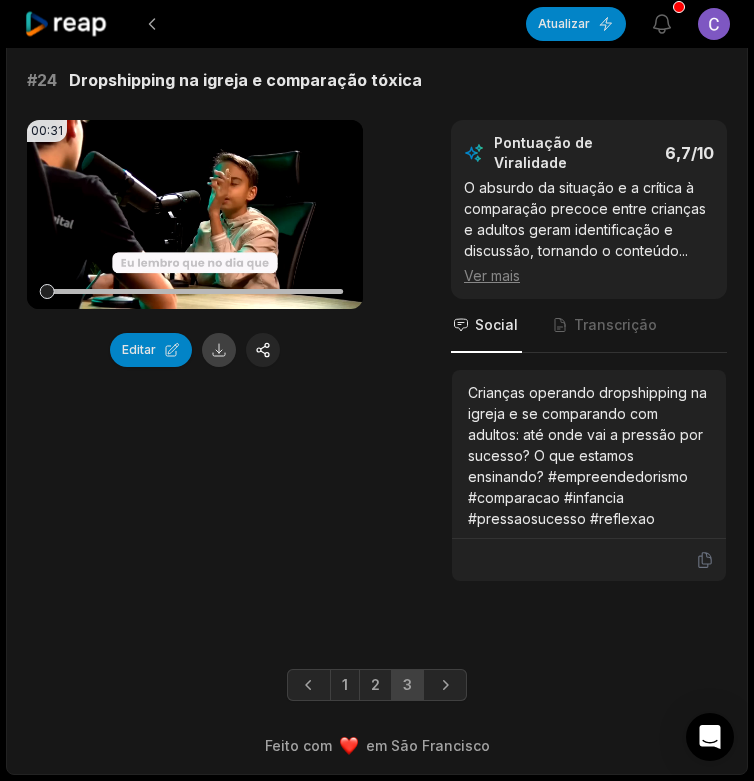 click at bounding box center [219, 350] 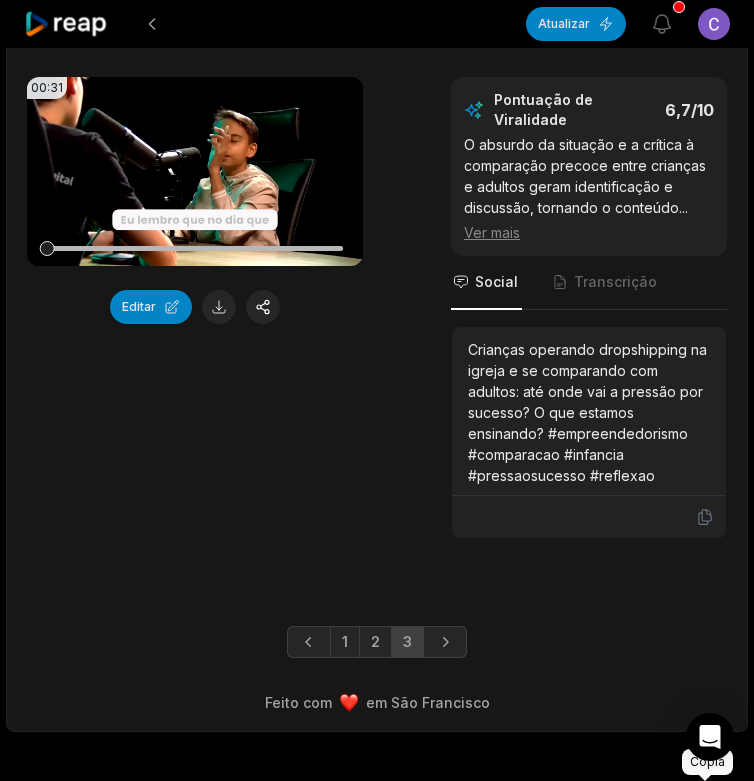 click 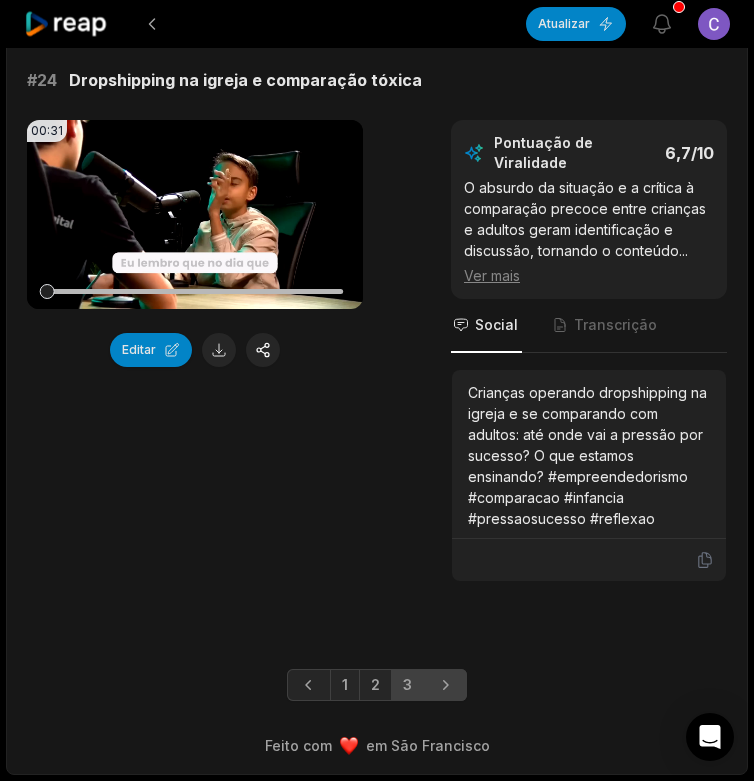 click 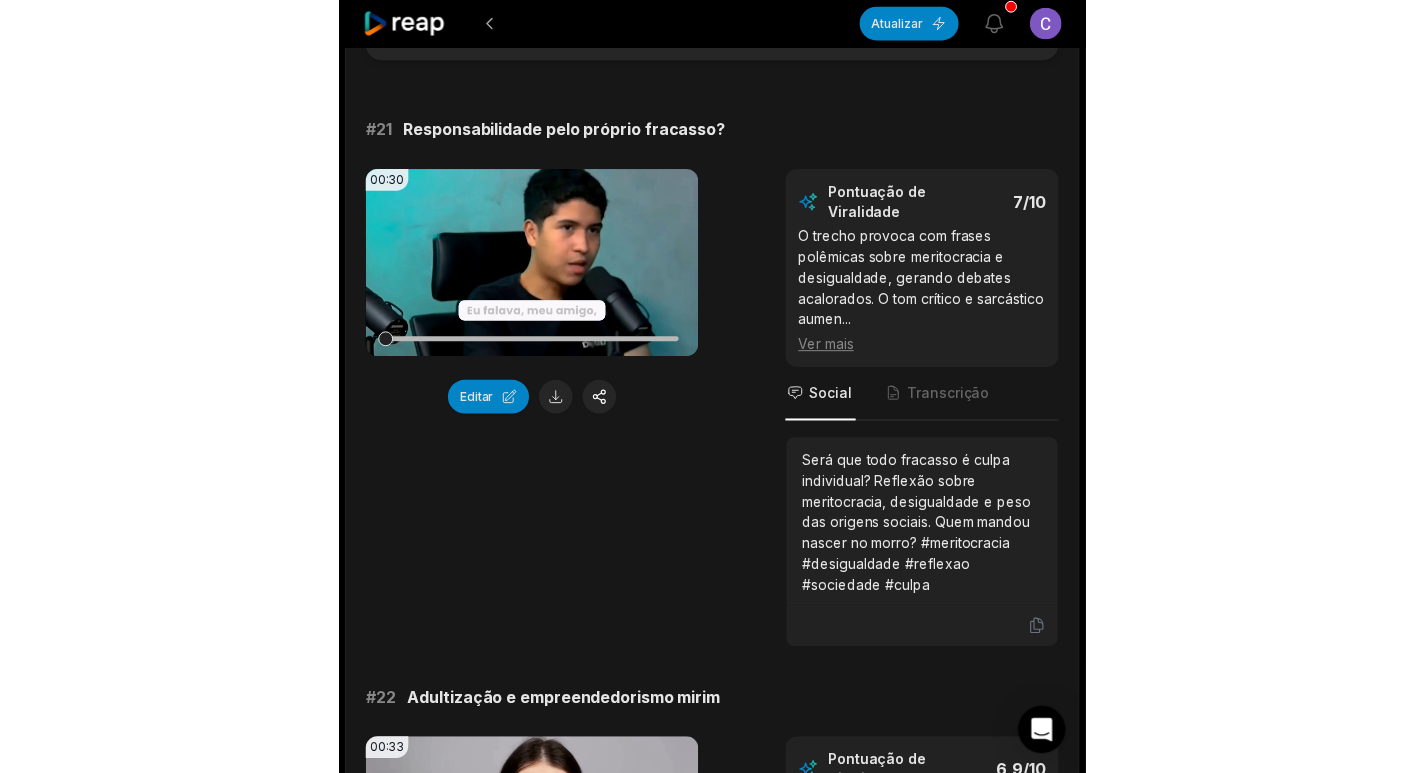 scroll, scrollTop: 0, scrollLeft: 0, axis: both 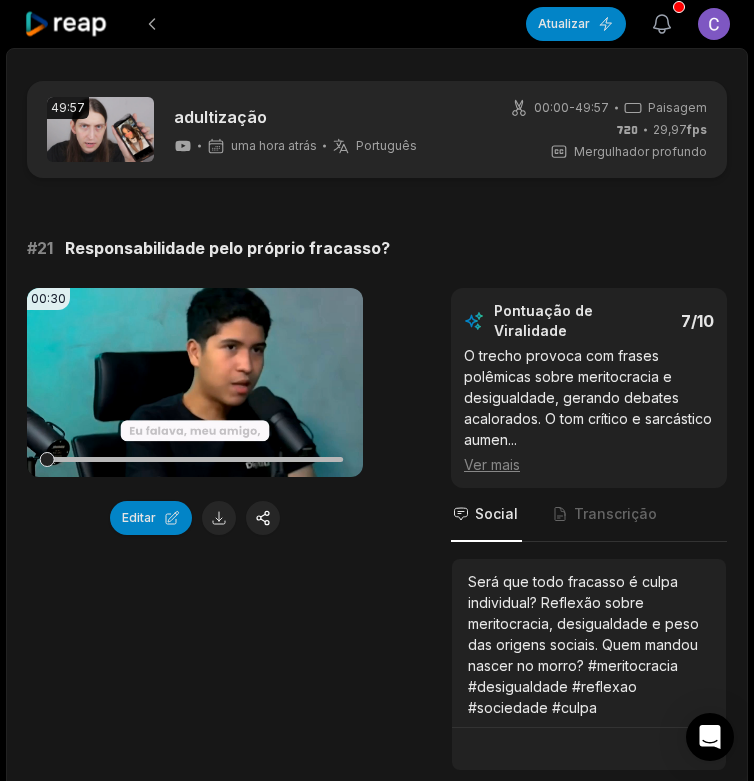 click on "Ver notificações" at bounding box center [662, 24] 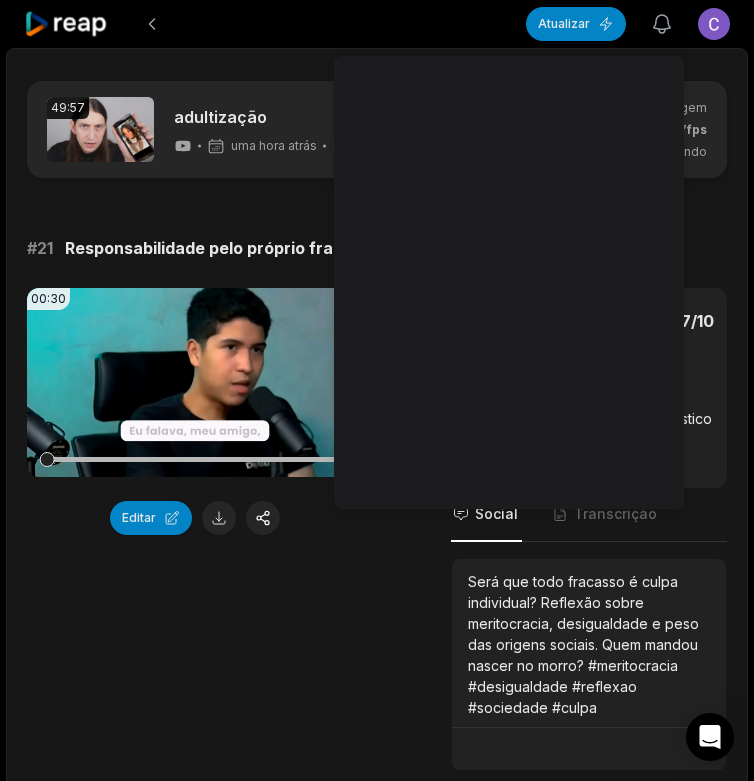 click on "Ver notificações" at bounding box center [662, 24] 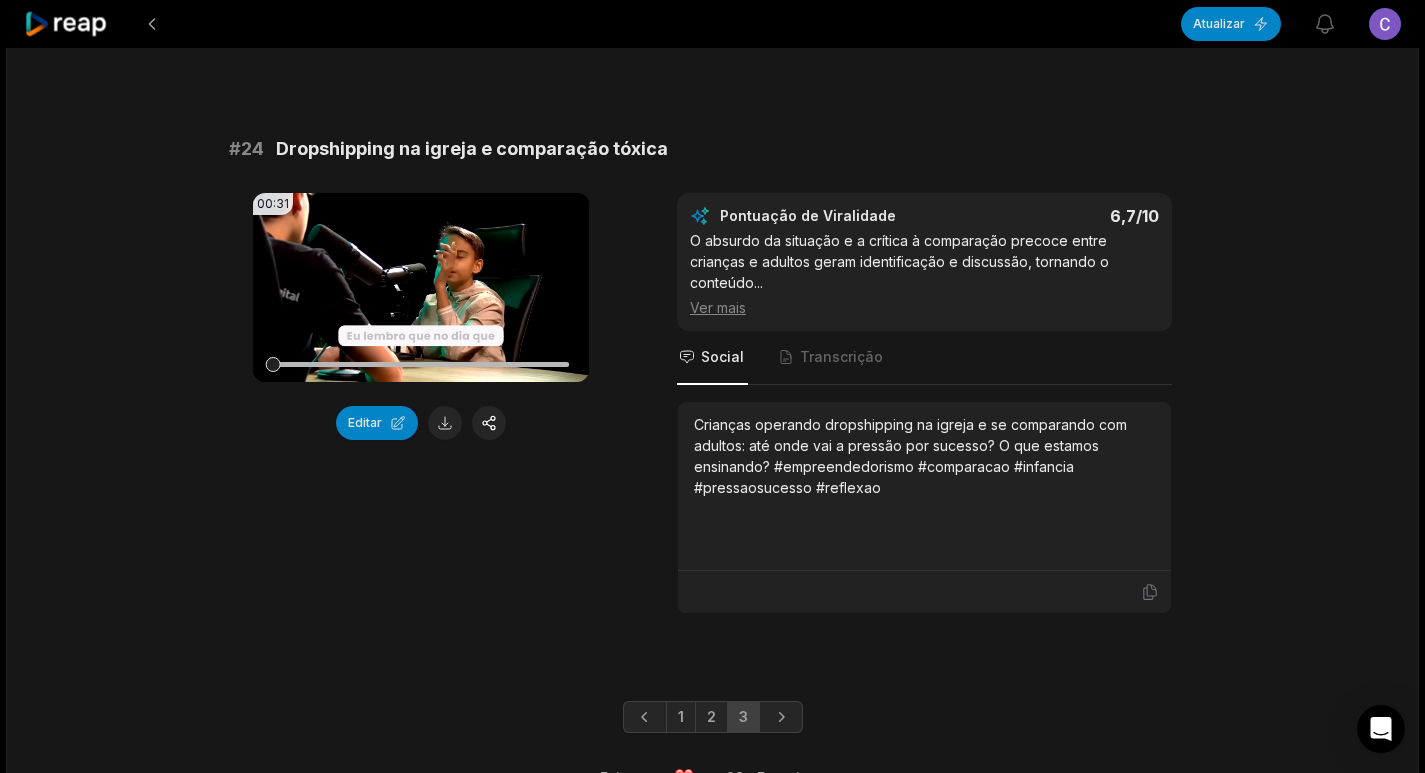 scroll, scrollTop: 1919, scrollLeft: 0, axis: vertical 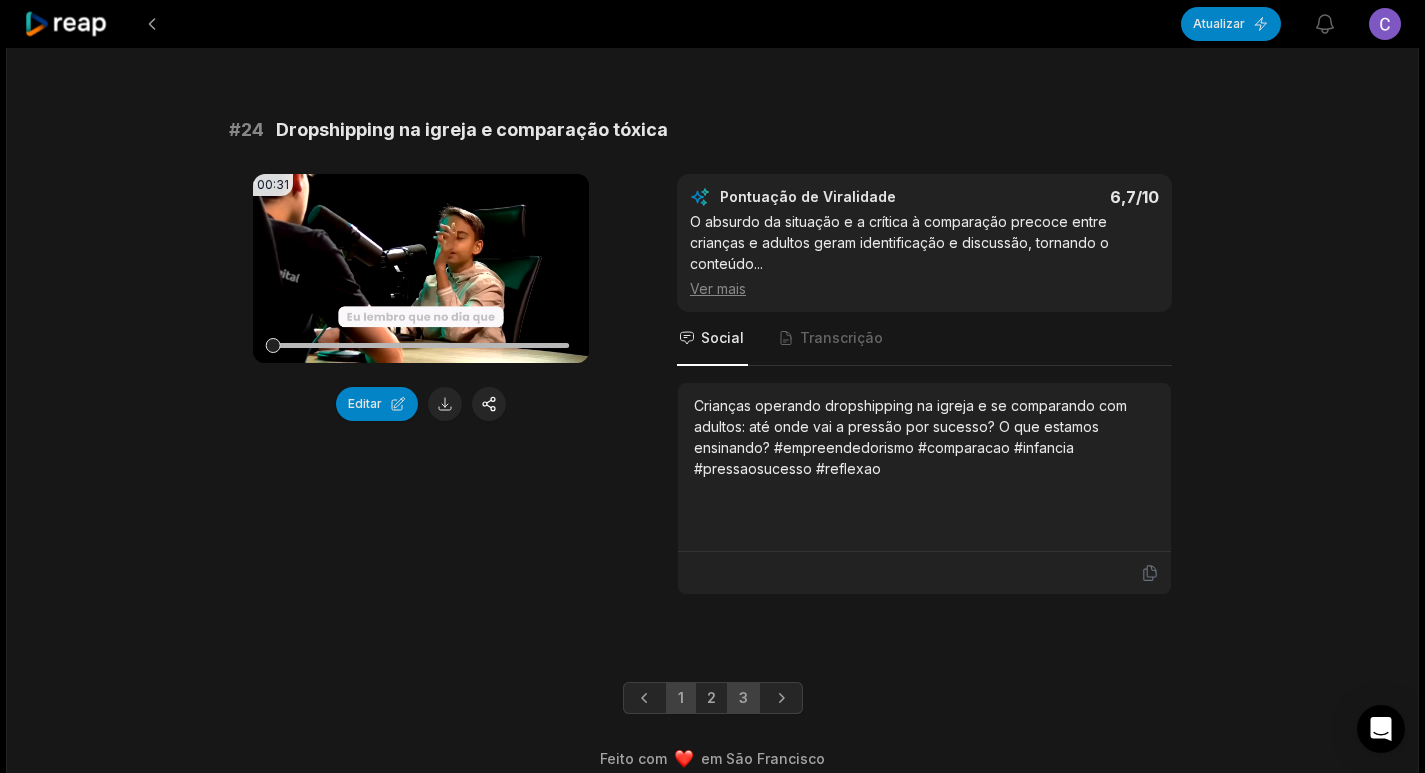 click on "1" at bounding box center [681, 698] 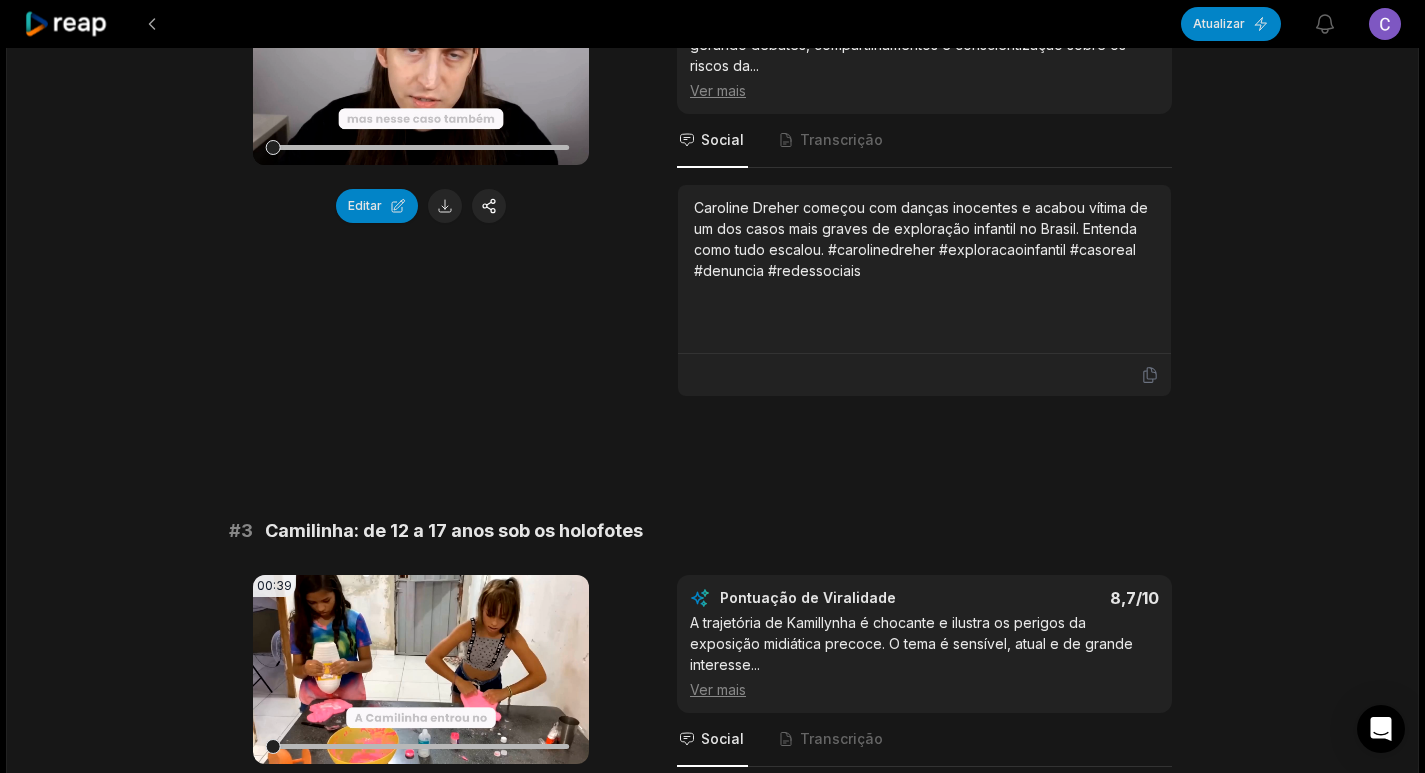 scroll, scrollTop: 619, scrollLeft: 0, axis: vertical 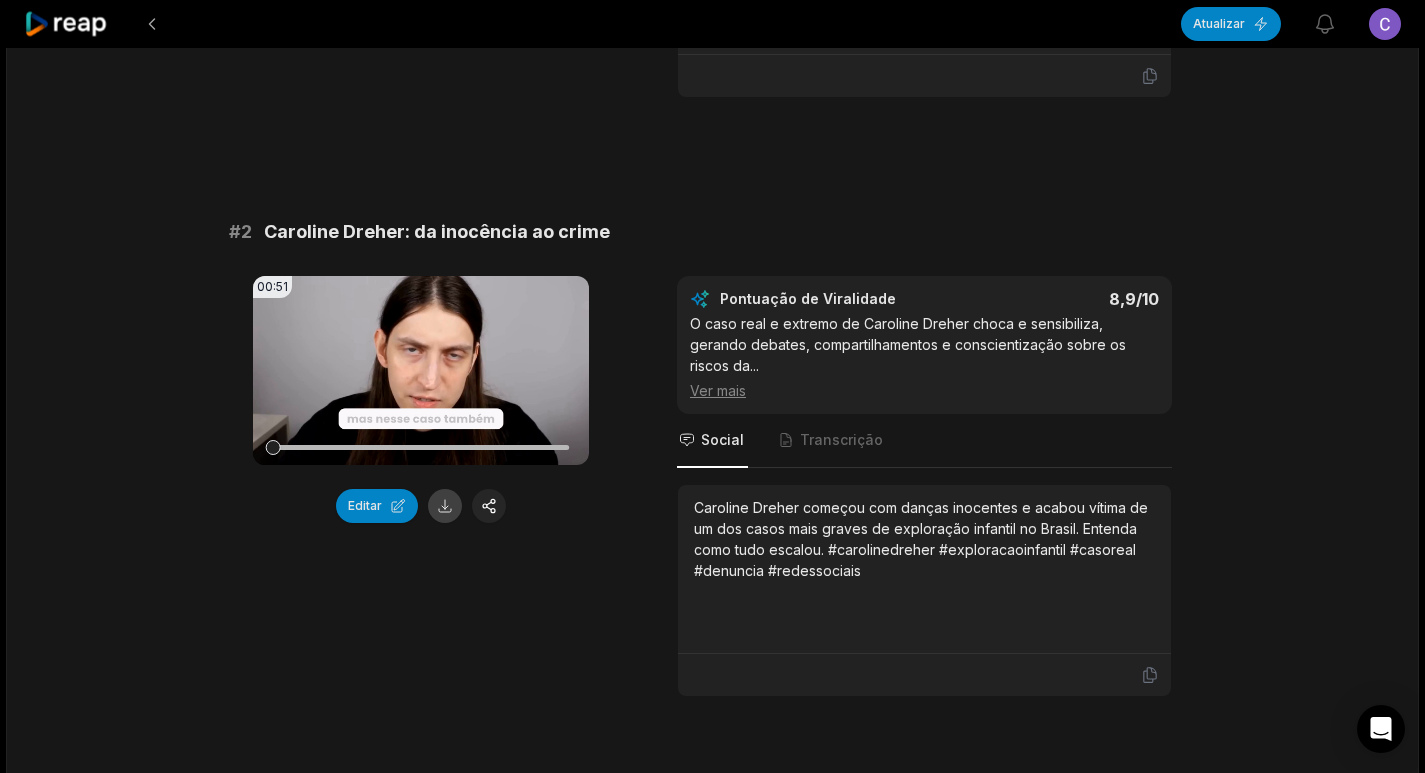 click at bounding box center (445, 506) 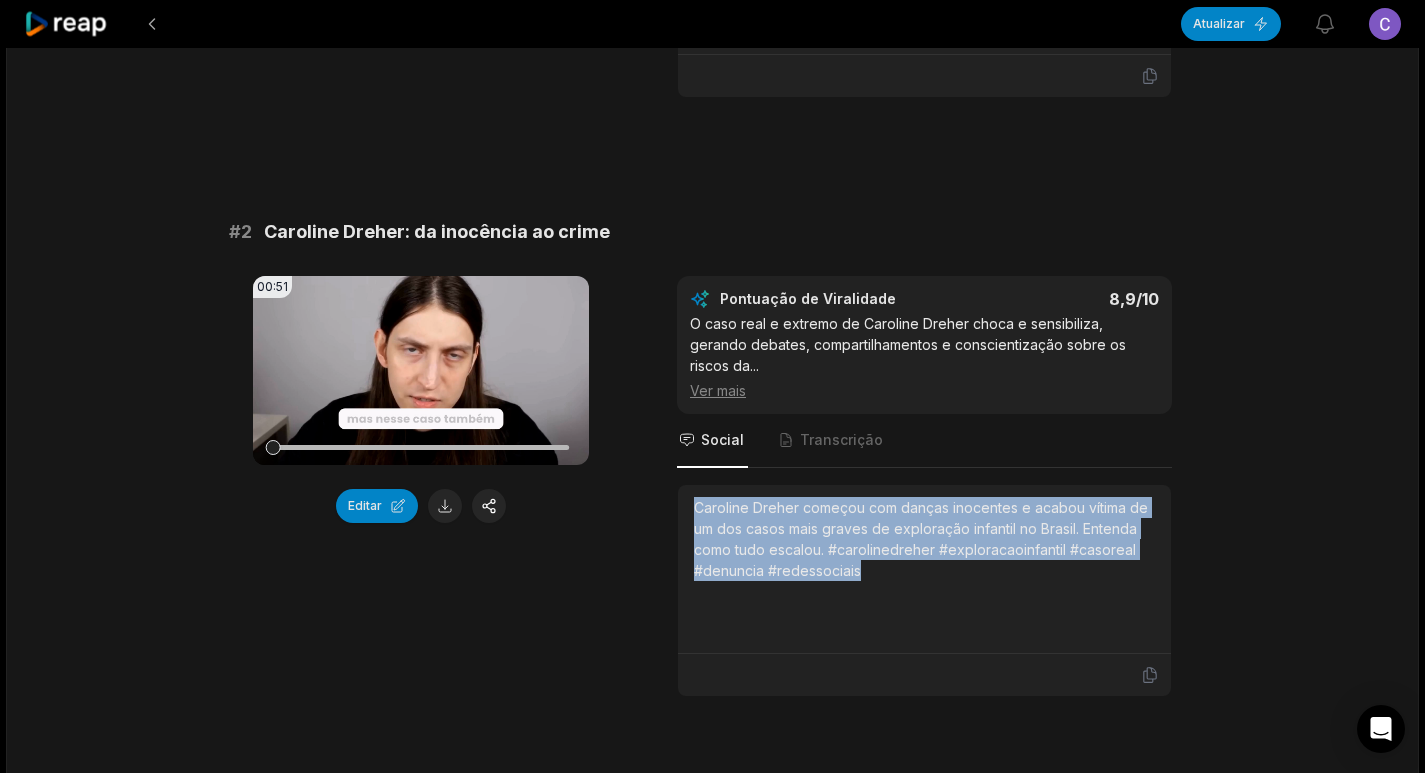 drag, startPoint x: 683, startPoint y: 486, endPoint x: 880, endPoint y: 547, distance: 206.22803 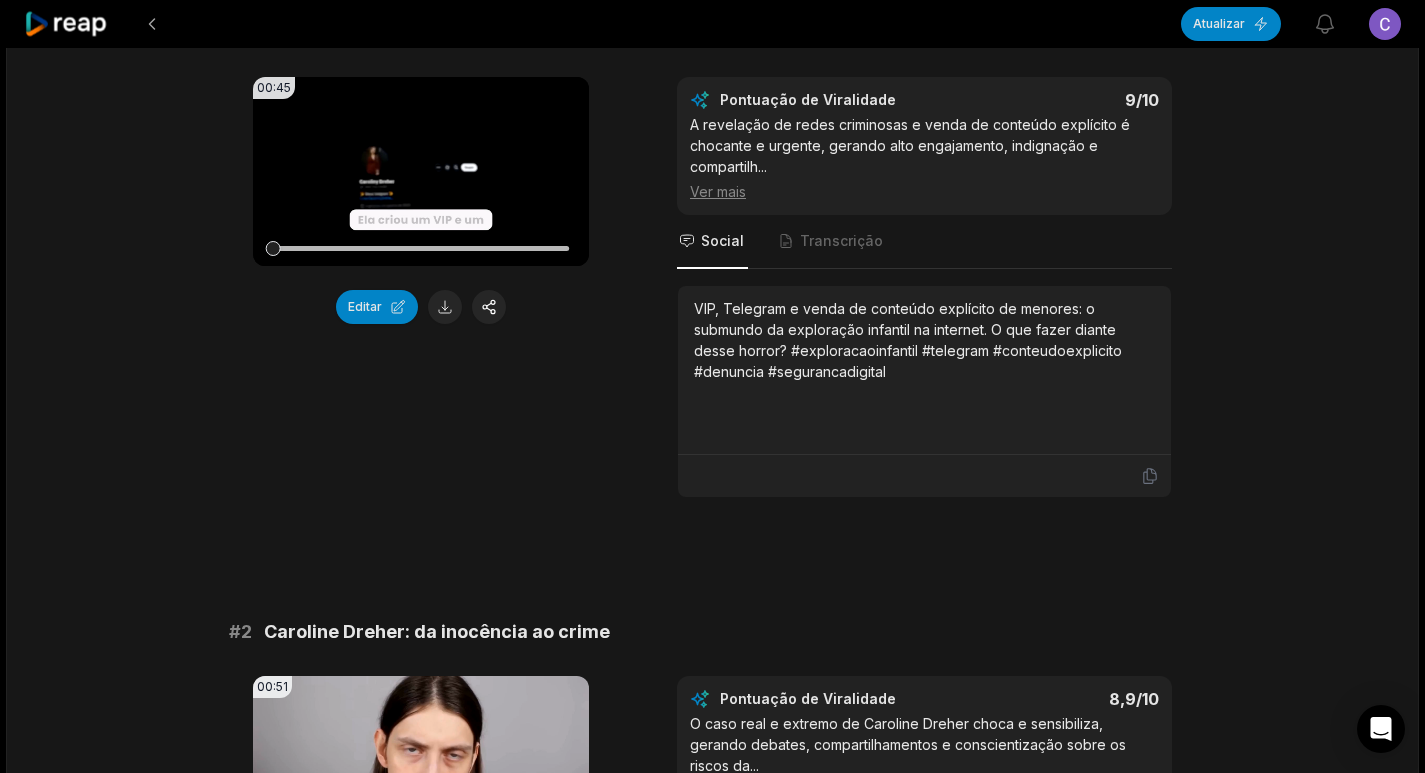 scroll, scrollTop: 0, scrollLeft: 0, axis: both 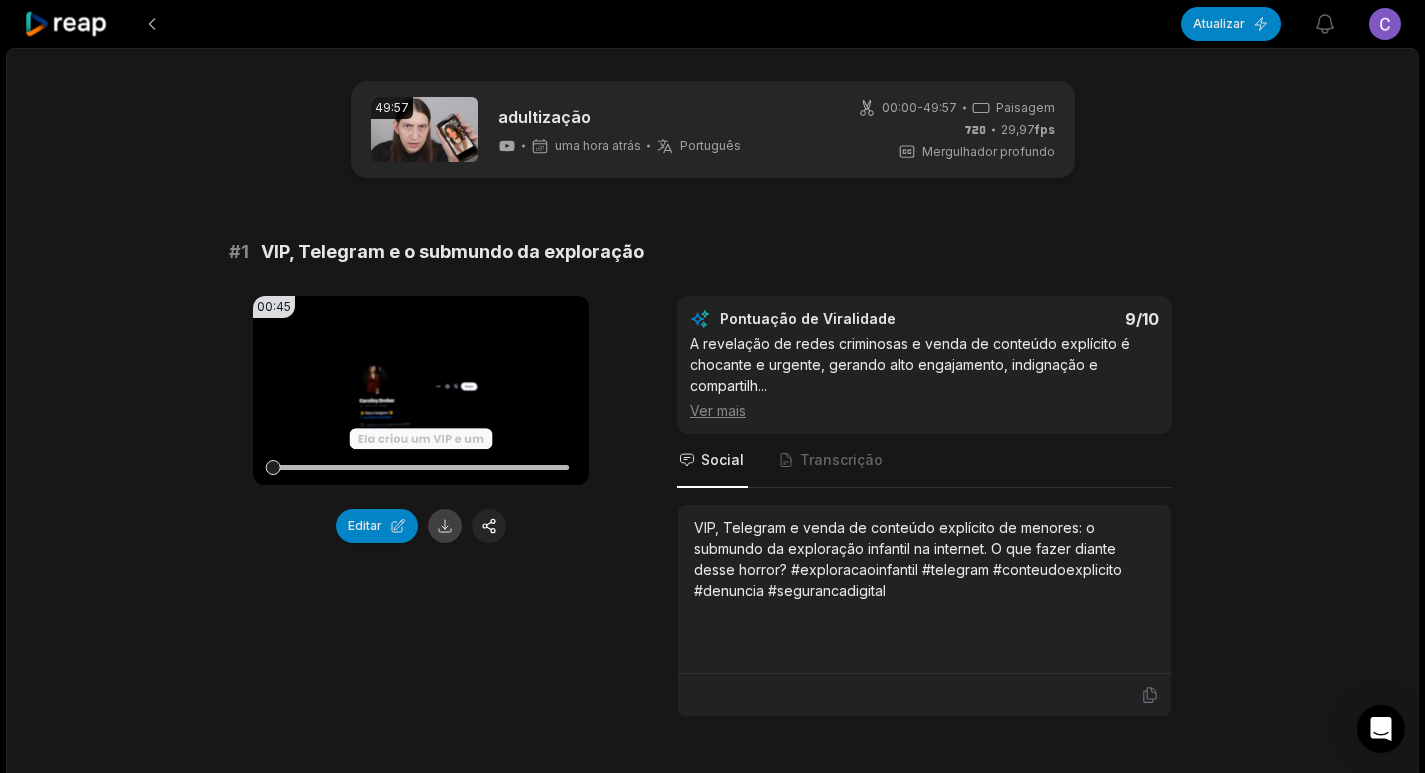 click at bounding box center [445, 526] 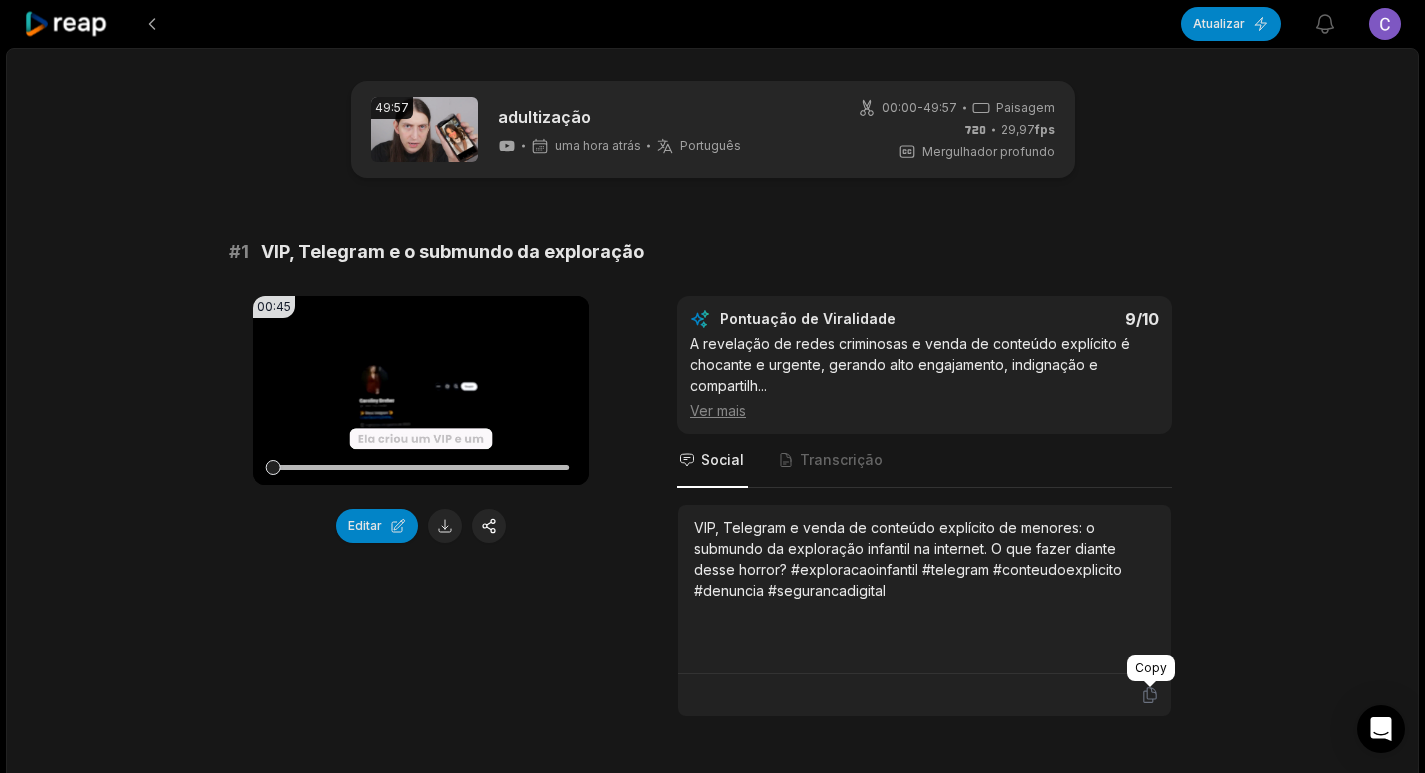 click 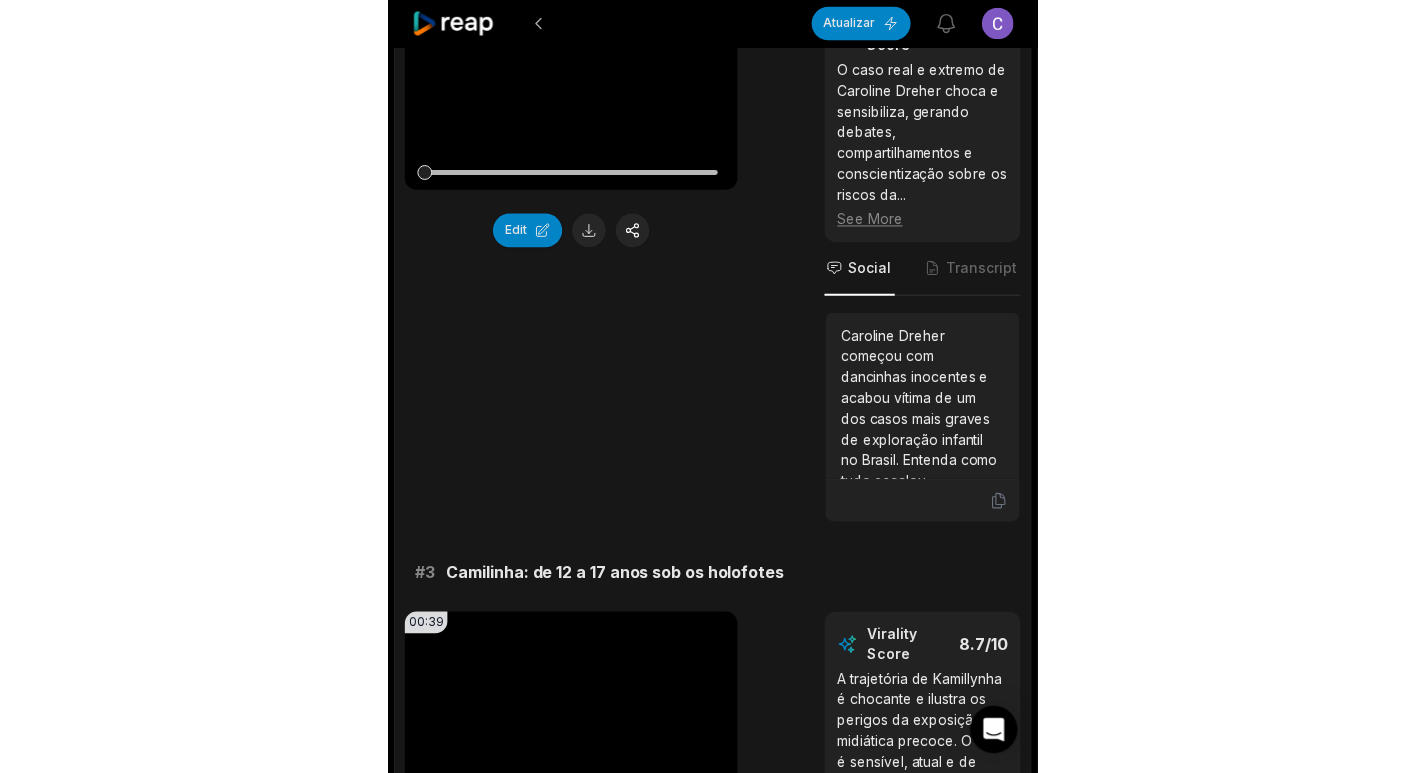 scroll, scrollTop: 1072, scrollLeft: 0, axis: vertical 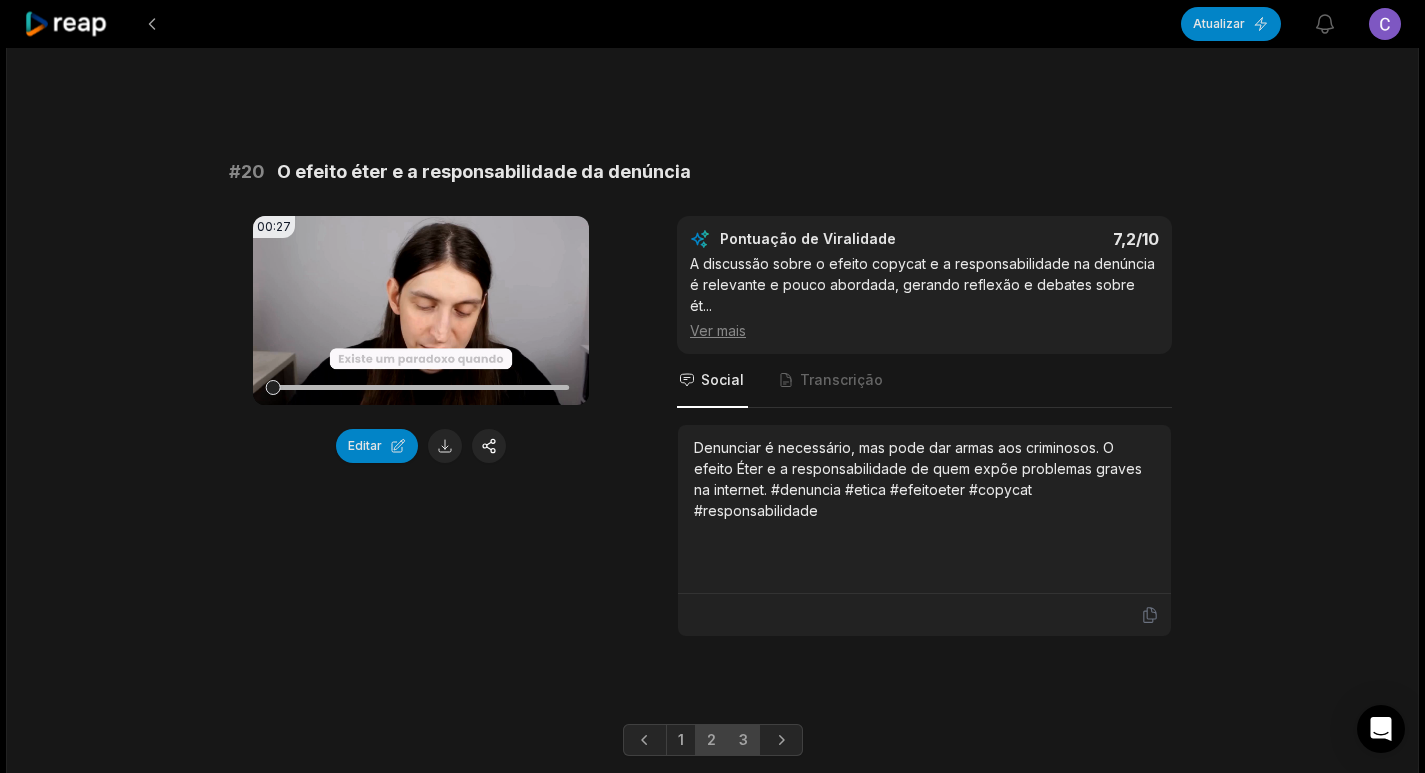 click on "3" at bounding box center (743, 740) 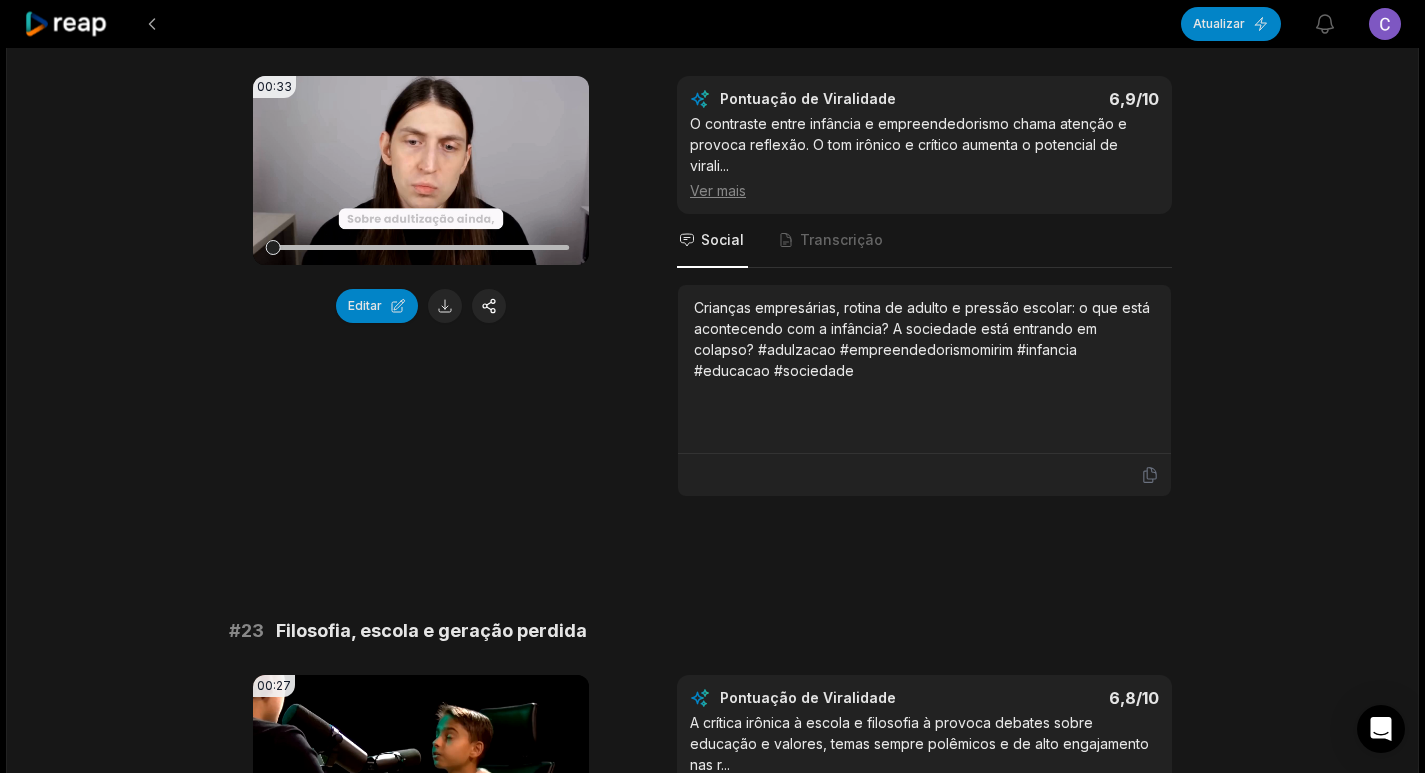 scroll, scrollTop: 1119, scrollLeft: 0, axis: vertical 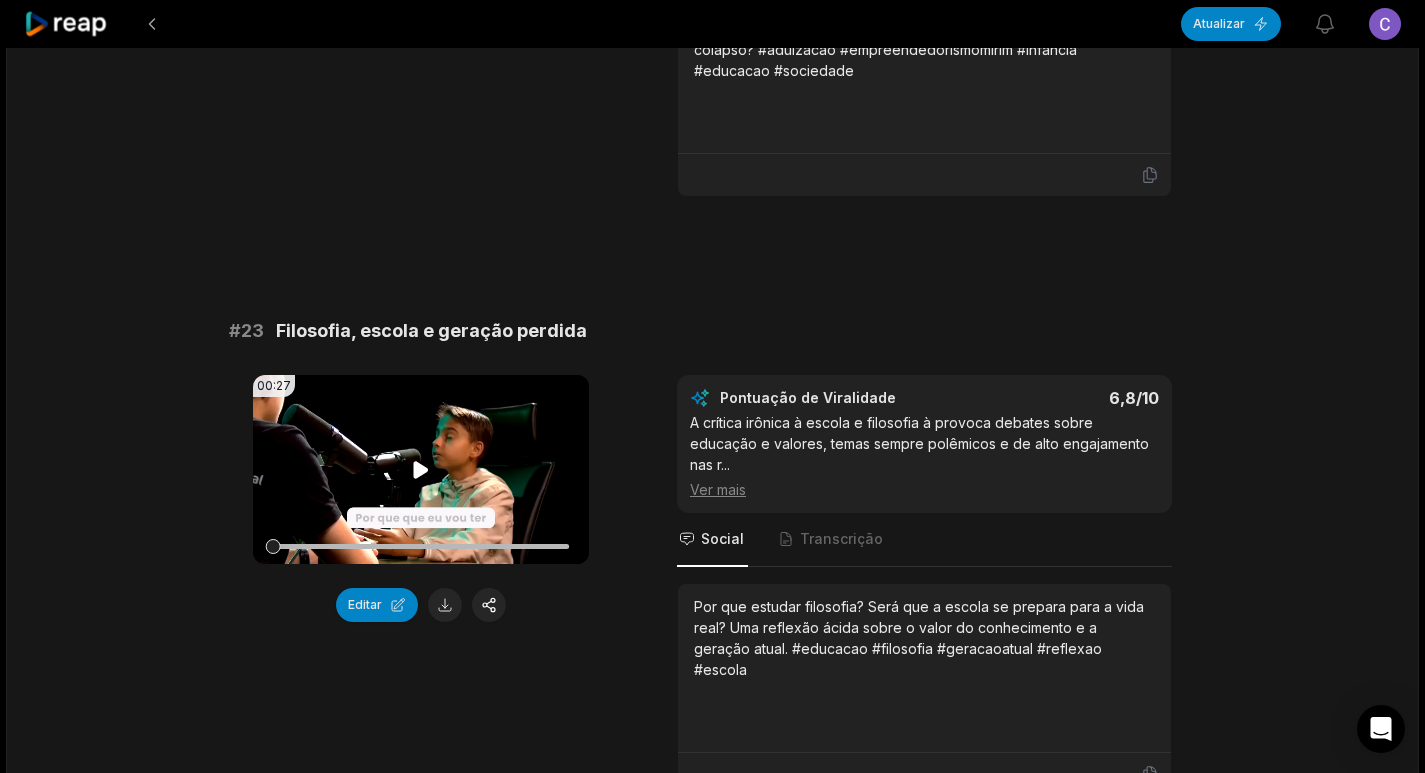 click 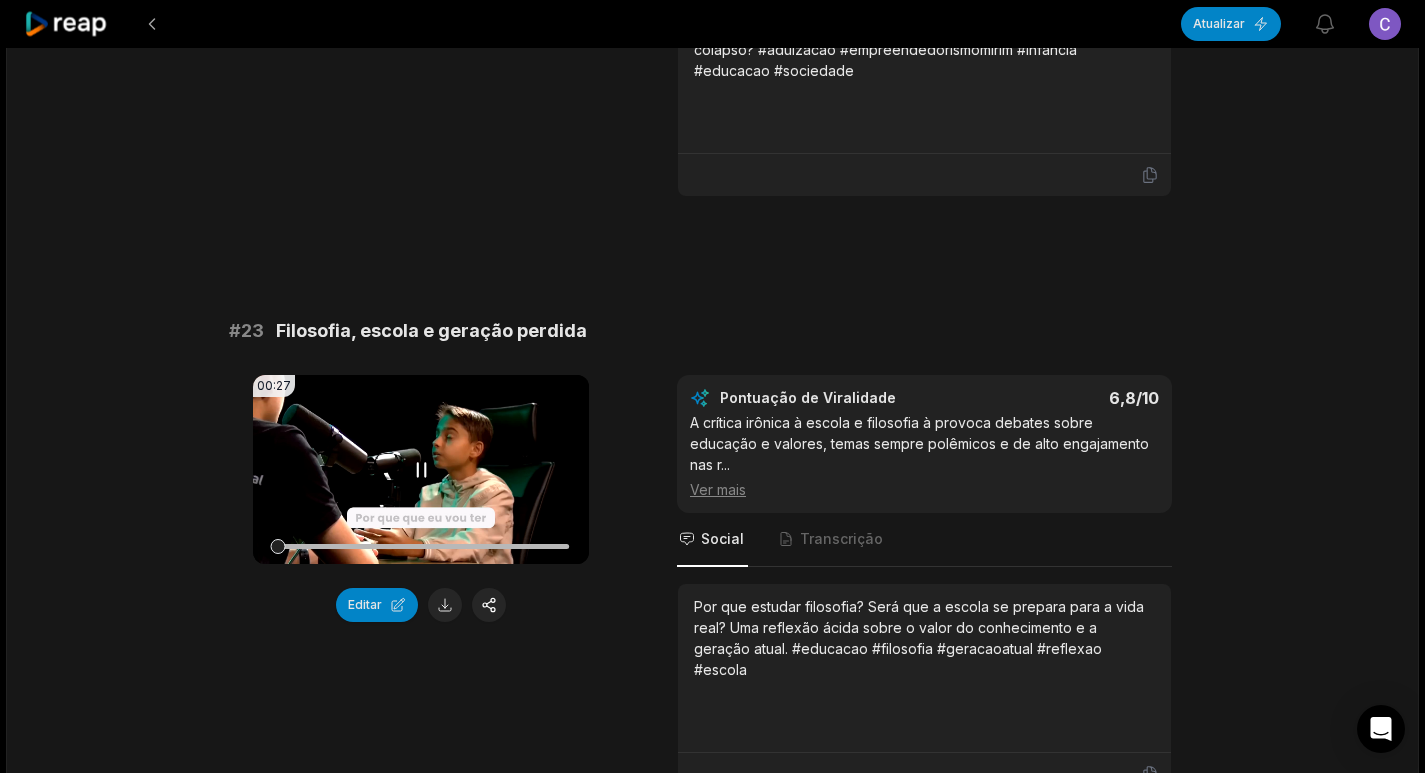 click 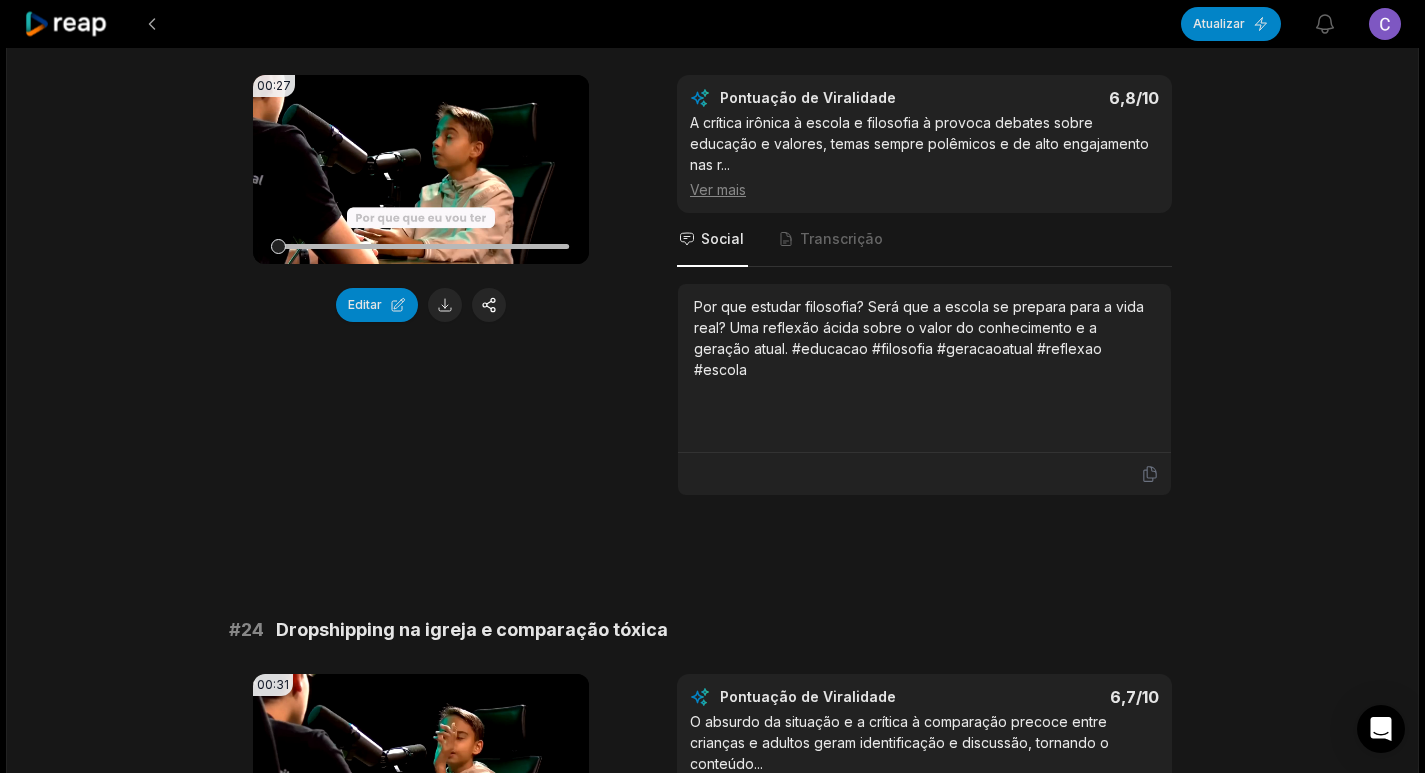 scroll, scrollTop: 1619, scrollLeft: 0, axis: vertical 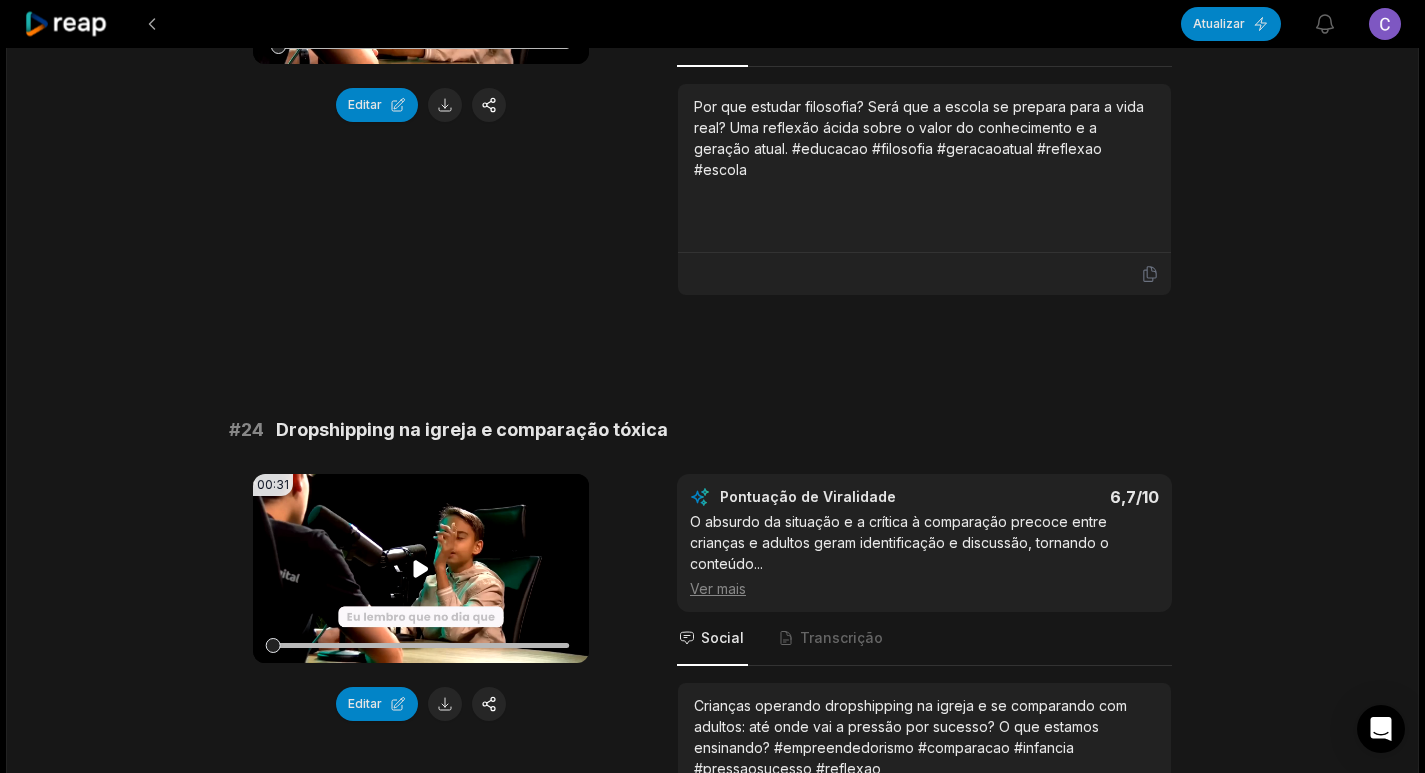 click on "Seu navegador não suporta o formato mp4." at bounding box center [421, 568] 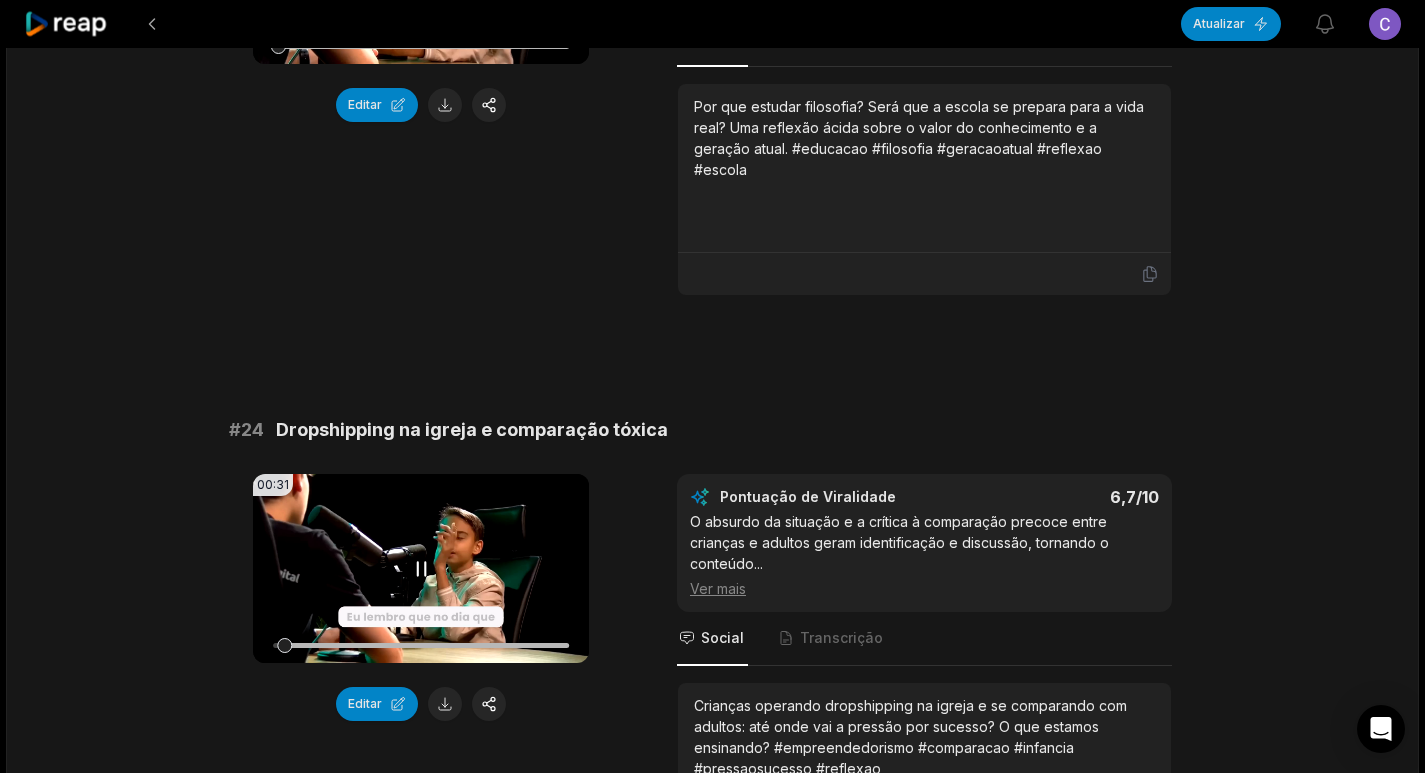 click on "Seu navegador não suporta o formato mp4." at bounding box center (421, 568) 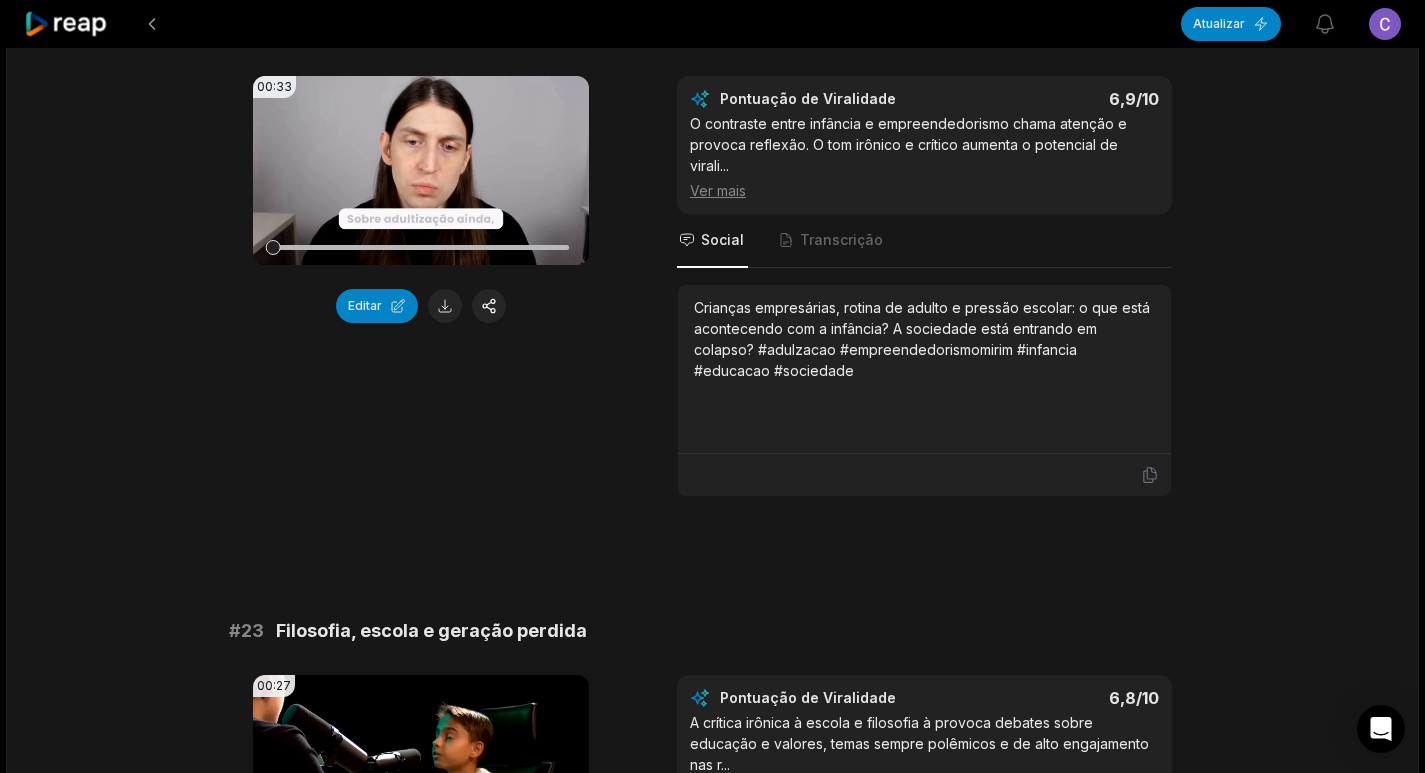 scroll, scrollTop: 419, scrollLeft: 0, axis: vertical 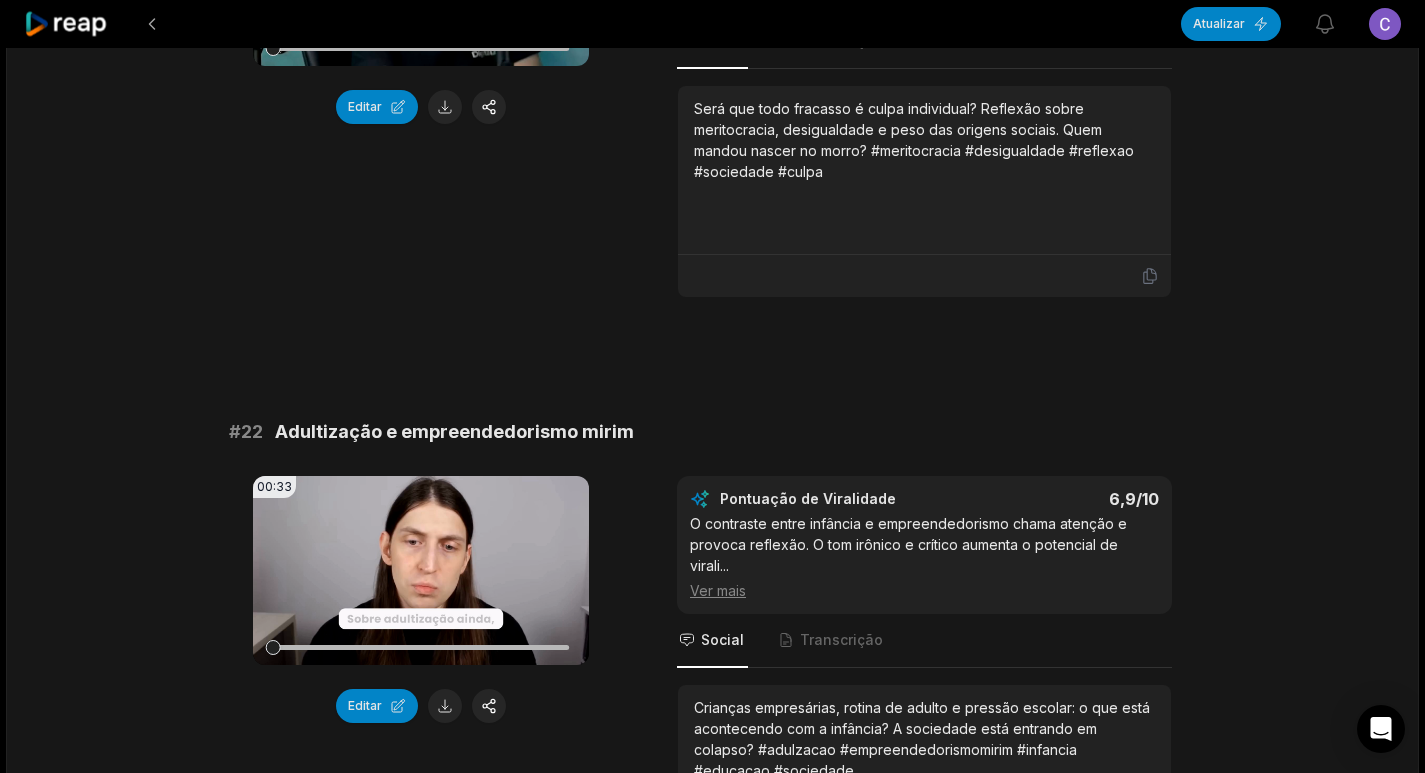 click on "Seu navegador não suporta o formato mp4." at bounding box center (421, 570) 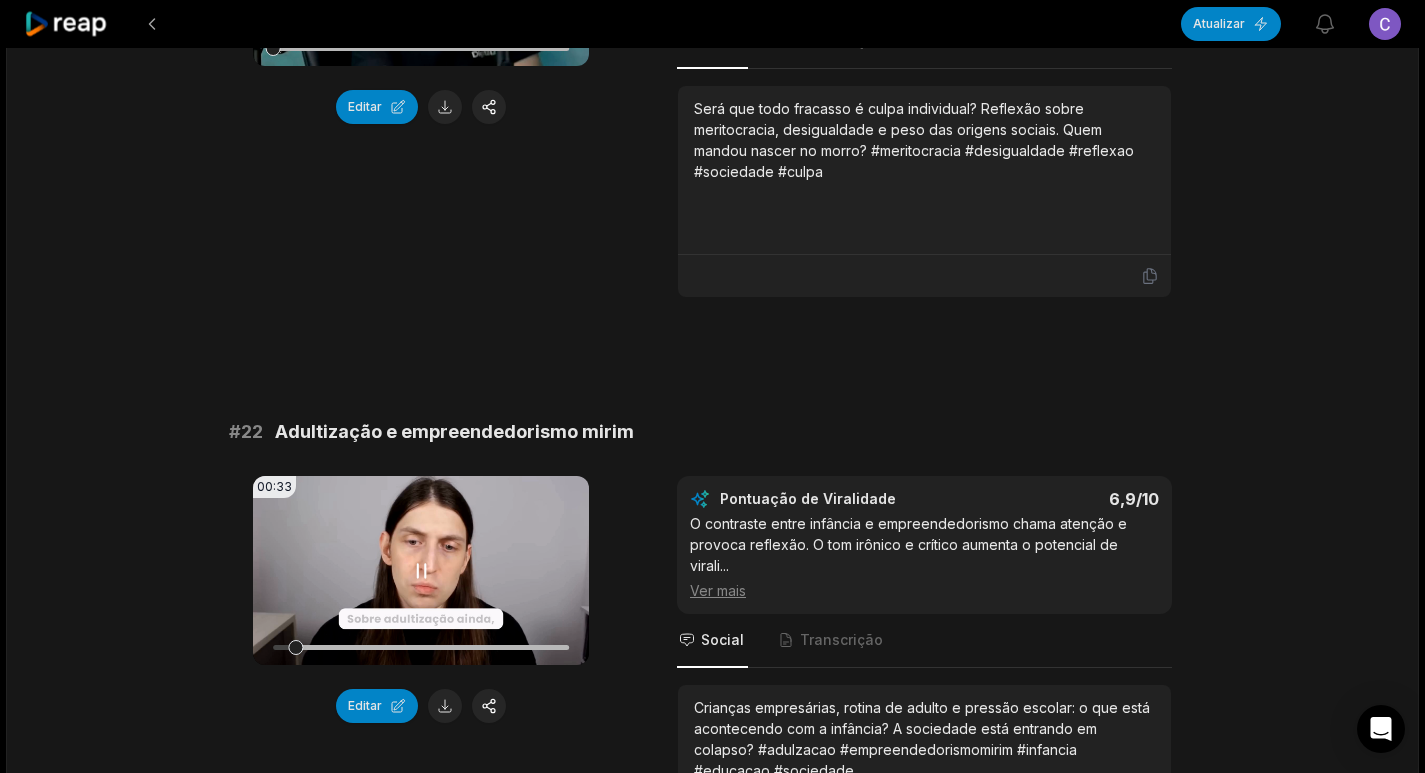 click on "Seu navegador não suporta o formato mp4." at bounding box center [421, 570] 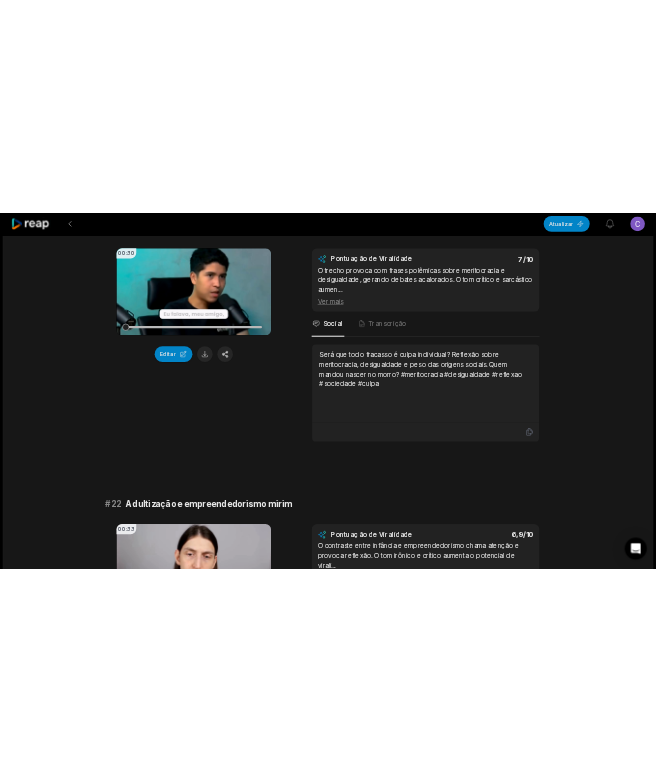 scroll, scrollTop: 119, scrollLeft: 0, axis: vertical 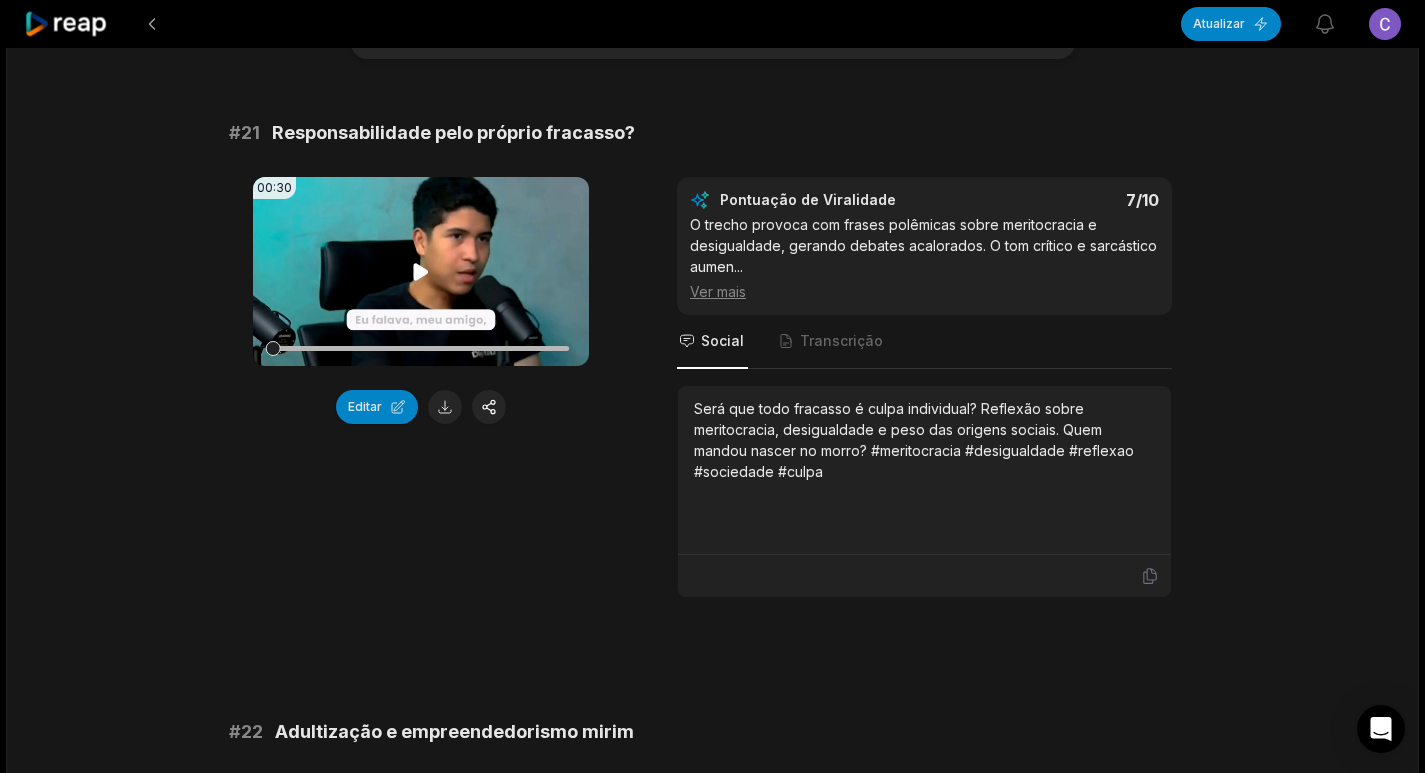 click on "Seu navegador não suporta o formato mp4." at bounding box center (421, 271) 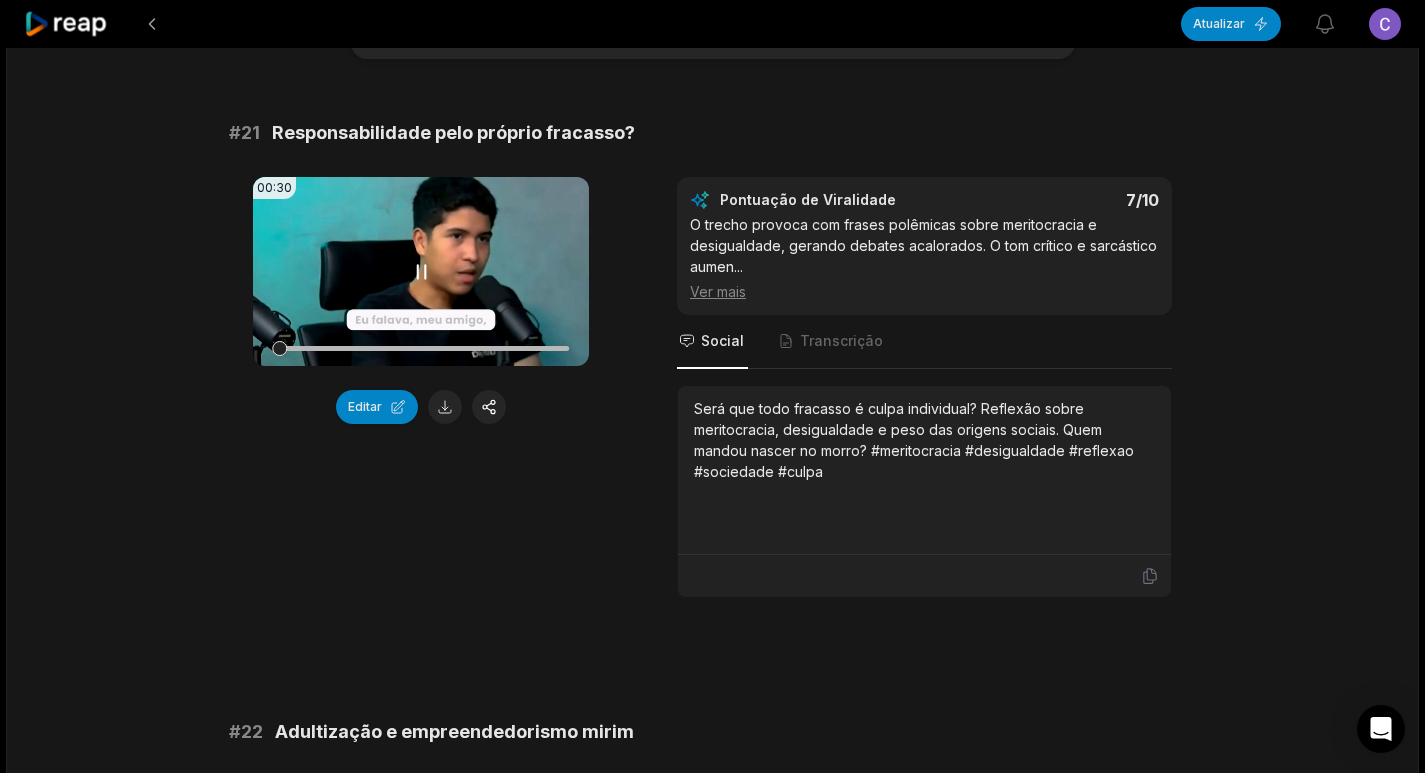 click on "Seu navegador não suporta o formato mp4." at bounding box center [421, 271] 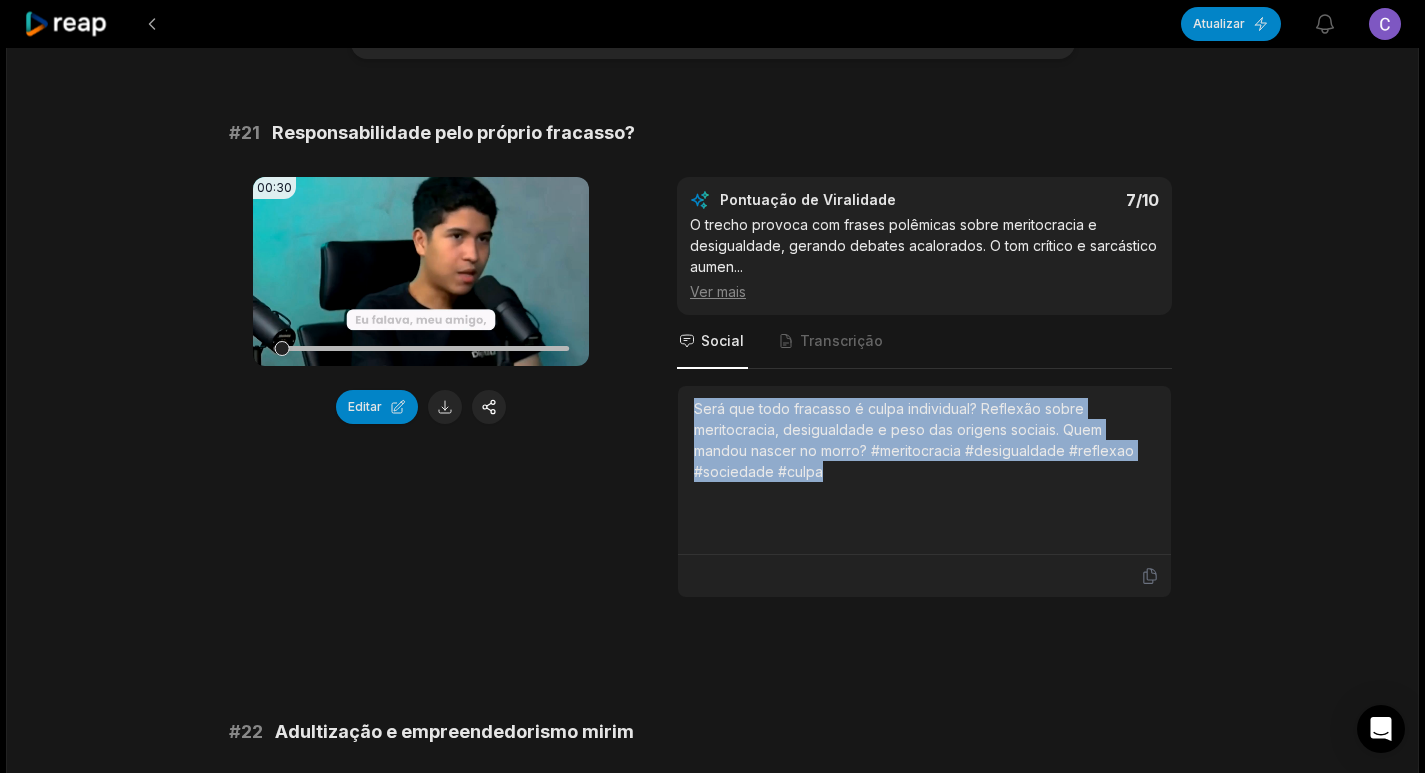 drag, startPoint x: 693, startPoint y: 409, endPoint x: 767, endPoint y: 486, distance: 106.7942 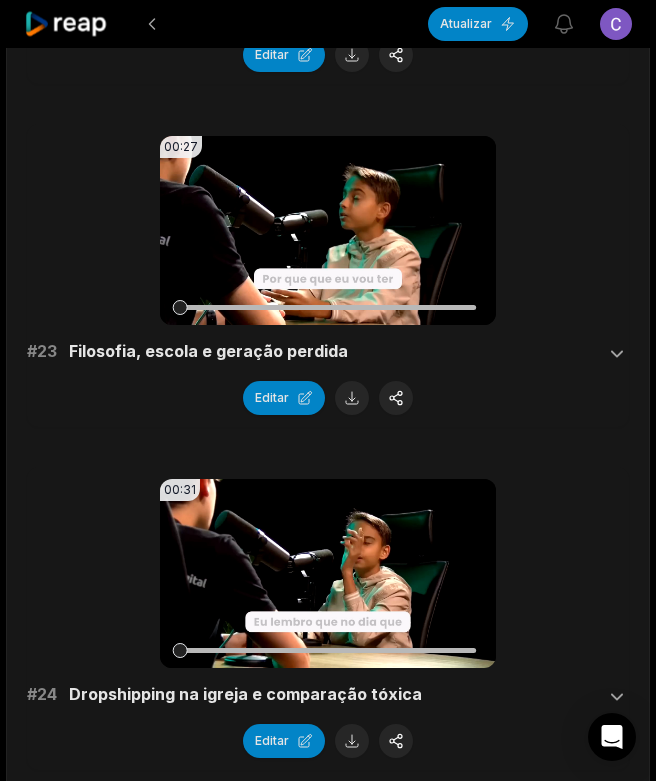 scroll, scrollTop: 988, scrollLeft: 0, axis: vertical 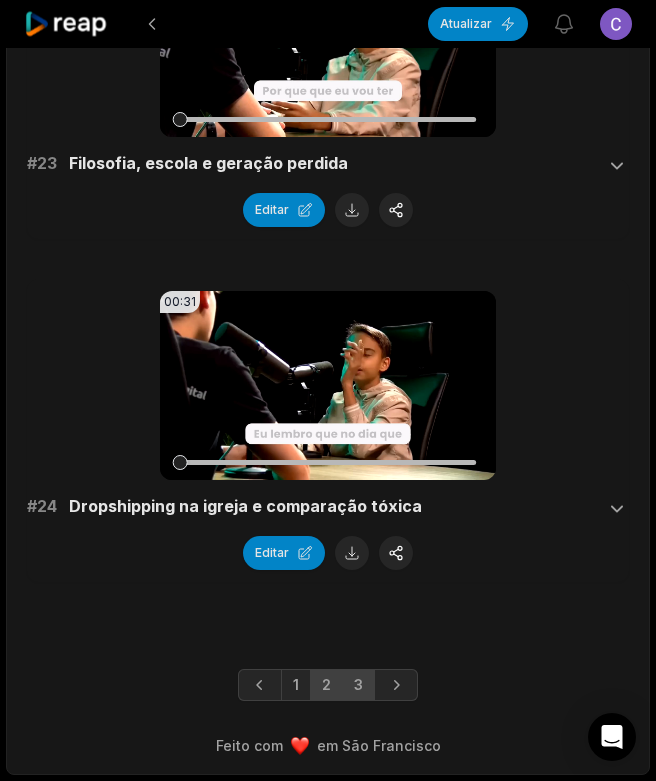 click on "2" at bounding box center [326, 685] 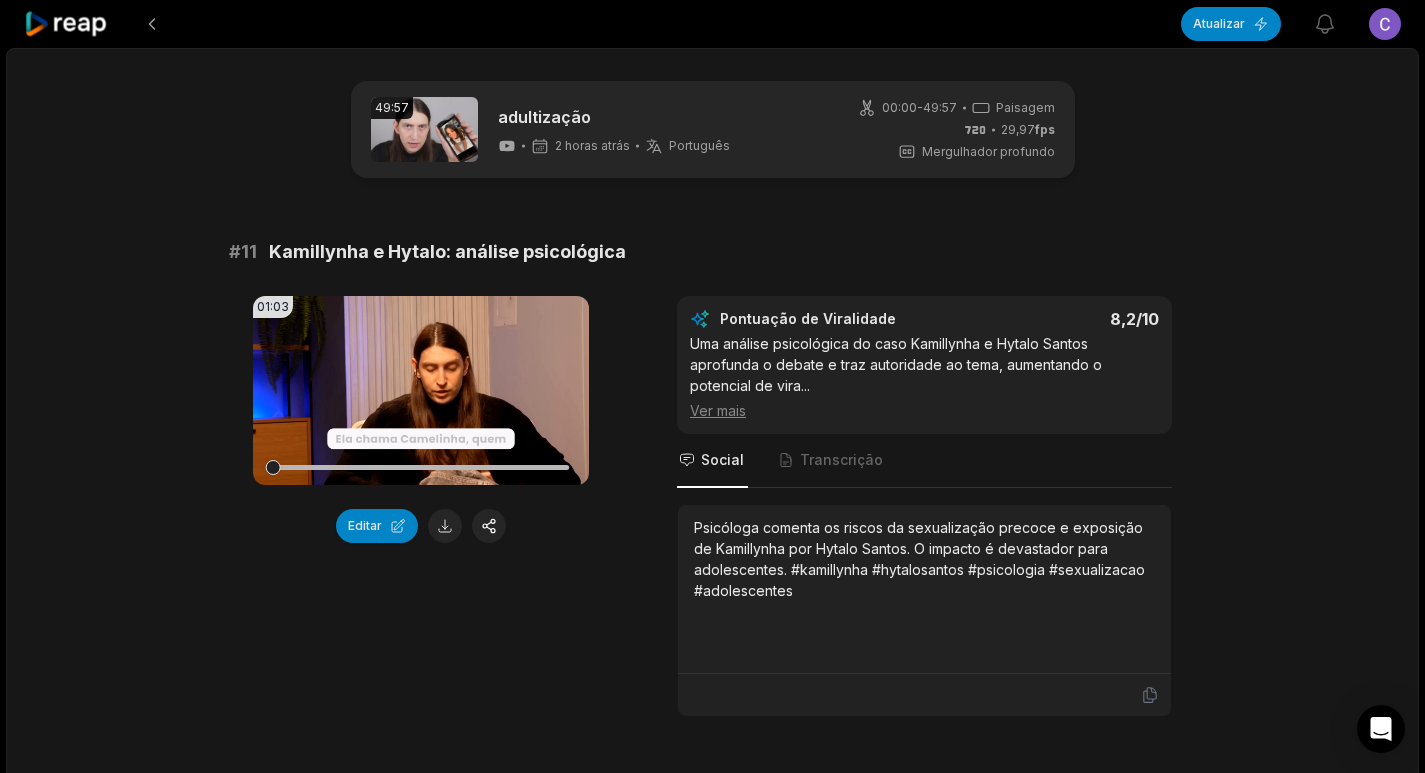 scroll, scrollTop: 1600, scrollLeft: 0, axis: vertical 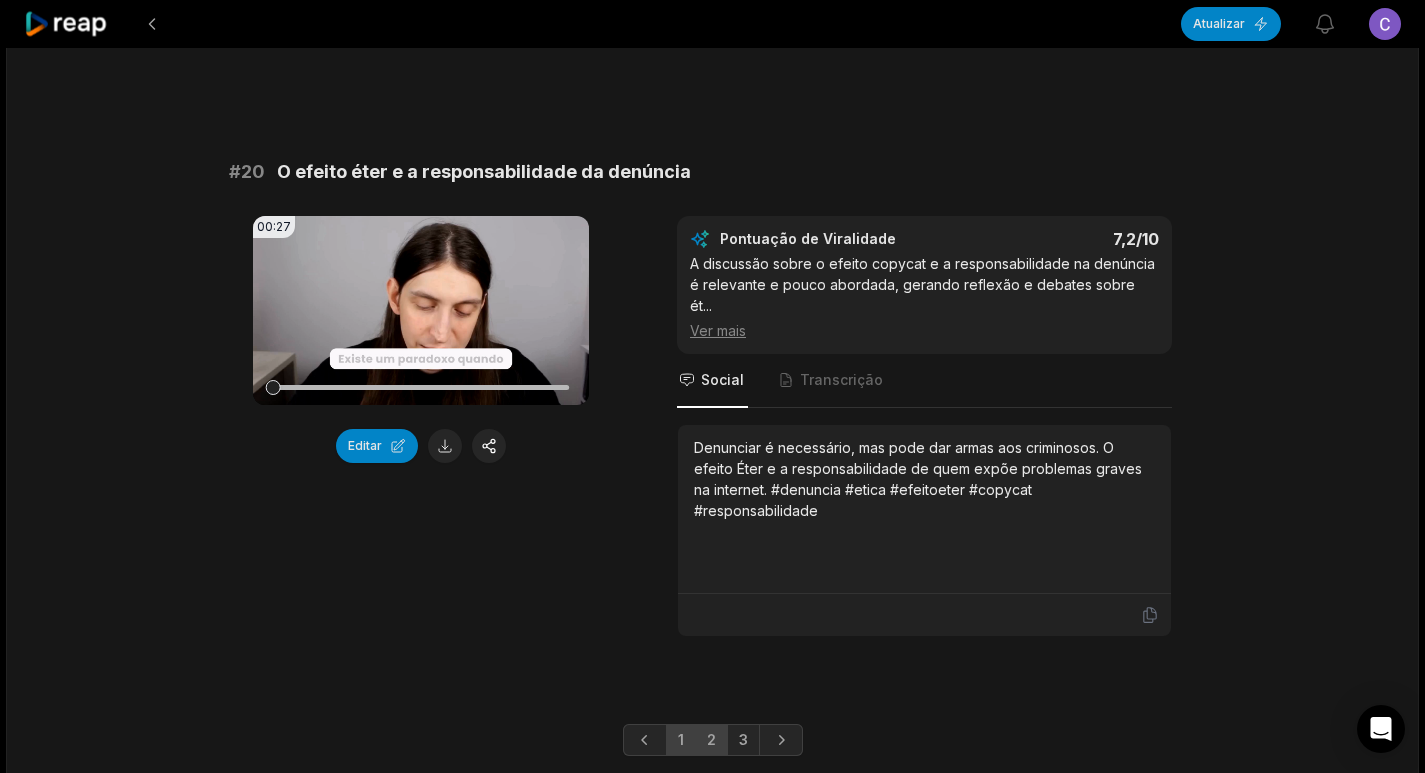 click on "1" at bounding box center [681, 739] 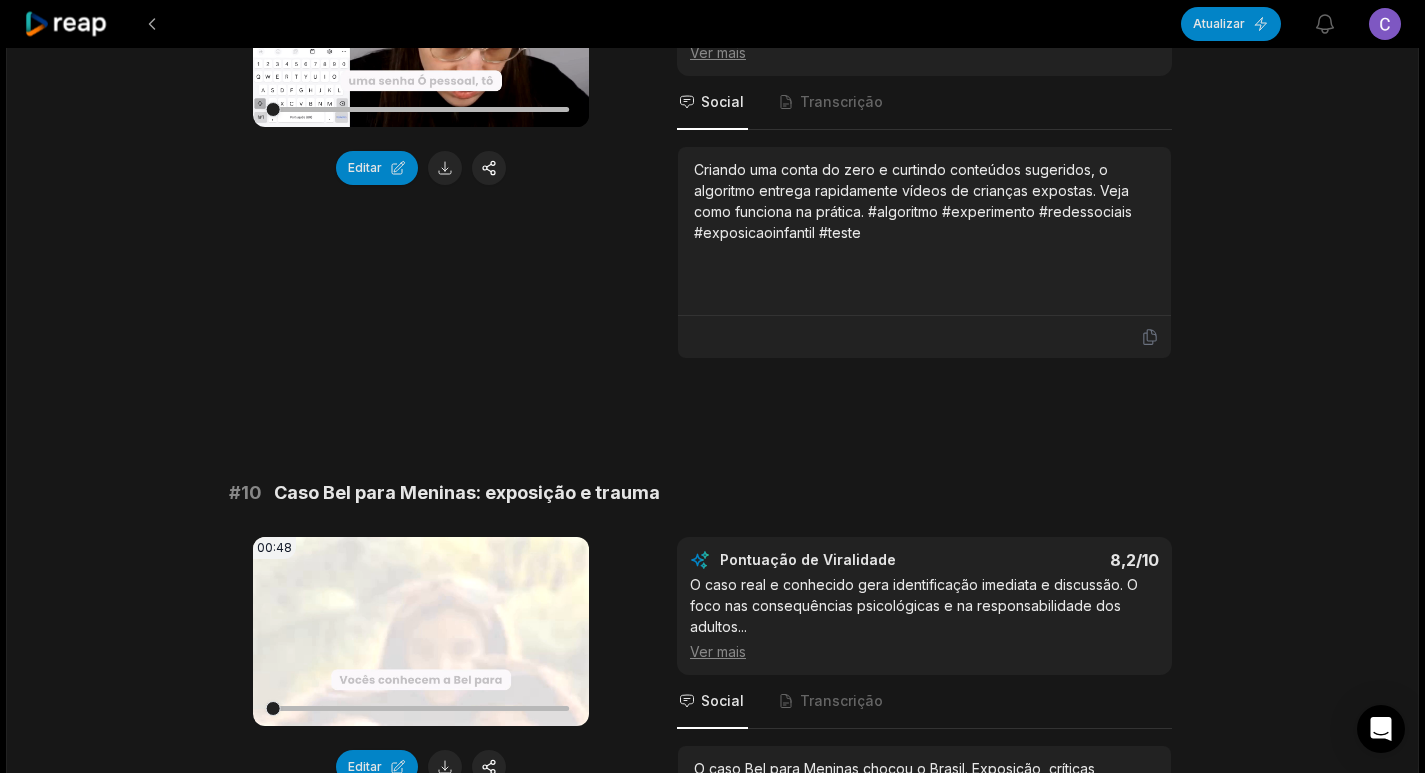 scroll, scrollTop: 4829, scrollLeft: 0, axis: vertical 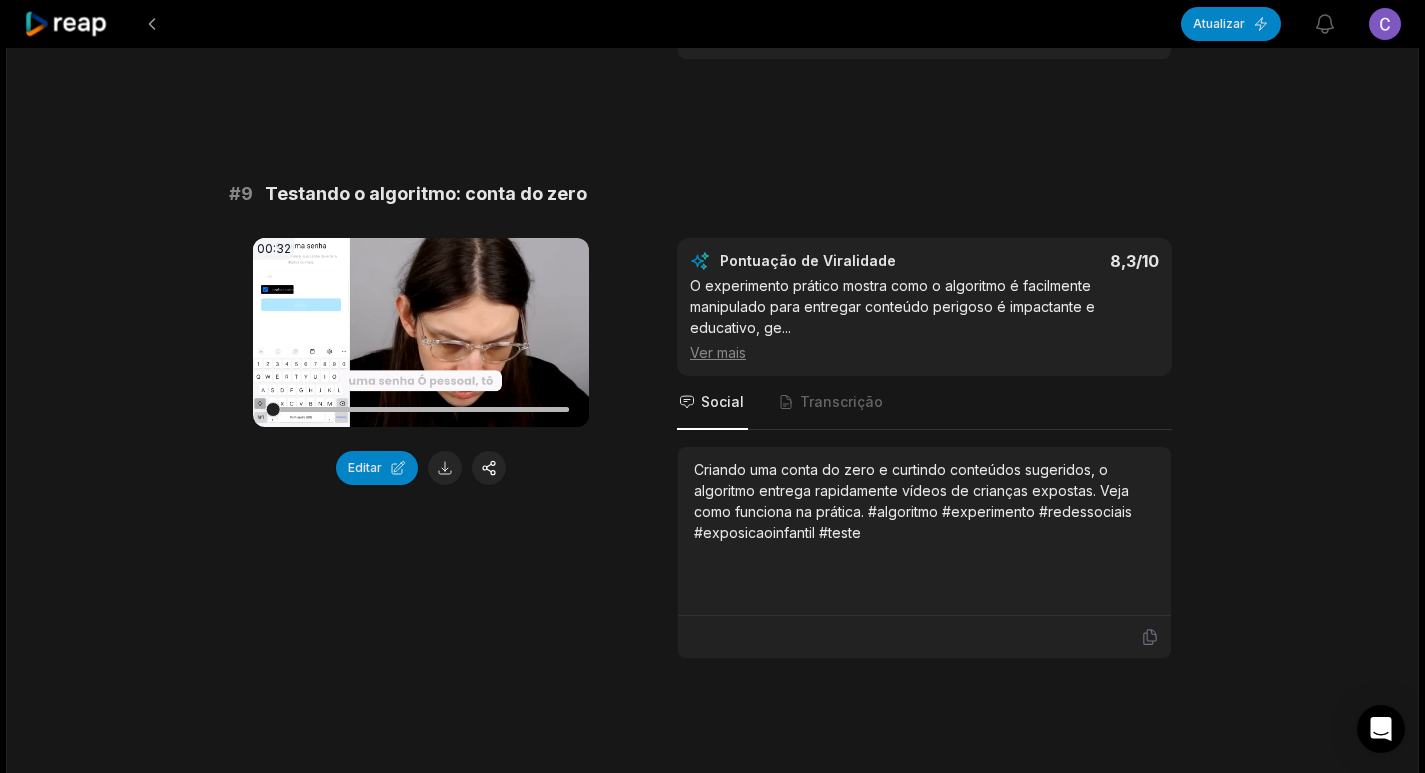 click on "Criando uma conta do zero e curtindo conteúdos sugeridos, o algoritmo entrega rapidamente vídeos de crianças expostas. Veja como funciona na prática. #algoritmo #experimento #redessociais #exposicaoinfantil #teste" at bounding box center [913, 501] 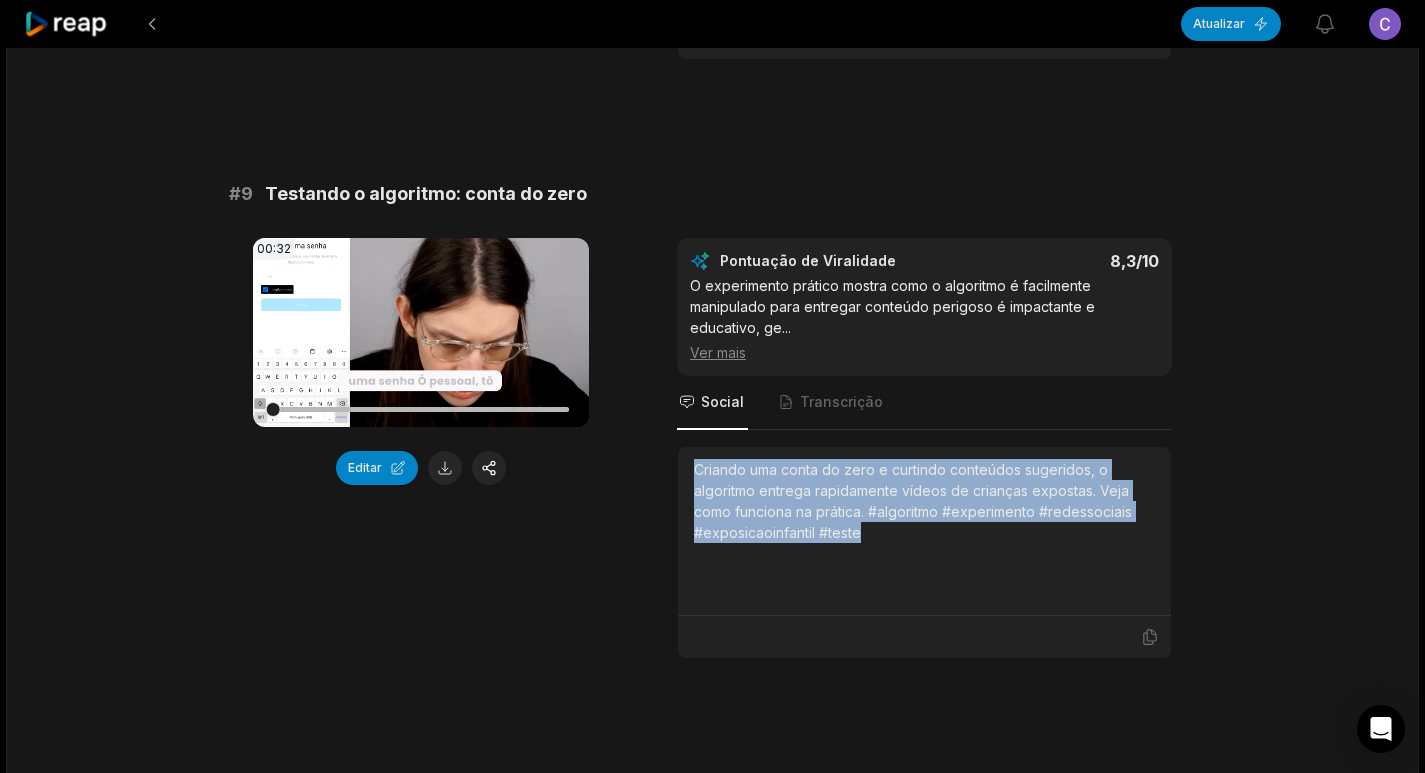 drag, startPoint x: 697, startPoint y: 426, endPoint x: 896, endPoint y: 497, distance: 211.28653 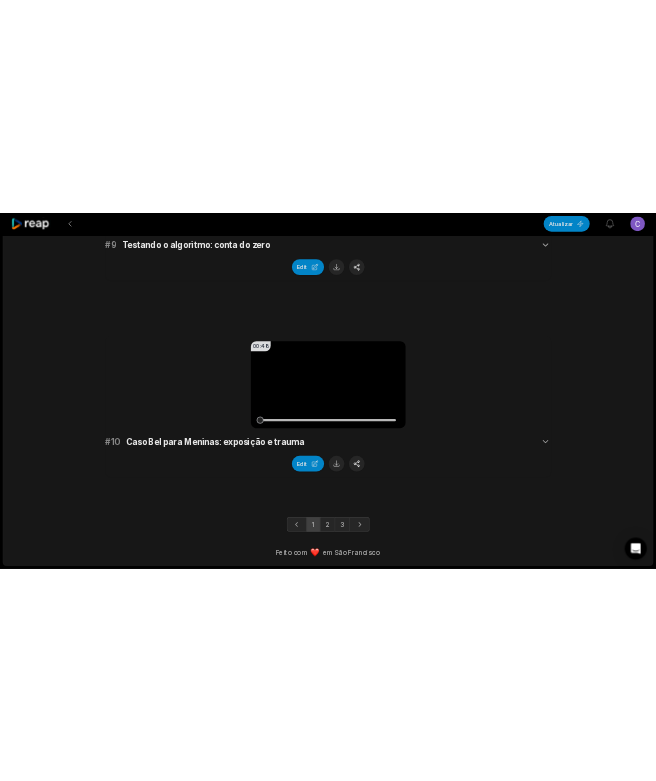 scroll, scrollTop: 2869, scrollLeft: 0, axis: vertical 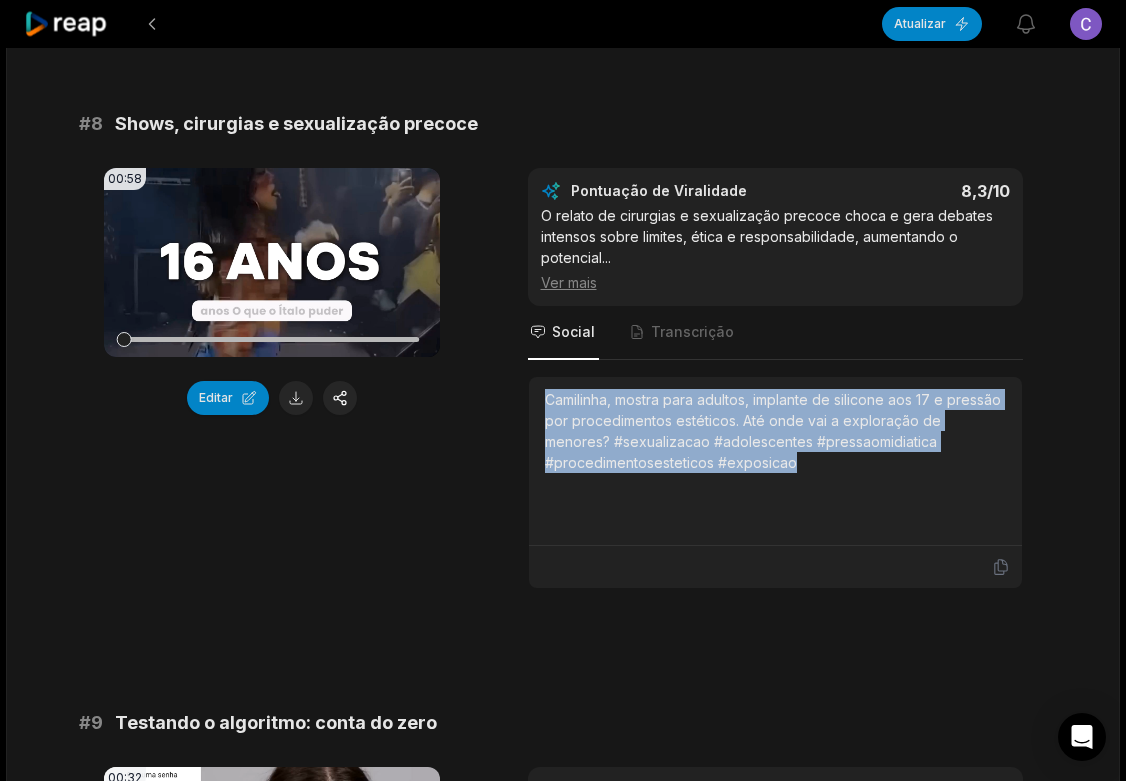 drag, startPoint x: 538, startPoint y: 360, endPoint x: 891, endPoint y: 466, distance: 368.57156 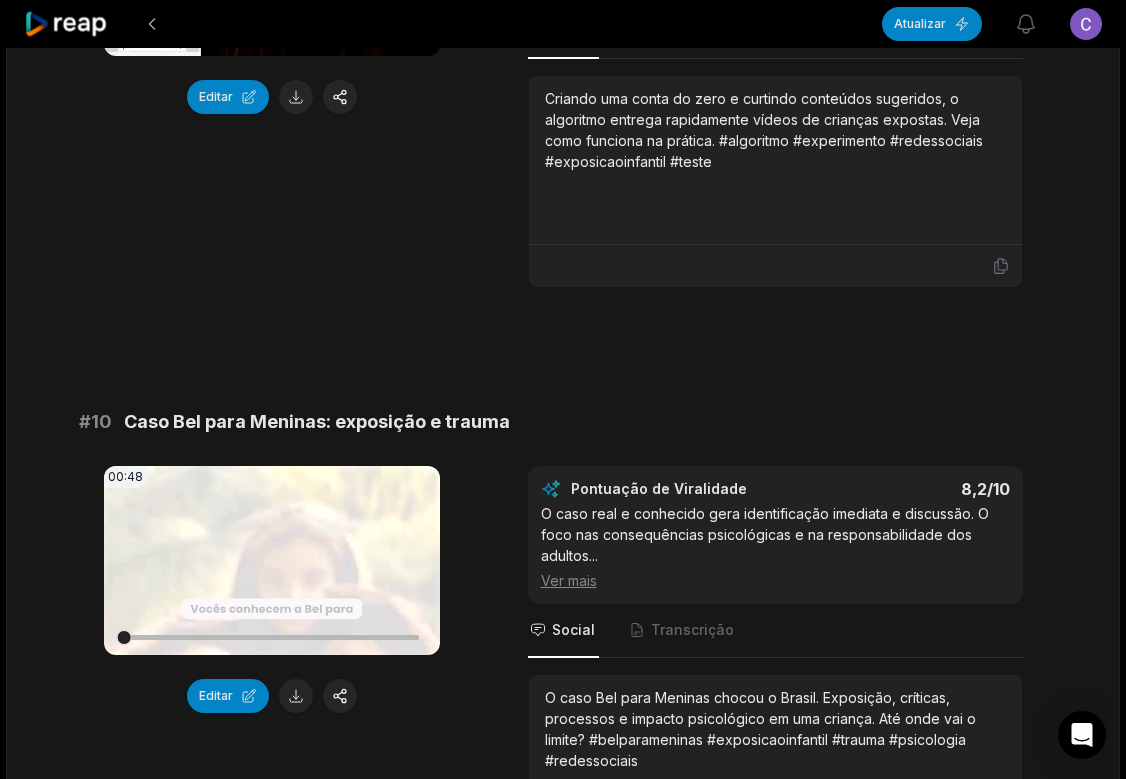 scroll, scrollTop: 5465, scrollLeft: 0, axis: vertical 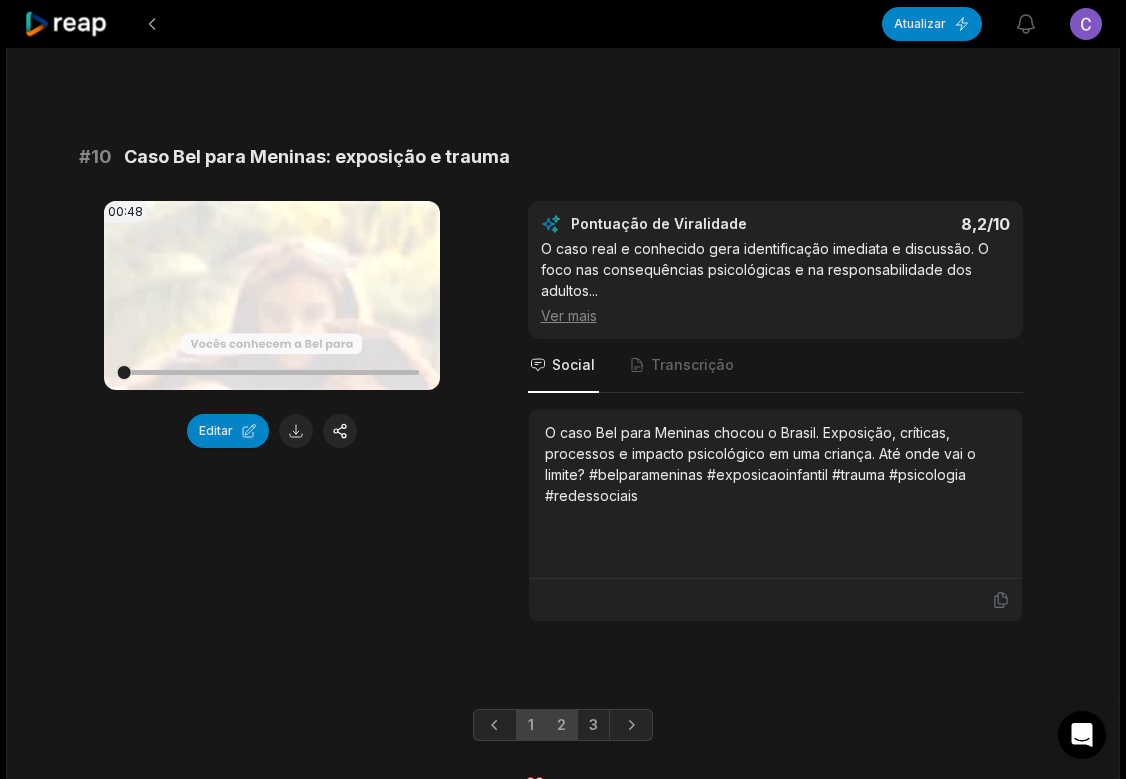 click on "2" at bounding box center (561, 725) 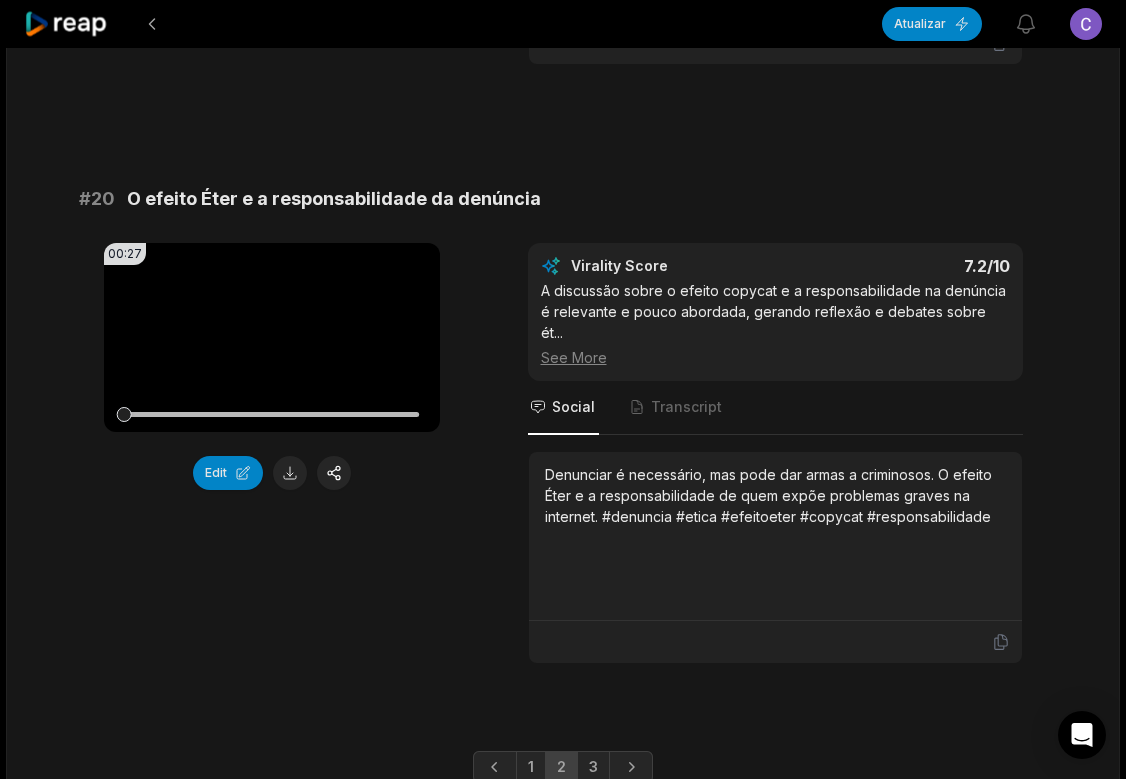 scroll, scrollTop: 5423, scrollLeft: 0, axis: vertical 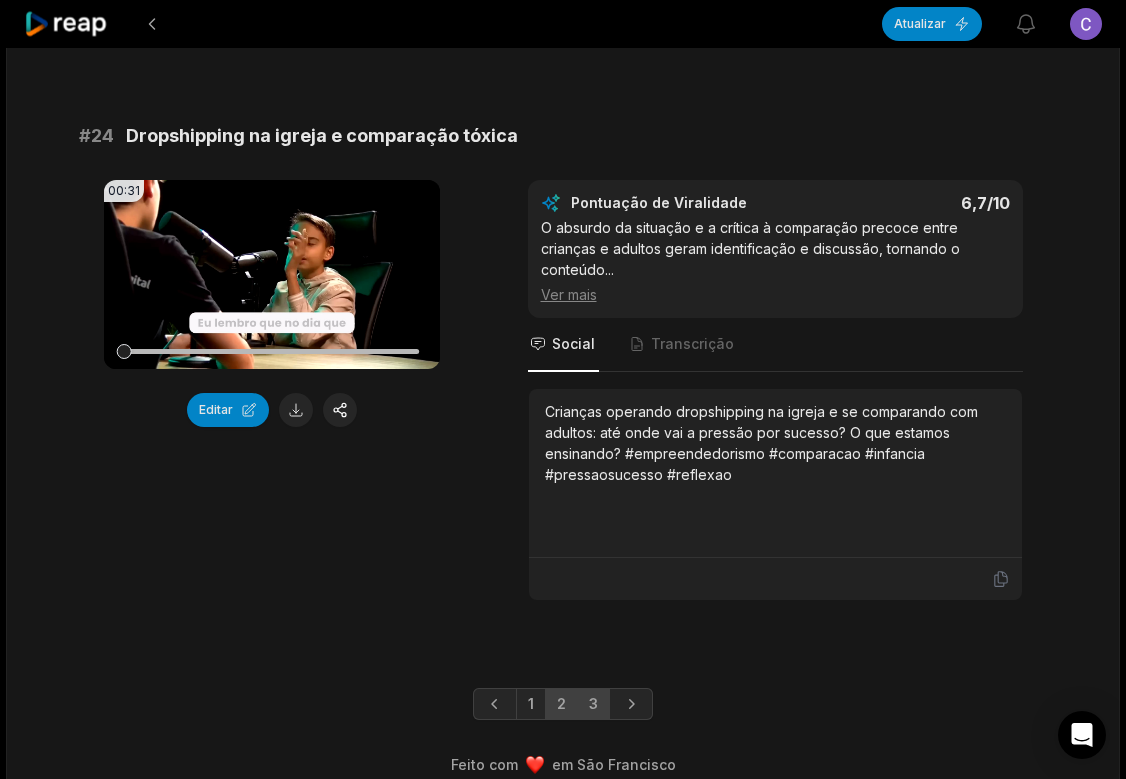 click on "2" at bounding box center [561, 704] 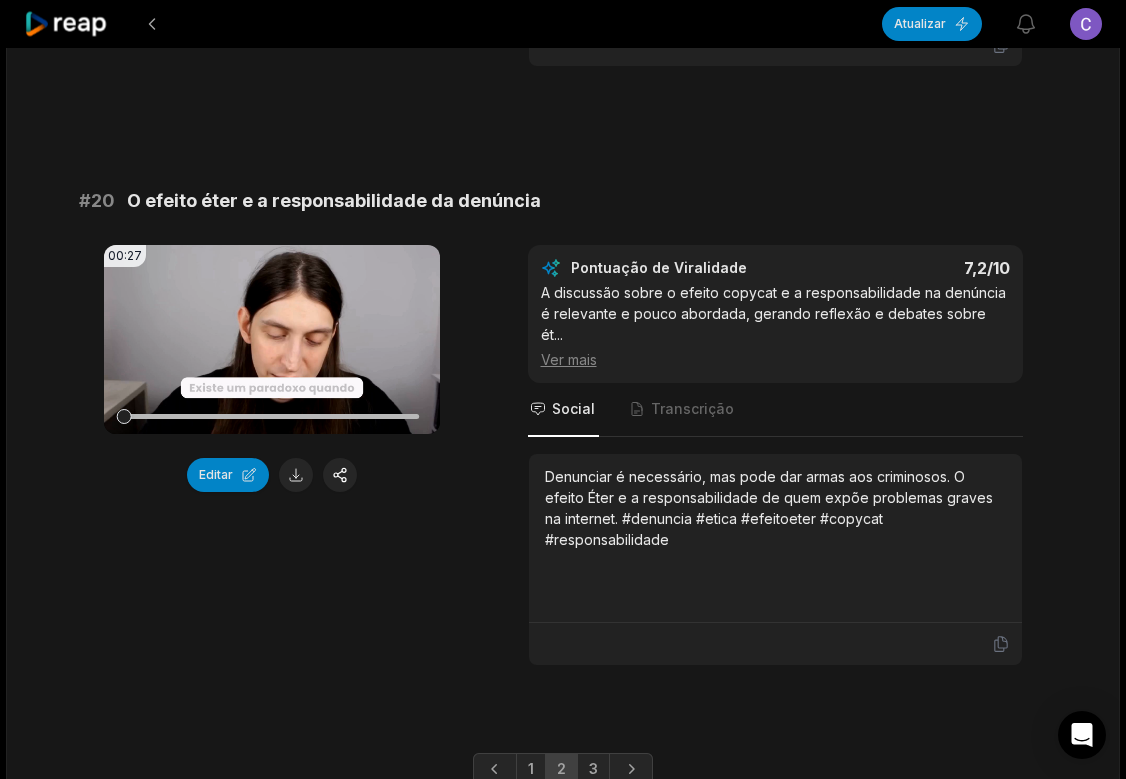 scroll, scrollTop: 5423, scrollLeft: 0, axis: vertical 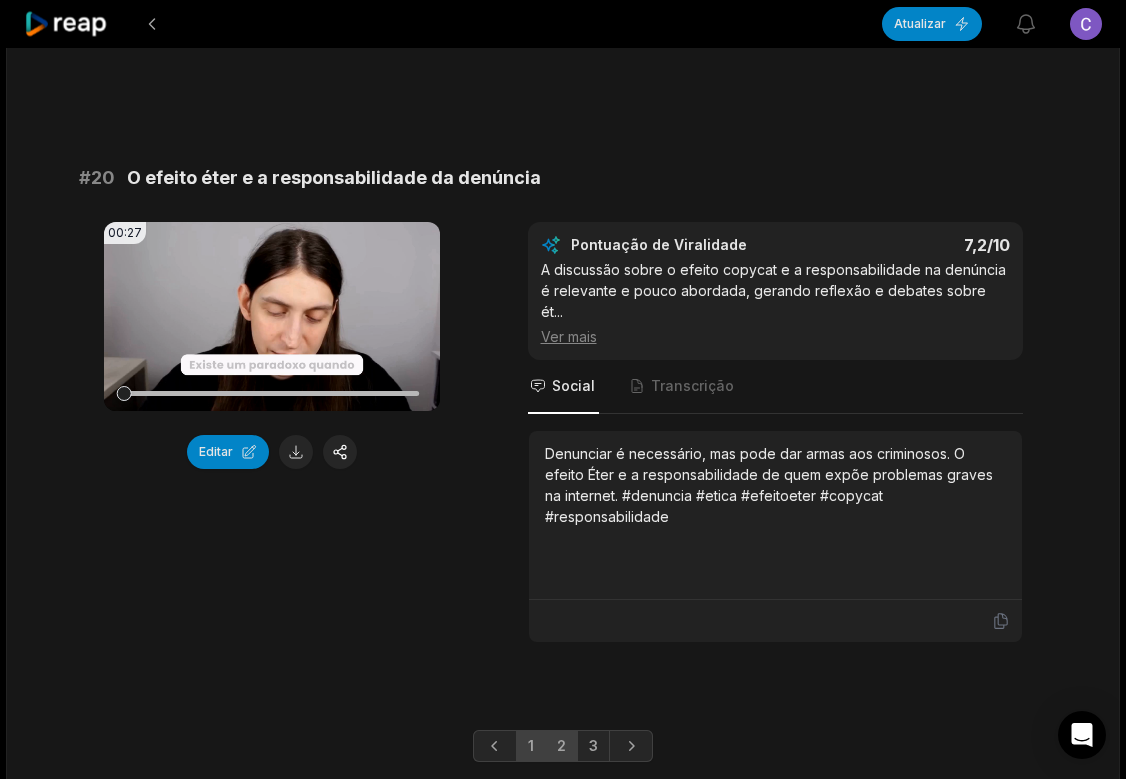 click on "1" at bounding box center [531, 746] 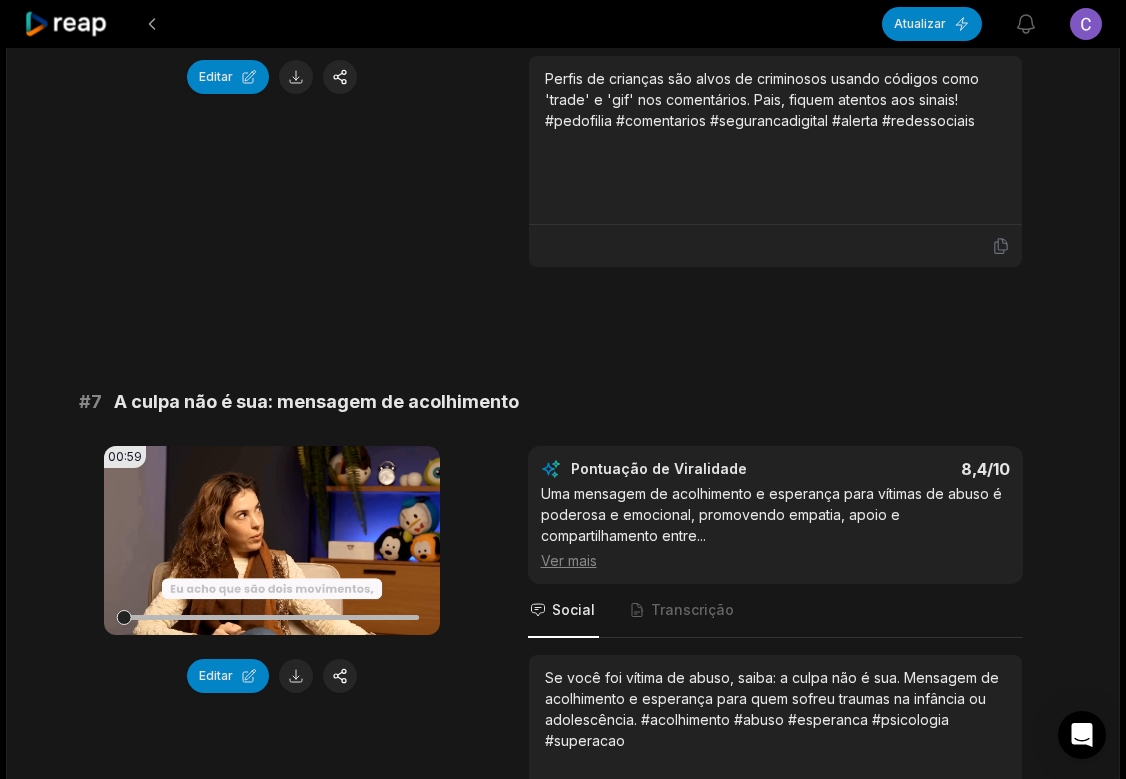 scroll, scrollTop: 3023, scrollLeft: 0, axis: vertical 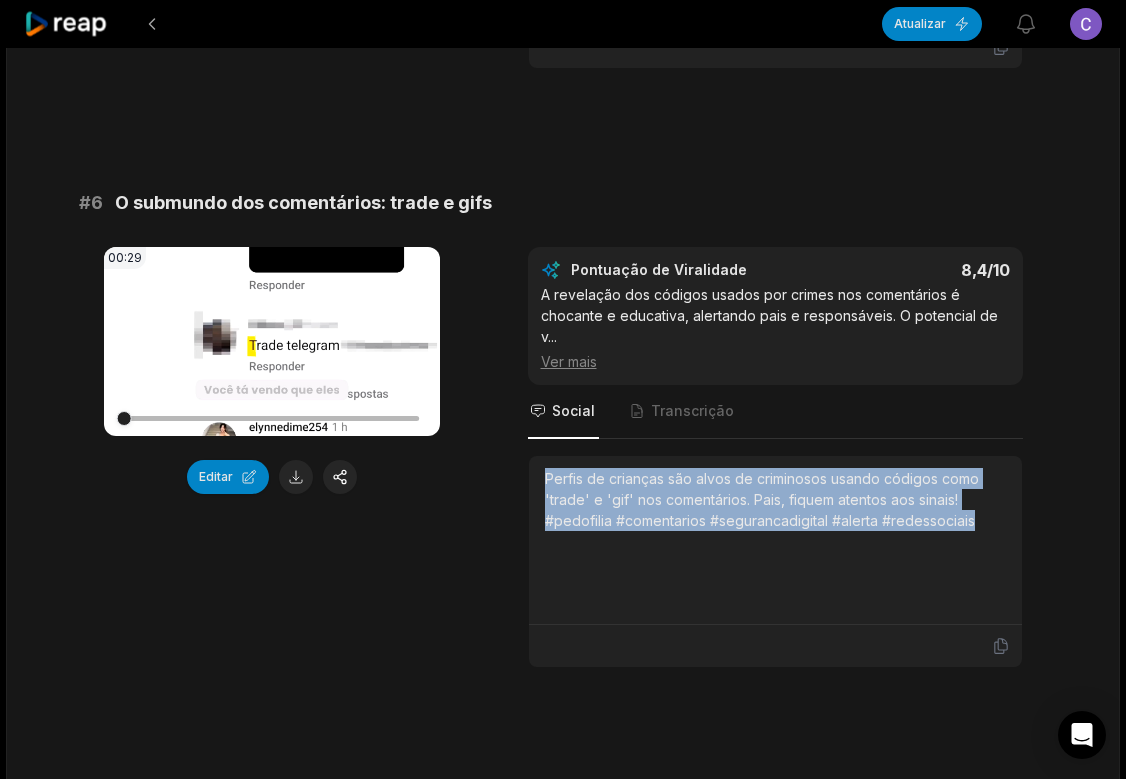 drag, startPoint x: 542, startPoint y: 430, endPoint x: 987, endPoint y: 503, distance: 450.94788 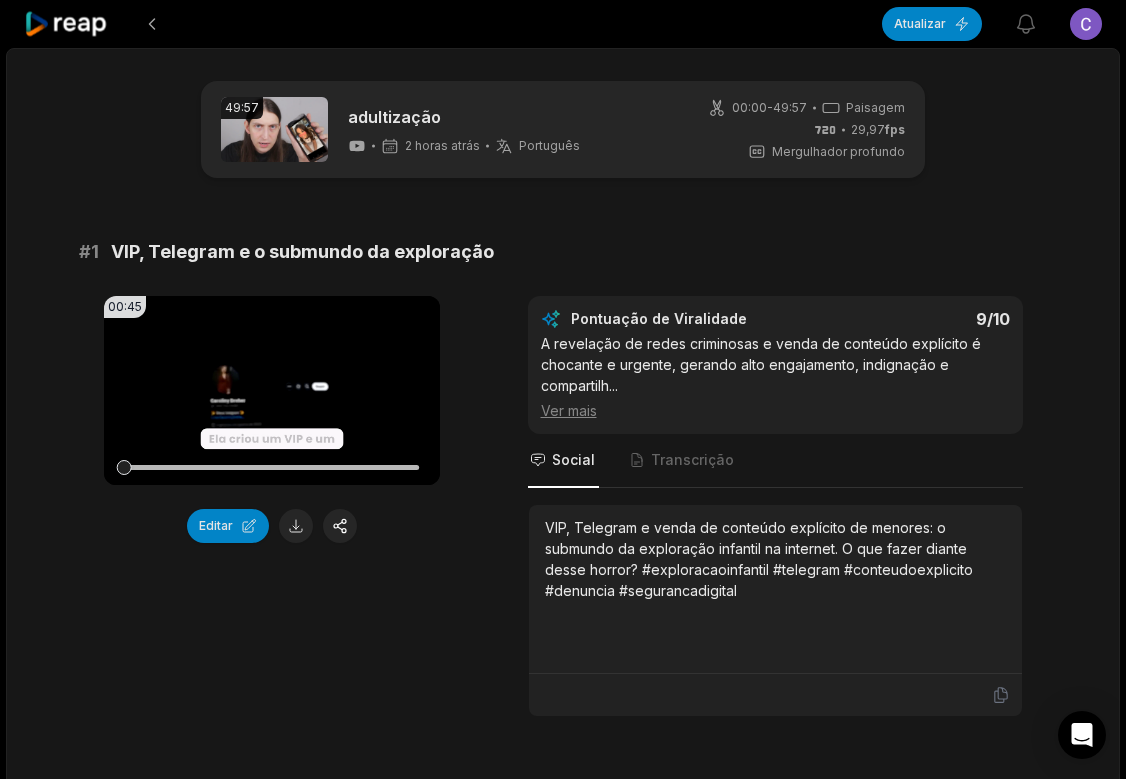 scroll, scrollTop: 3023, scrollLeft: 0, axis: vertical 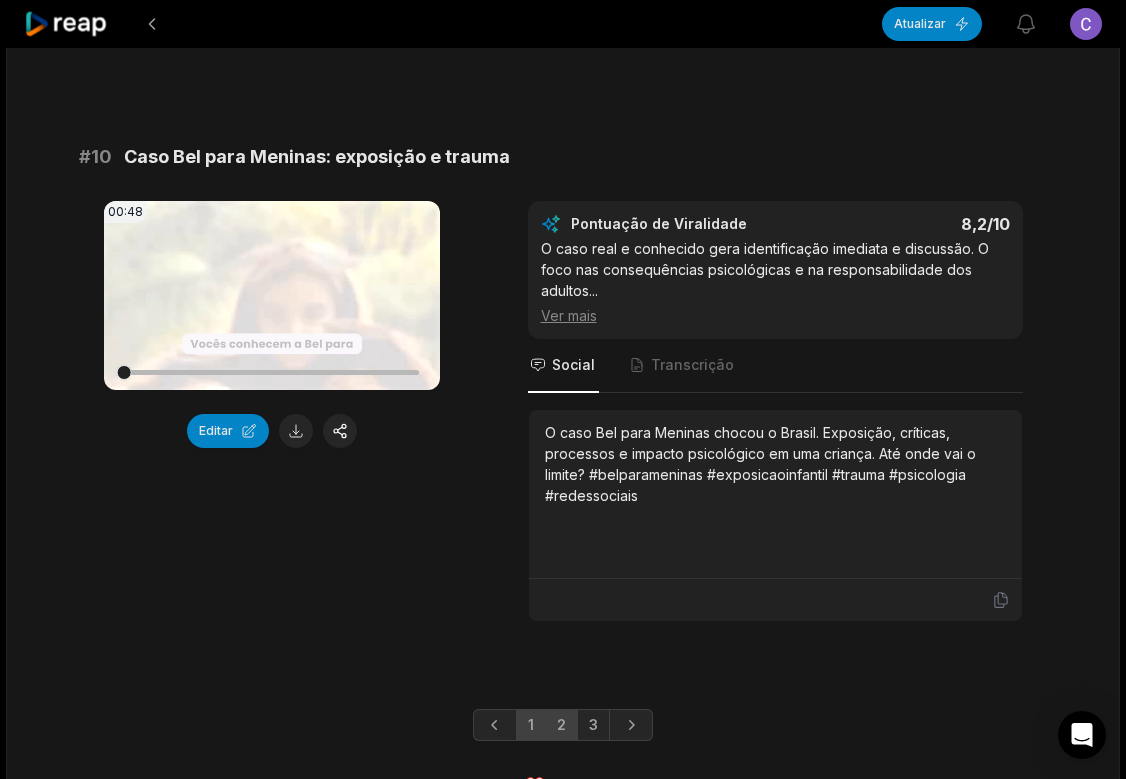 click on "2" at bounding box center [561, 725] 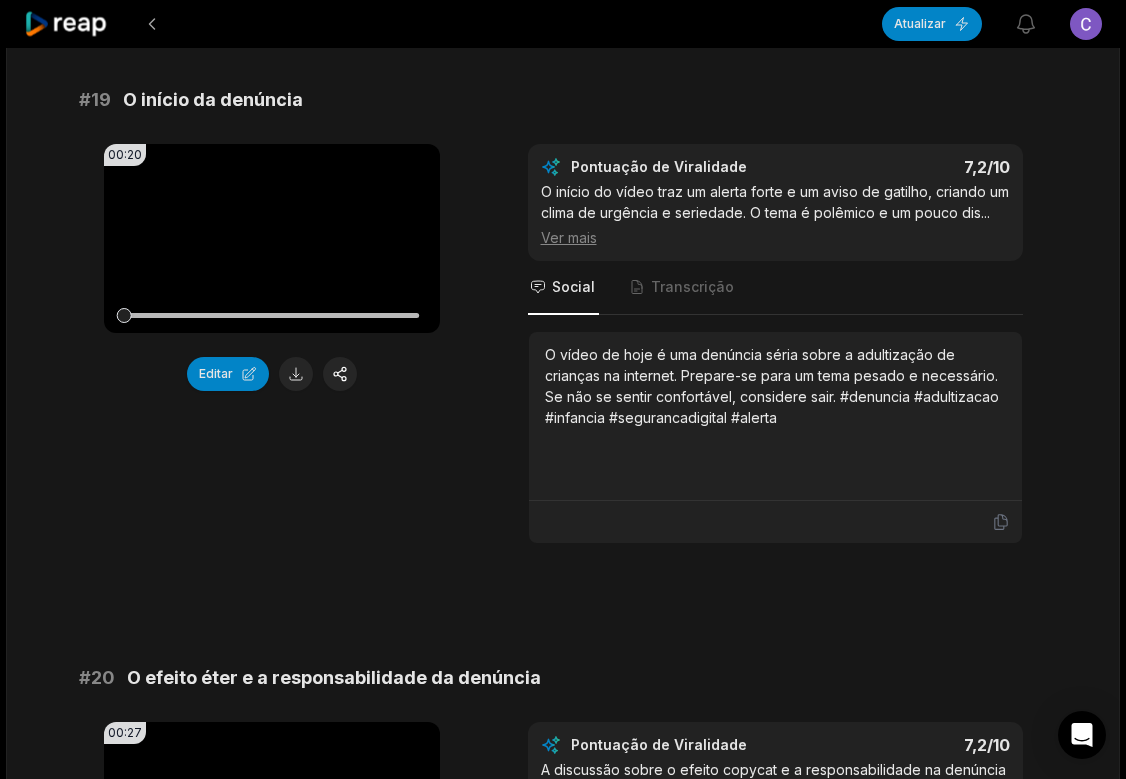 scroll, scrollTop: 4623, scrollLeft: 0, axis: vertical 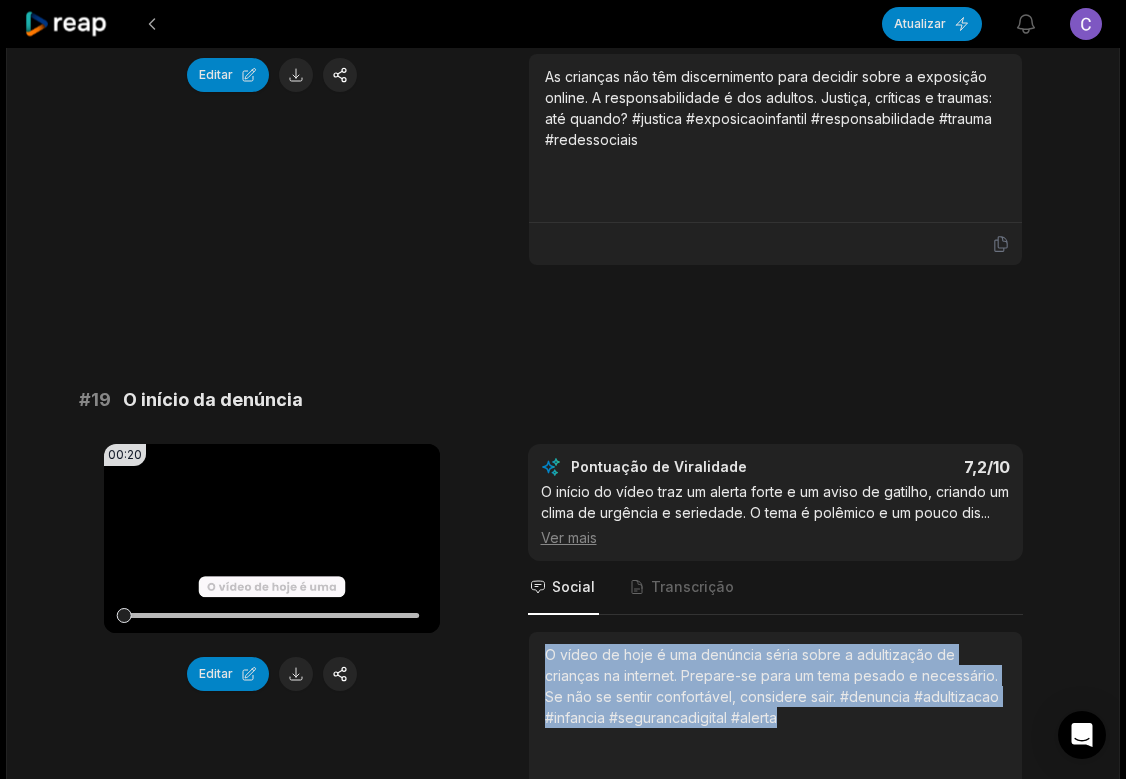 drag, startPoint x: 547, startPoint y: 615, endPoint x: 722, endPoint y: 685, distance: 188.48077 